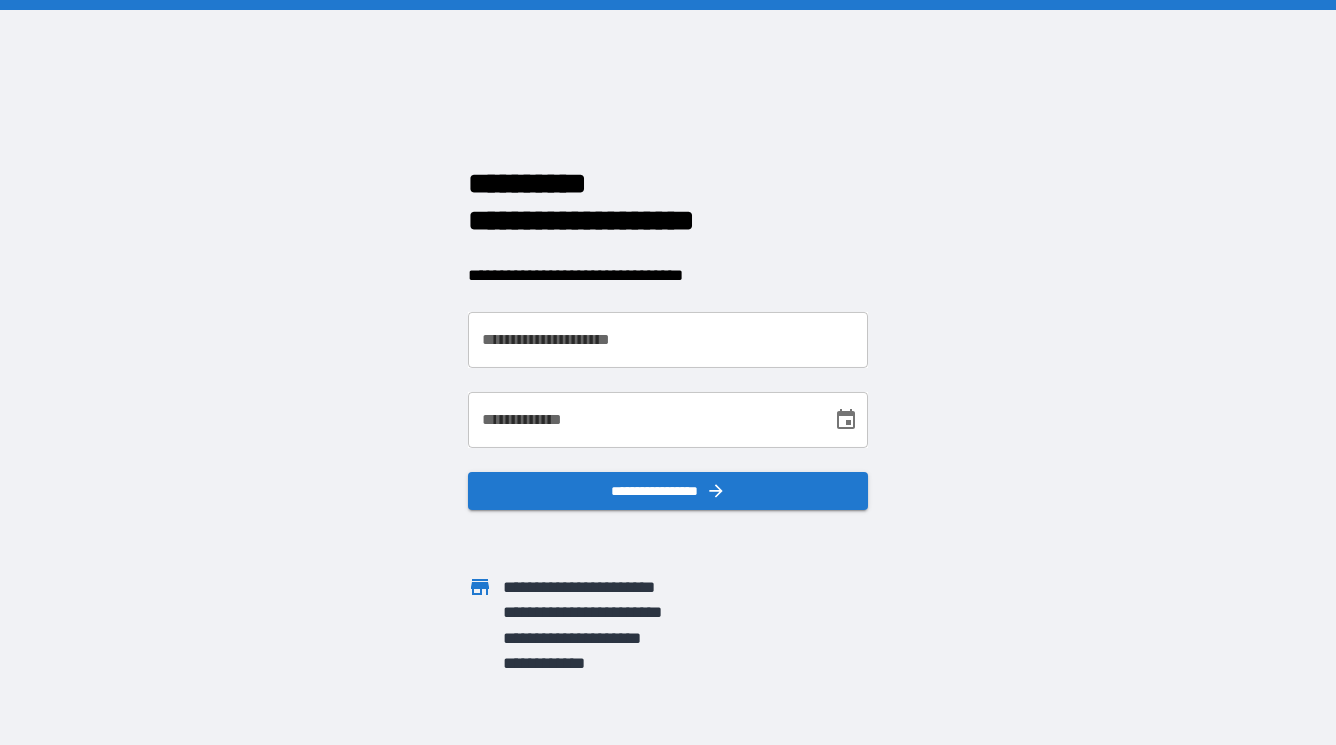 scroll, scrollTop: 0, scrollLeft: 0, axis: both 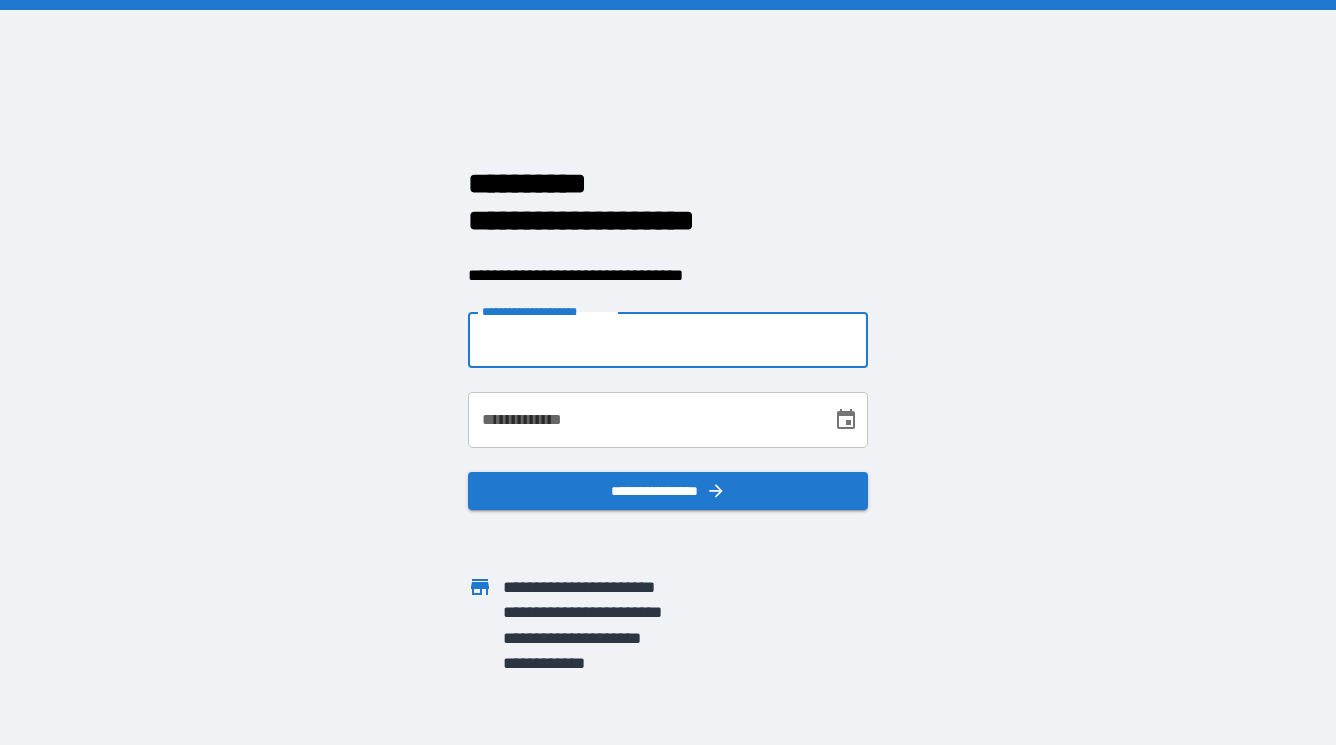 click on "**********" at bounding box center (668, 340) 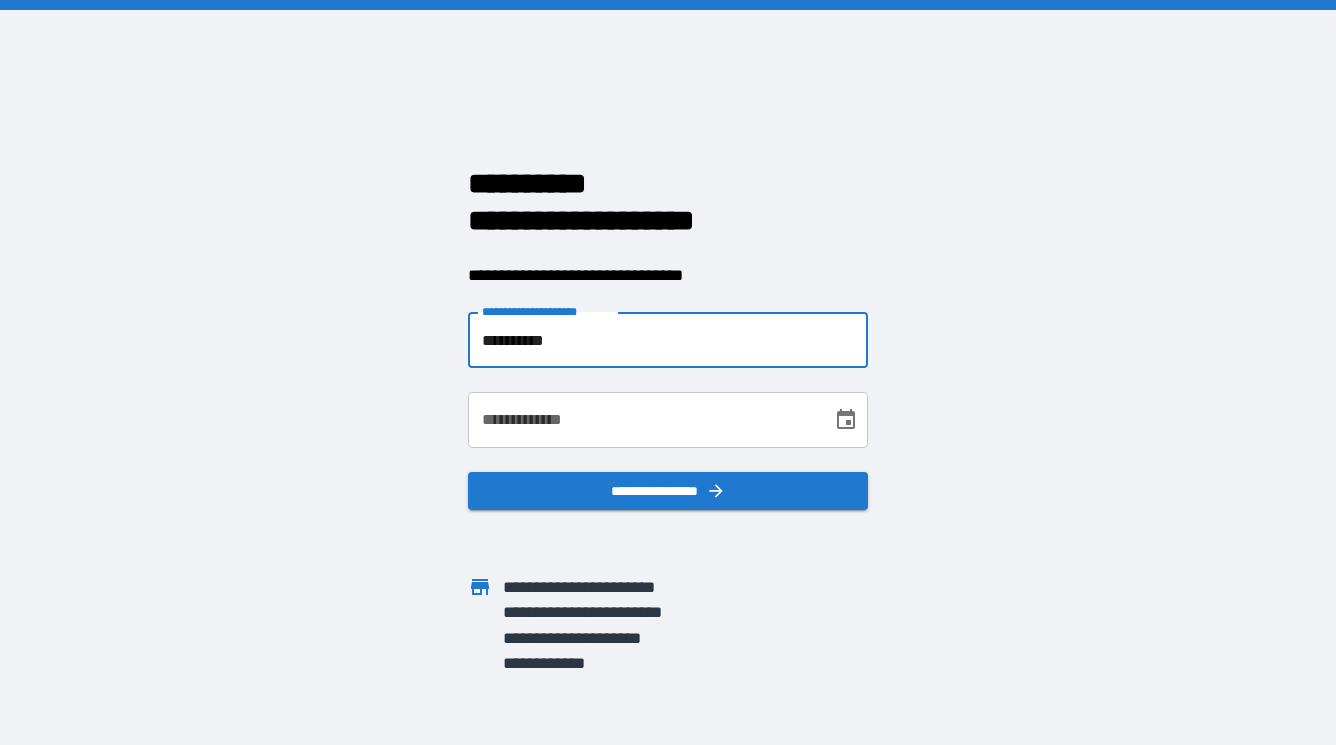type on "**********" 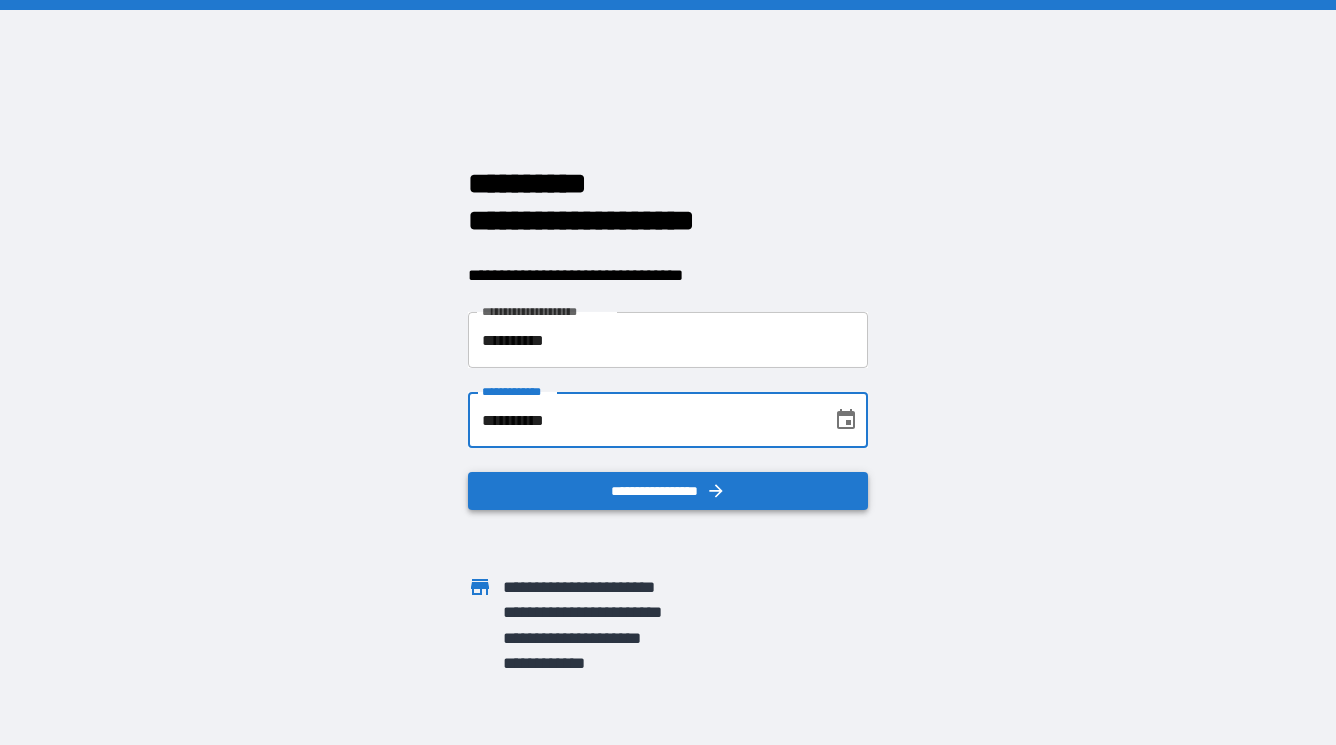 type on "**********" 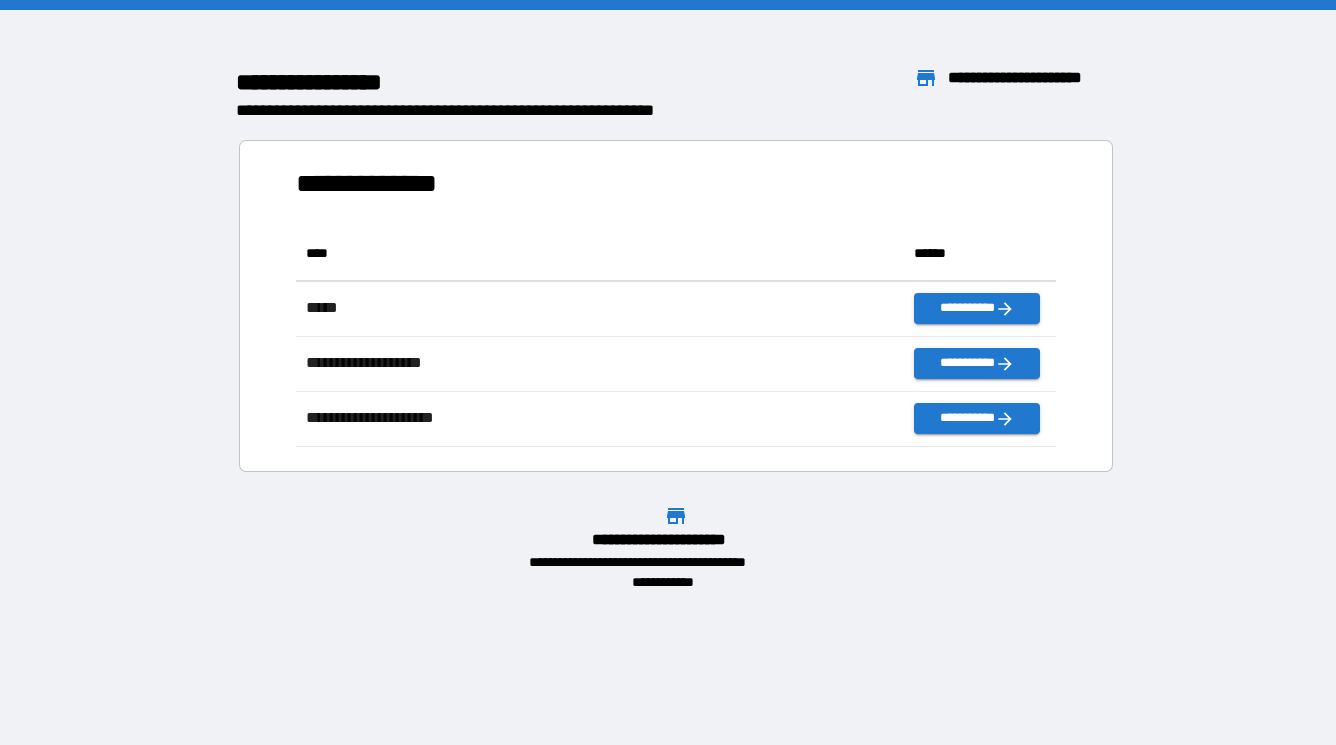scroll, scrollTop: 1, scrollLeft: 1, axis: both 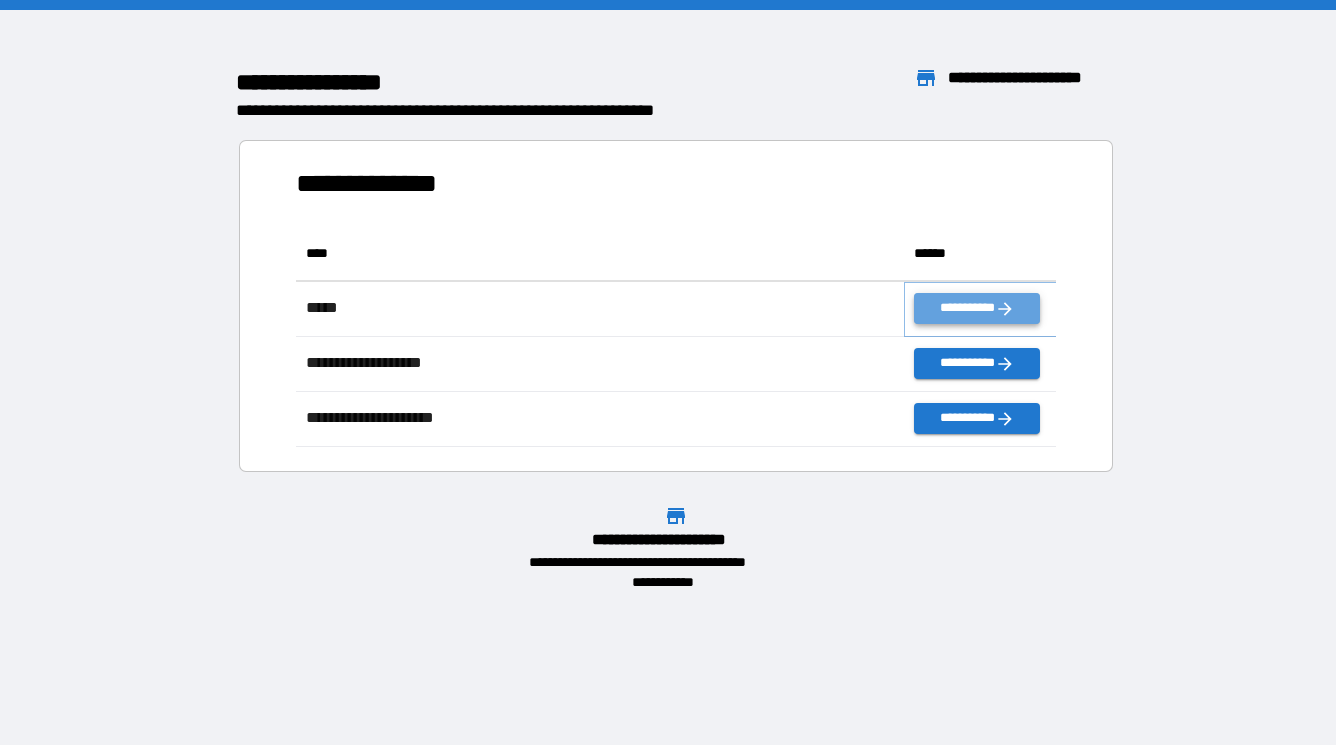 click on "**********" at bounding box center [976, 308] 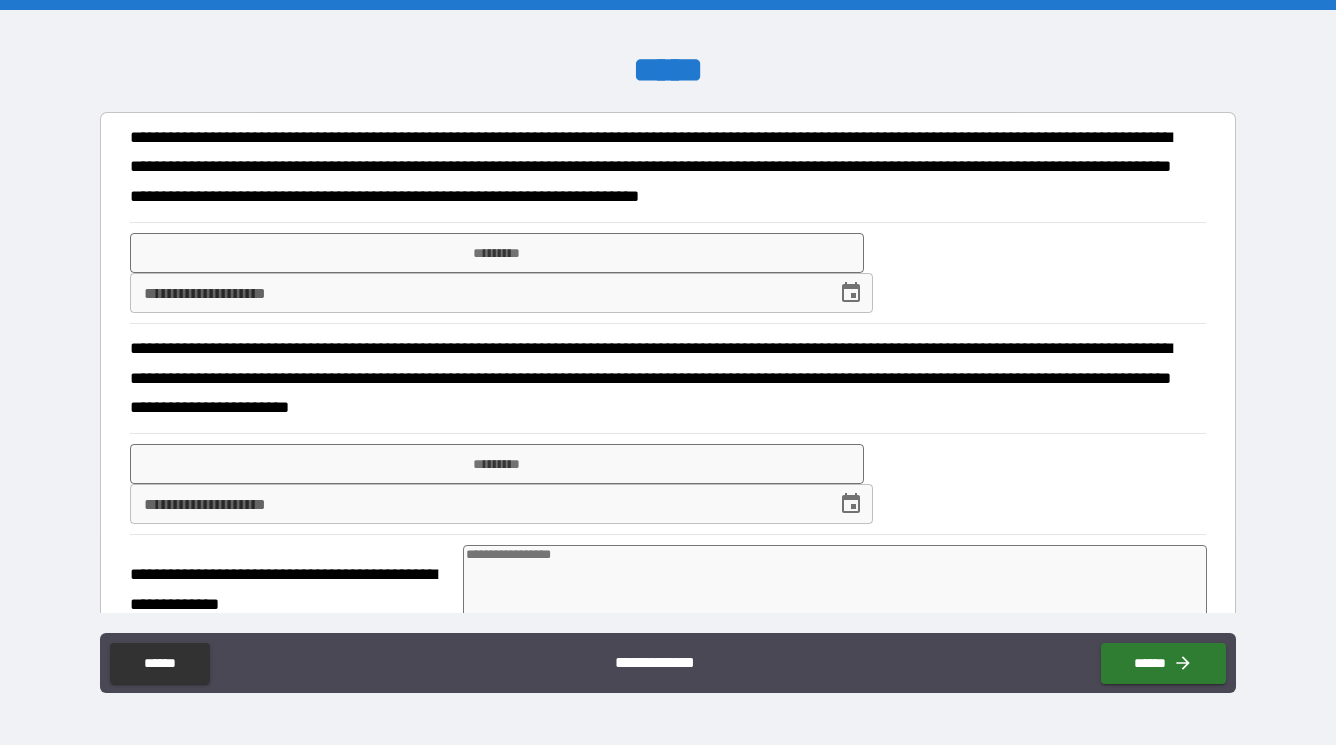 type on "*" 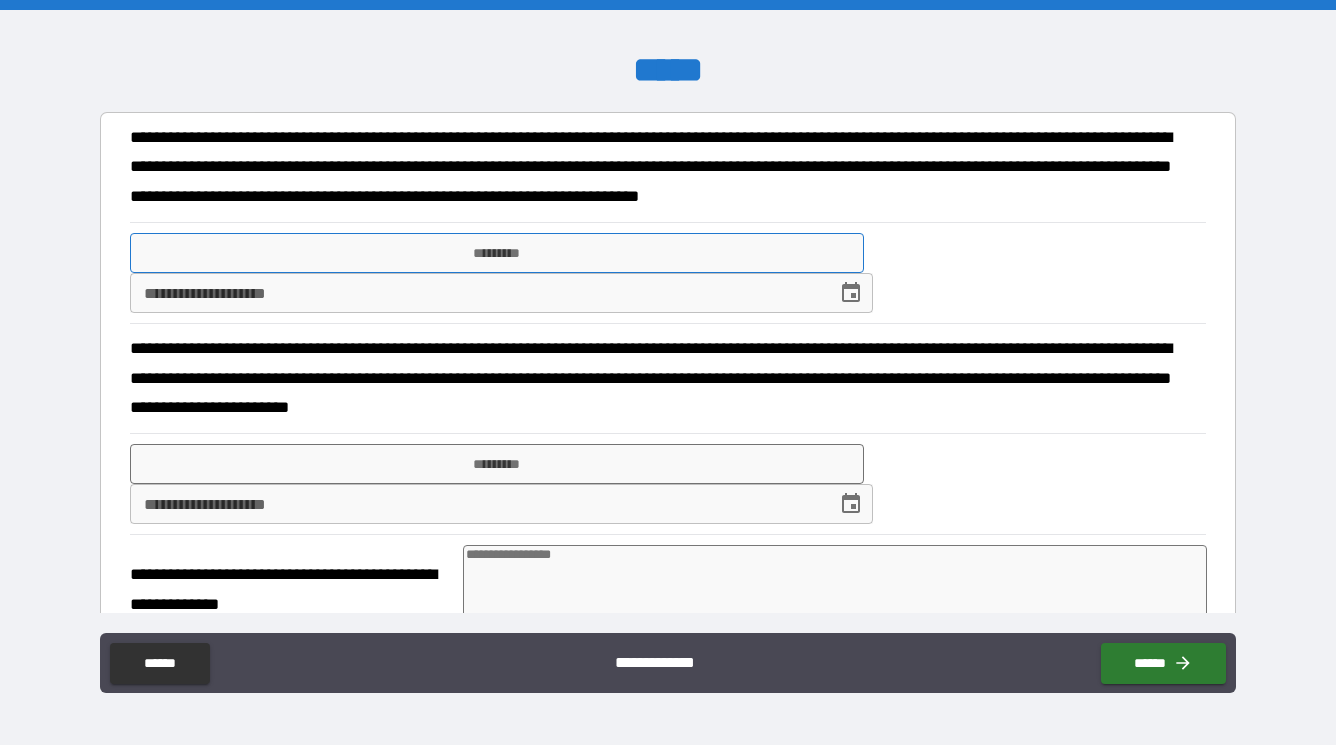 click on "*********" at bounding box center (497, 253) 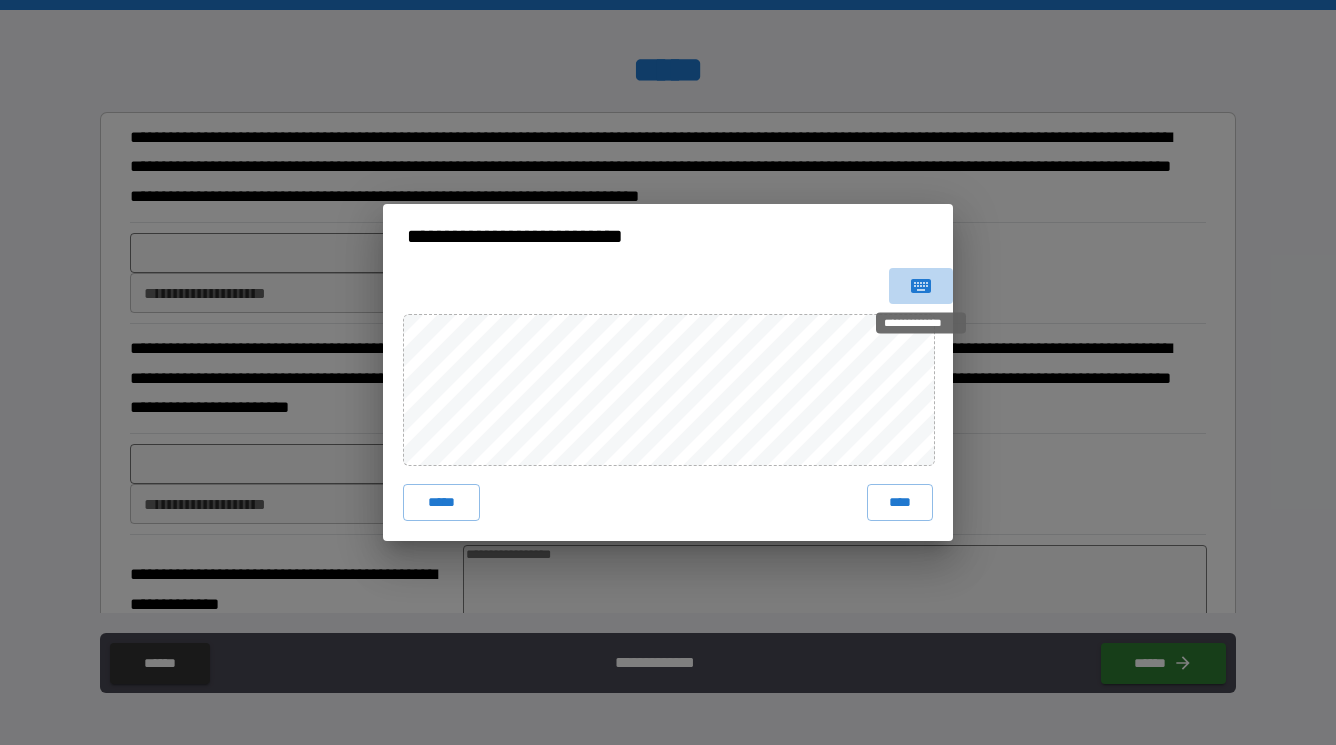 click 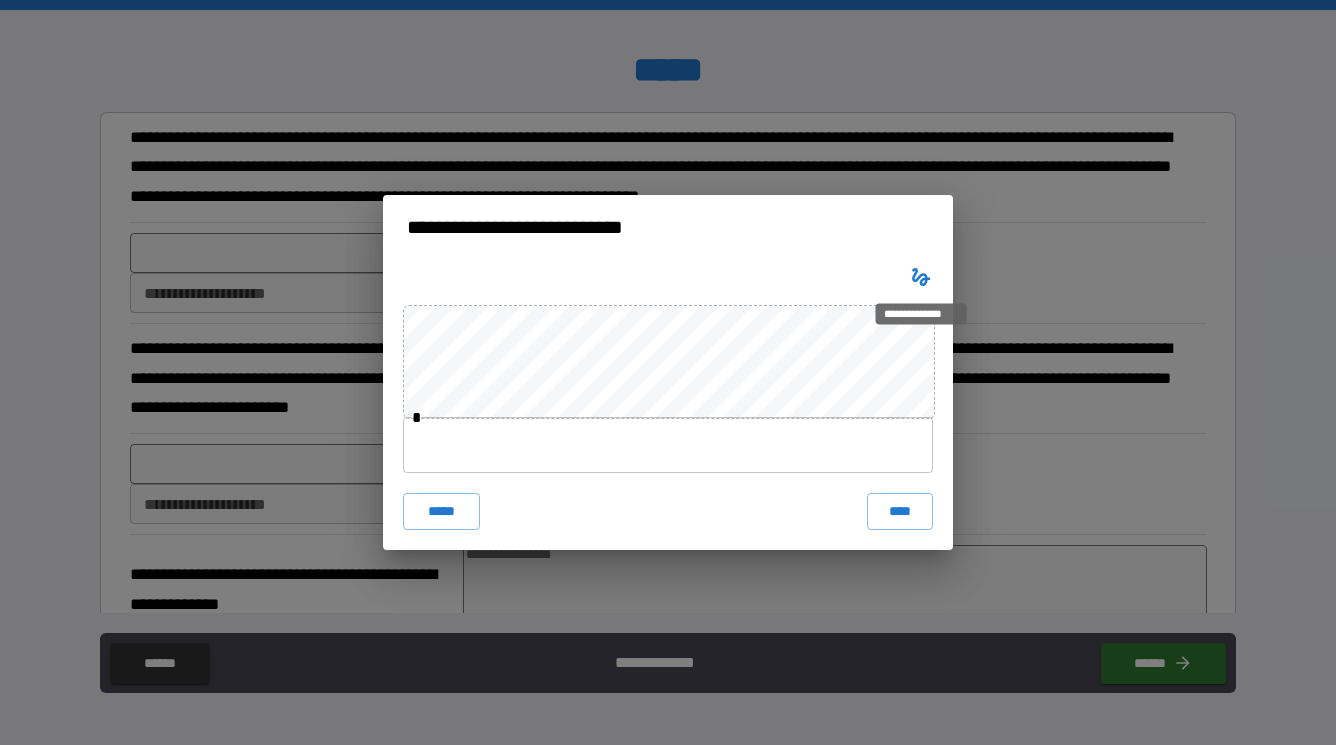 type 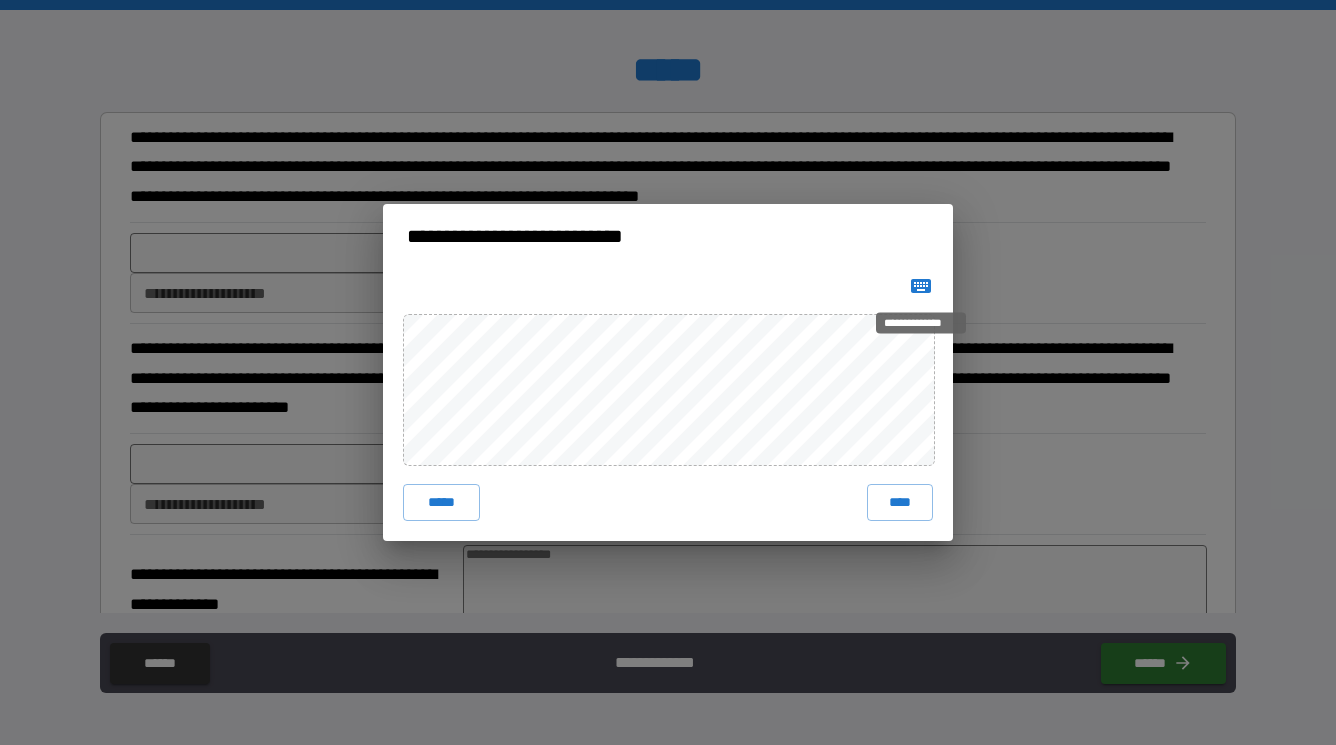 click at bounding box center [921, 286] 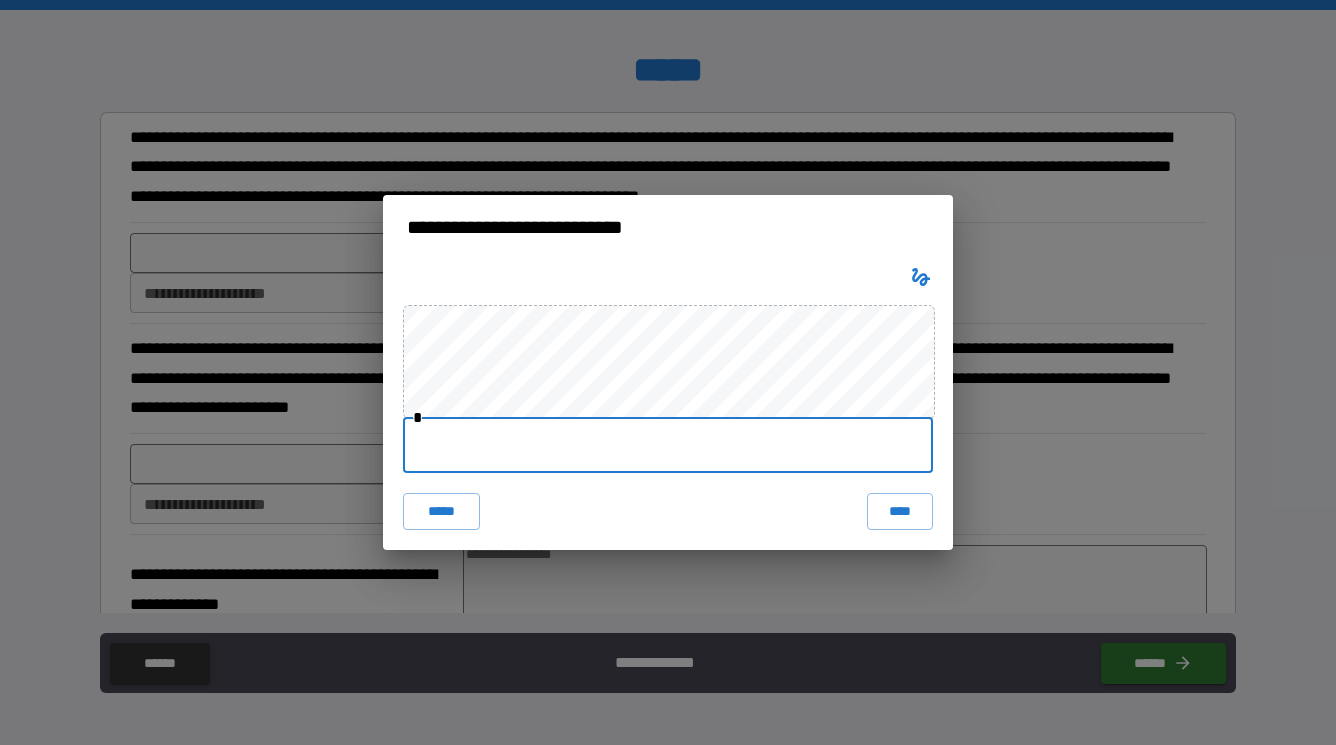 click at bounding box center [668, 445] 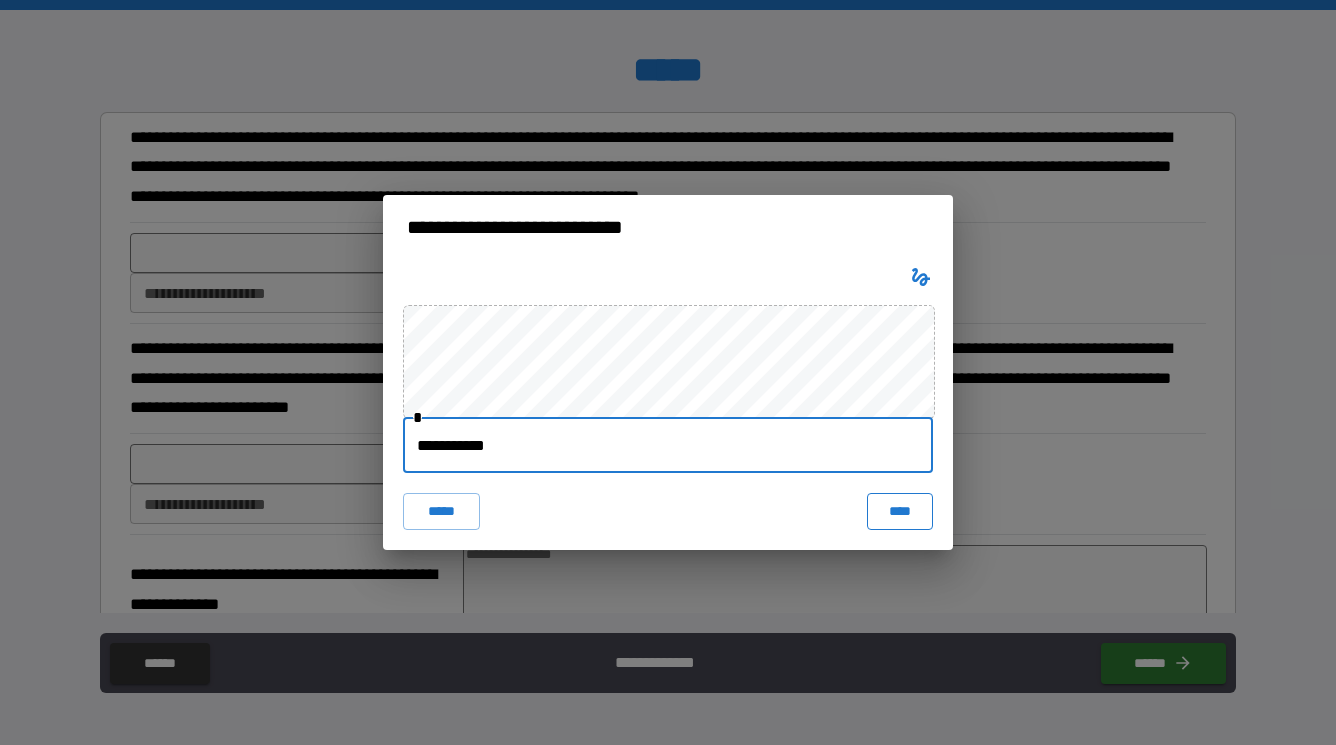 type on "**********" 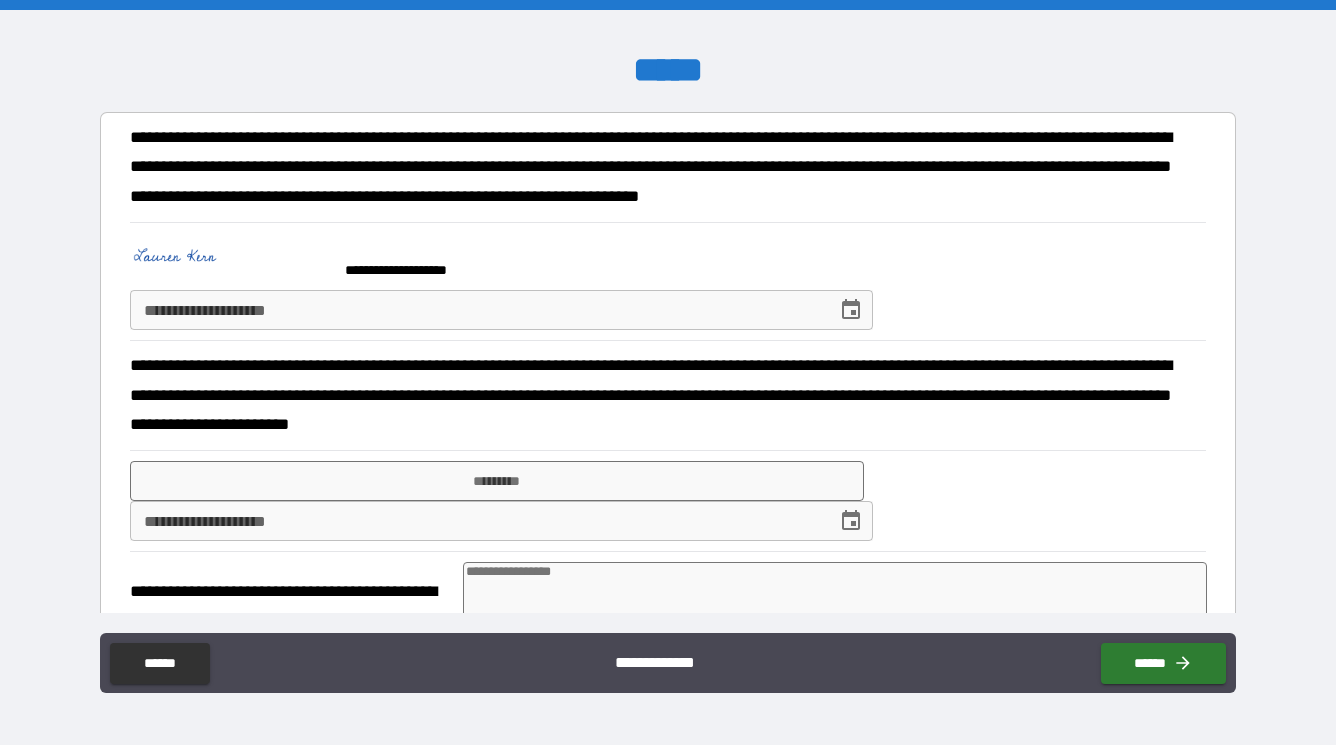 type on "*" 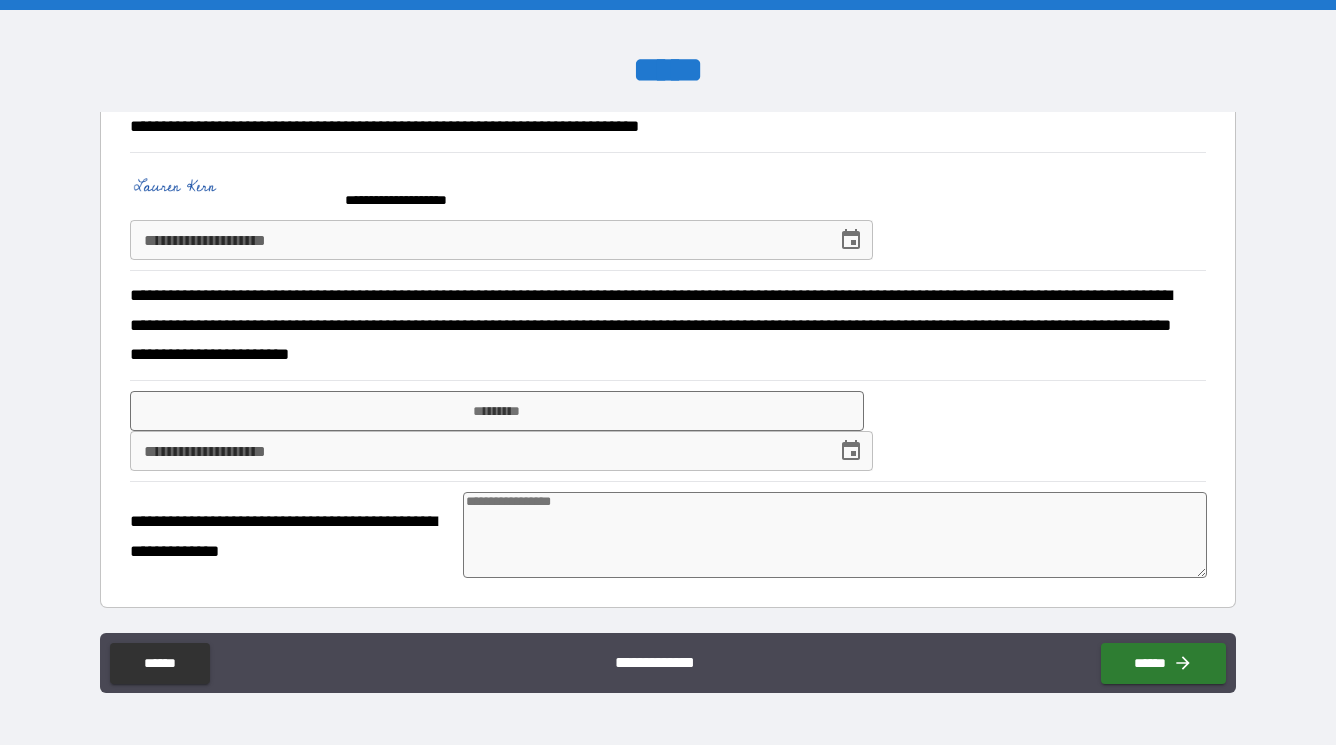 scroll, scrollTop: 68, scrollLeft: 0, axis: vertical 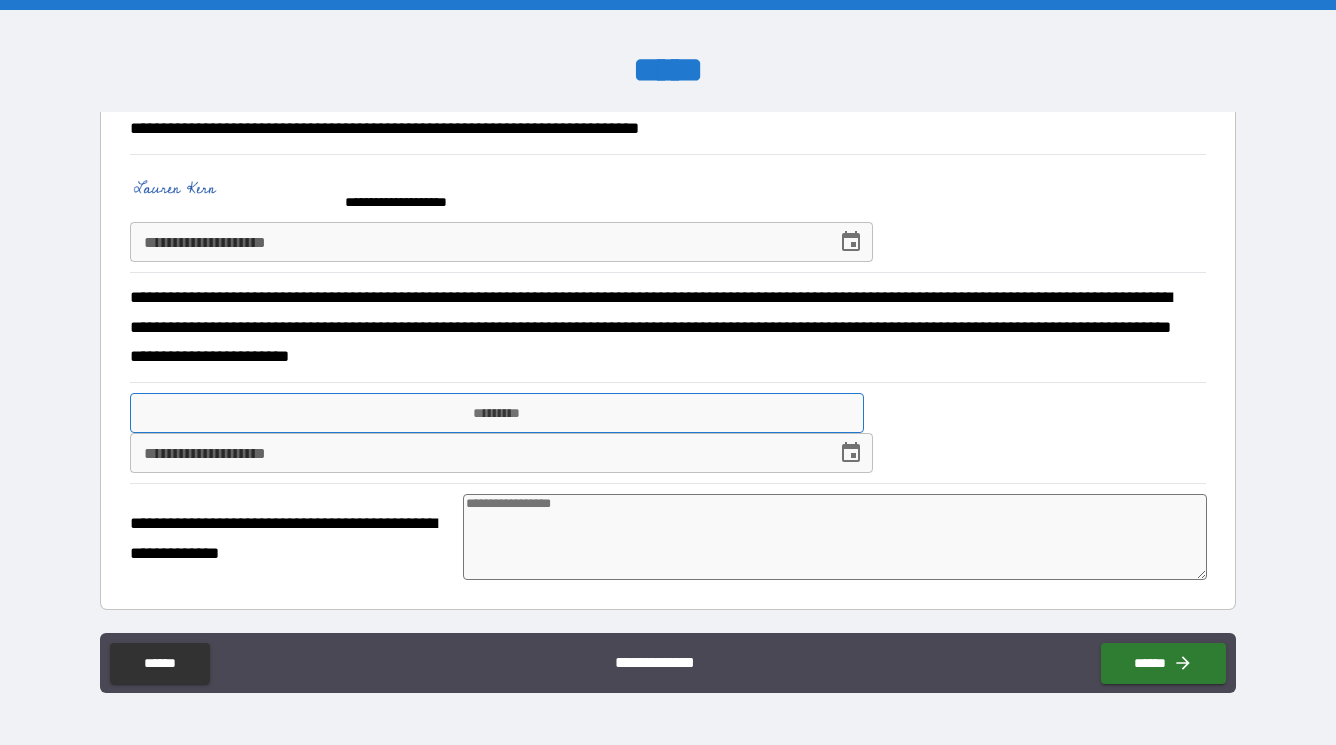 click on "*********" at bounding box center (497, 413) 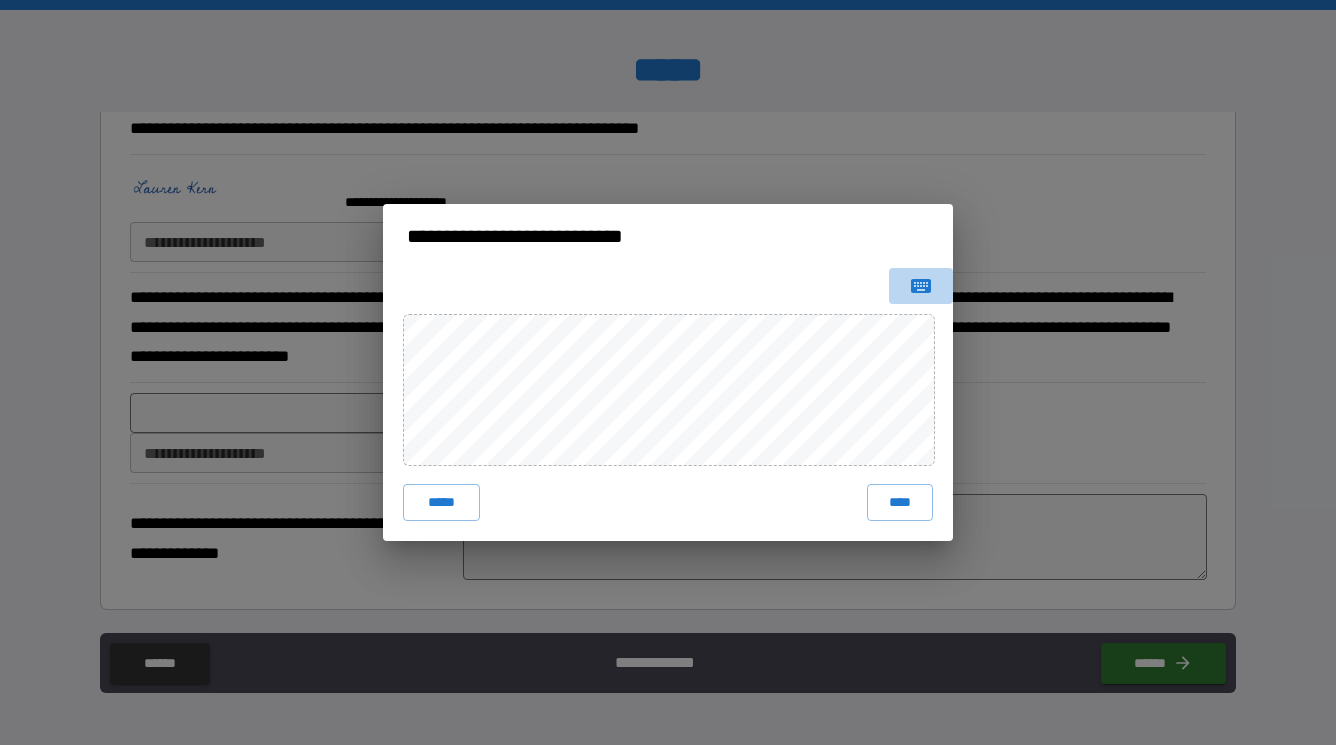 click 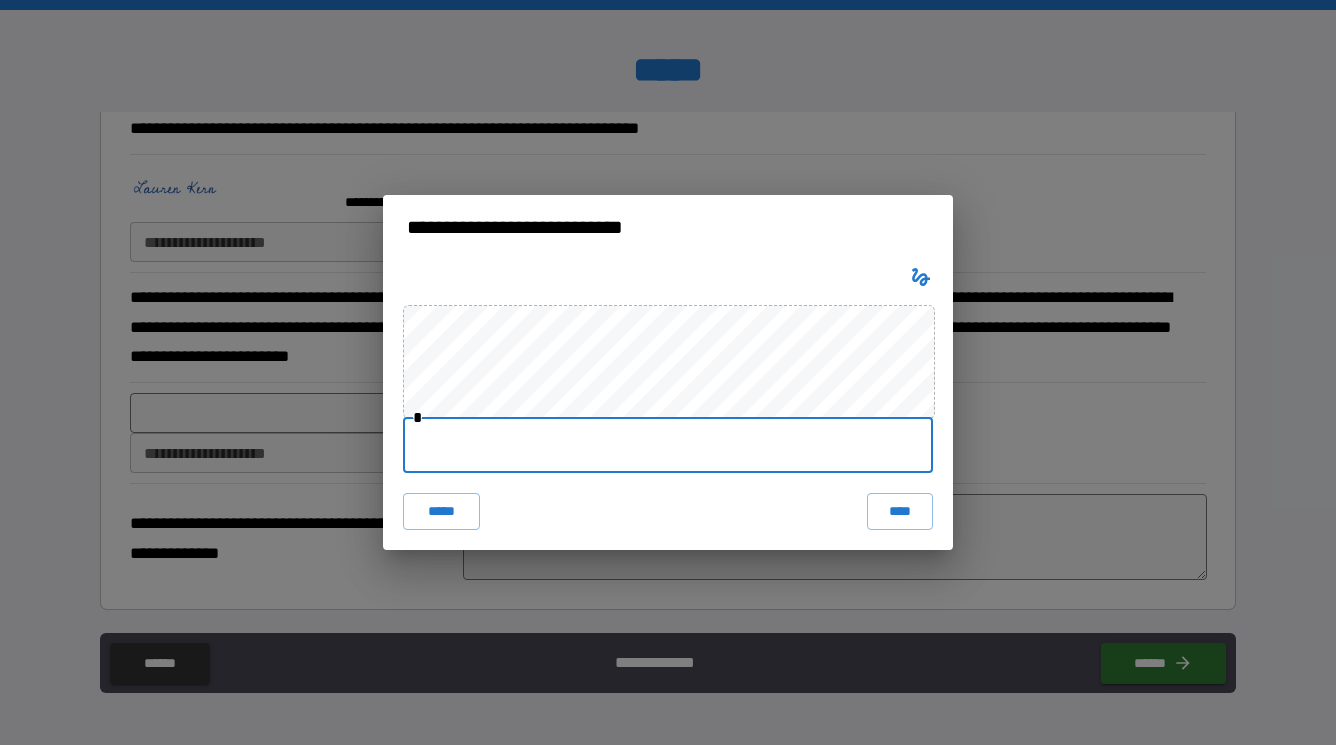 click at bounding box center (668, 445) 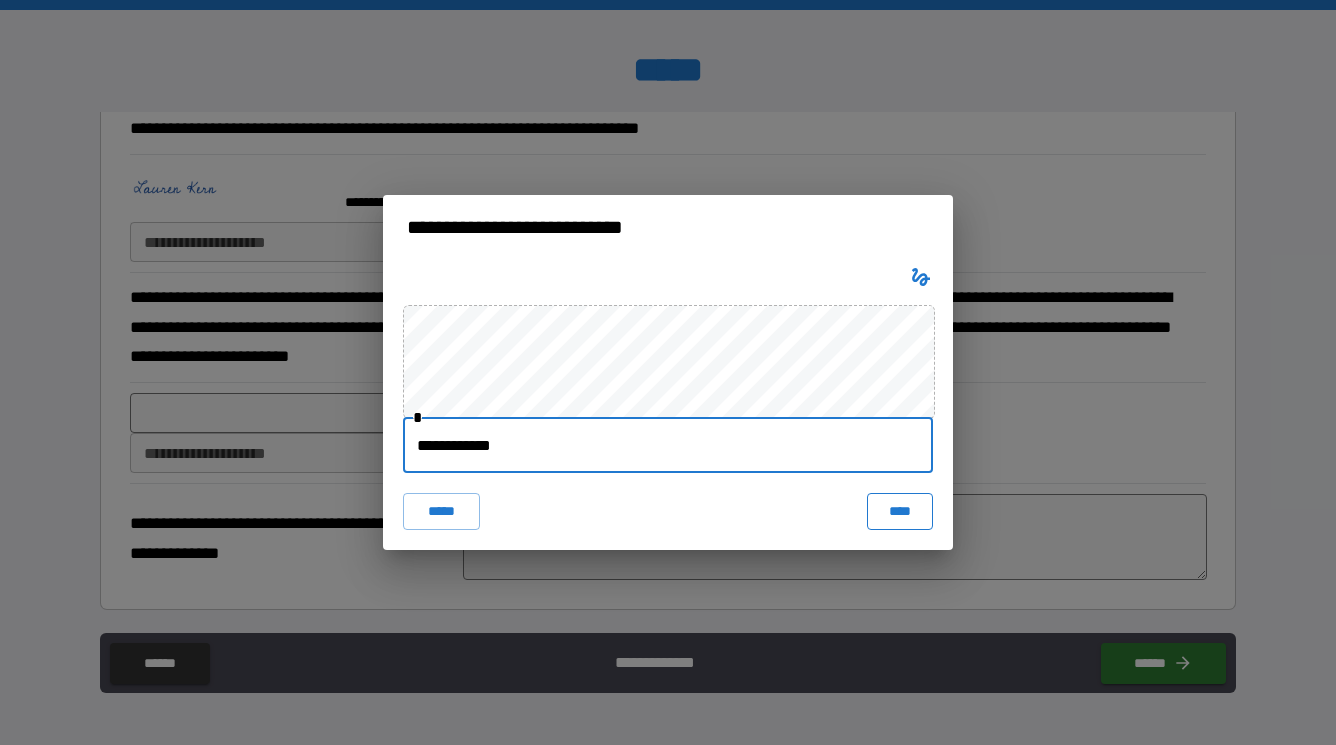 type on "**********" 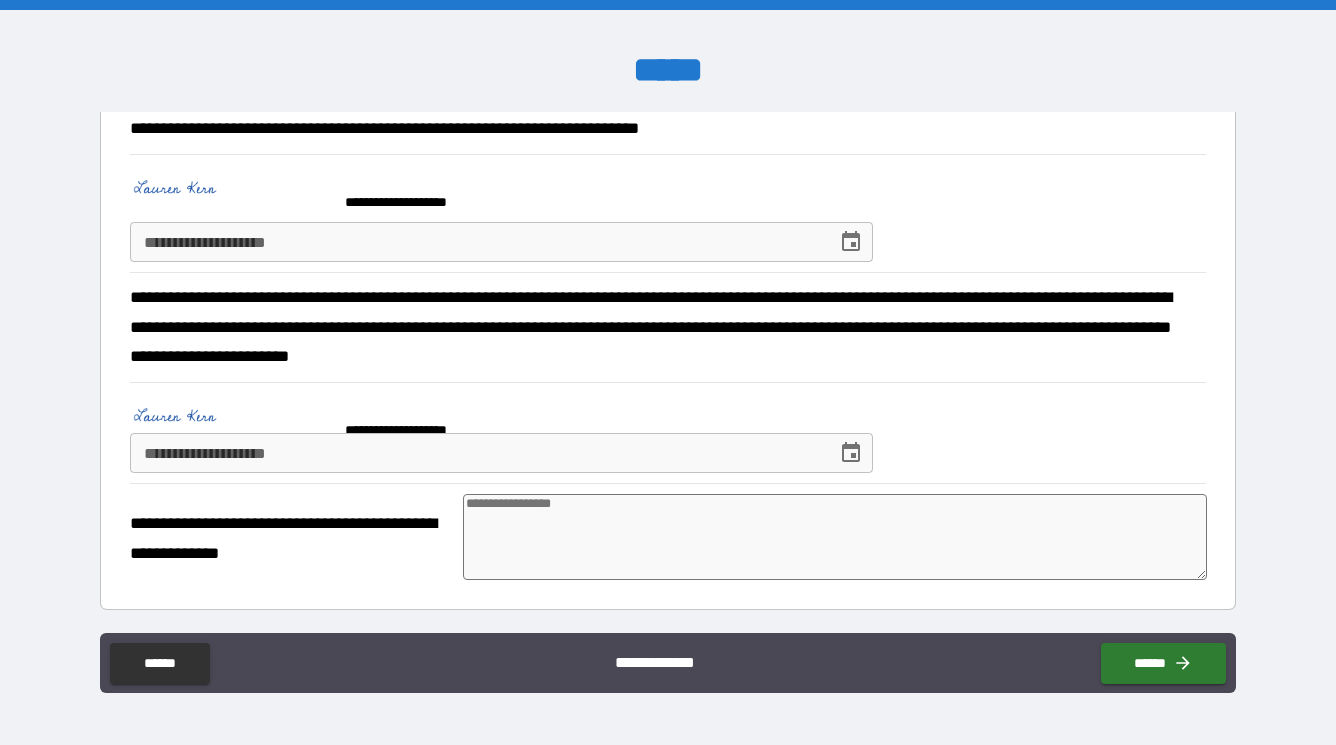 type on "*" 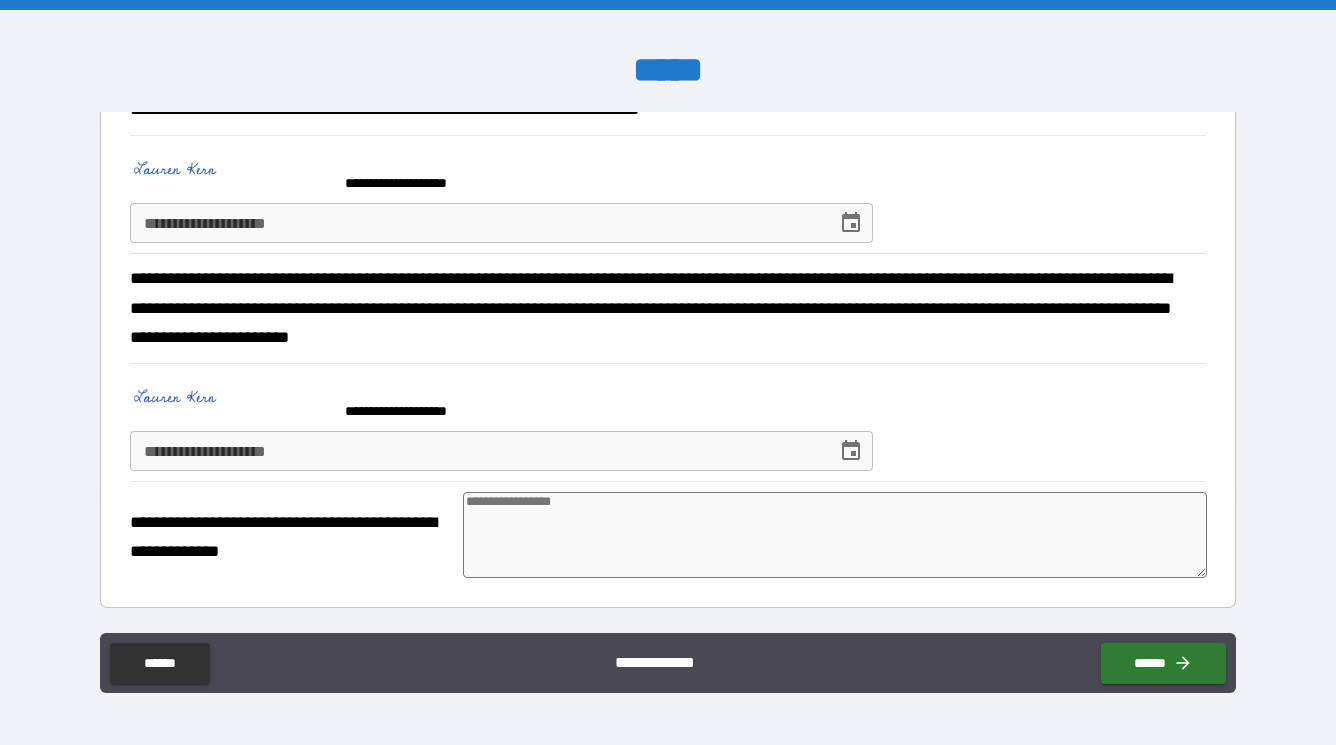 scroll, scrollTop: 0, scrollLeft: 0, axis: both 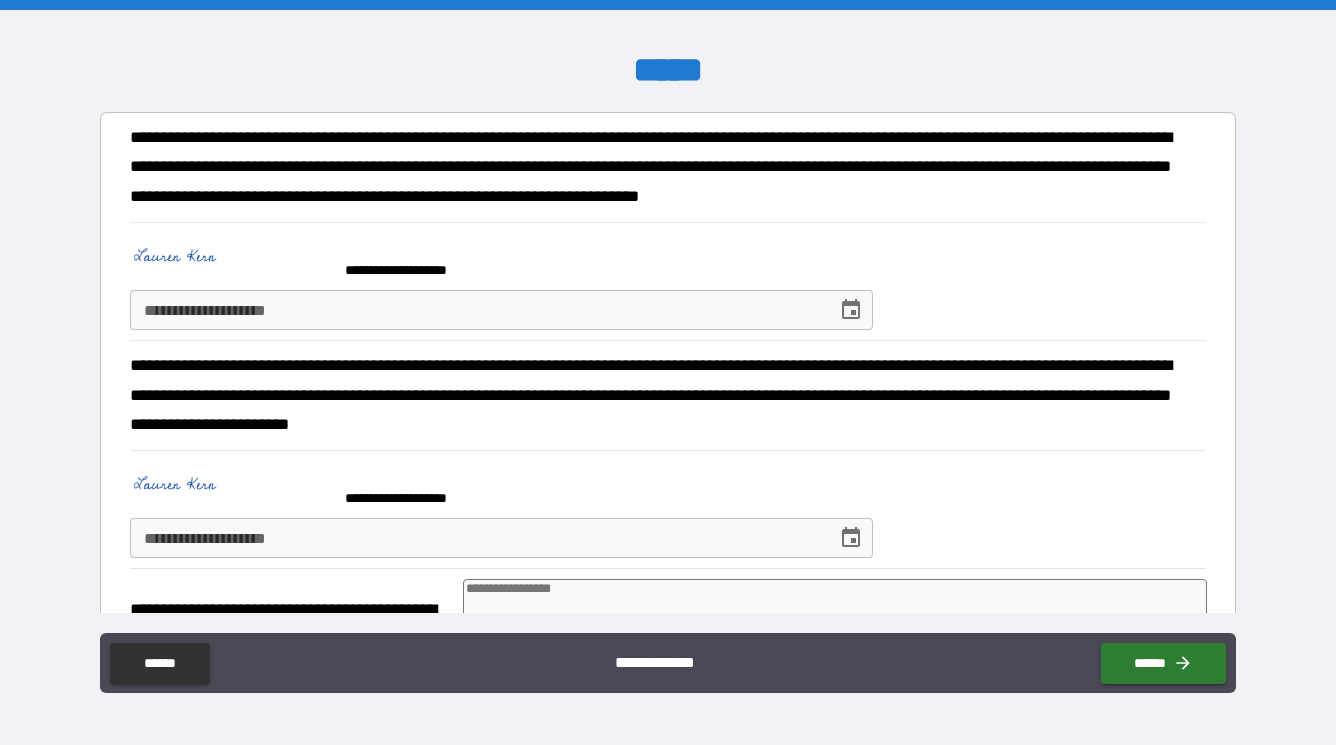 click at bounding box center (230, 261) 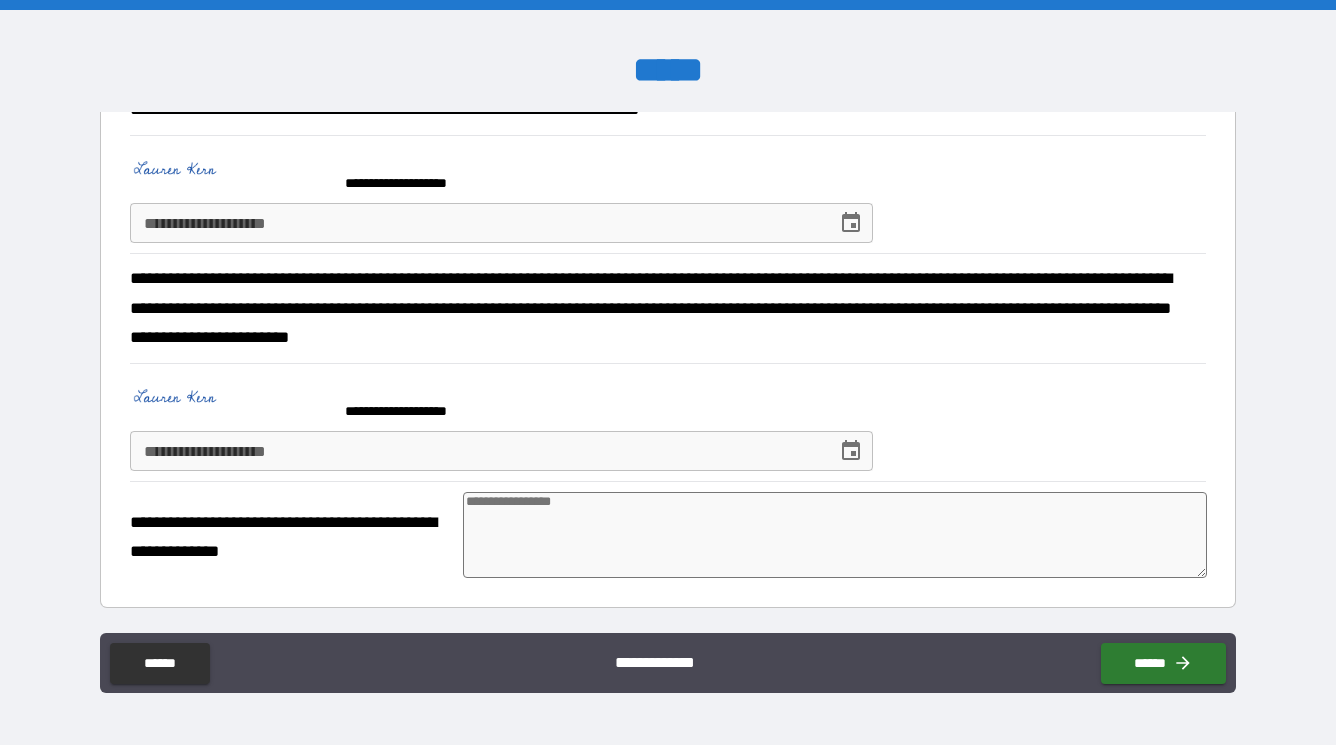 scroll, scrollTop: 84, scrollLeft: 0, axis: vertical 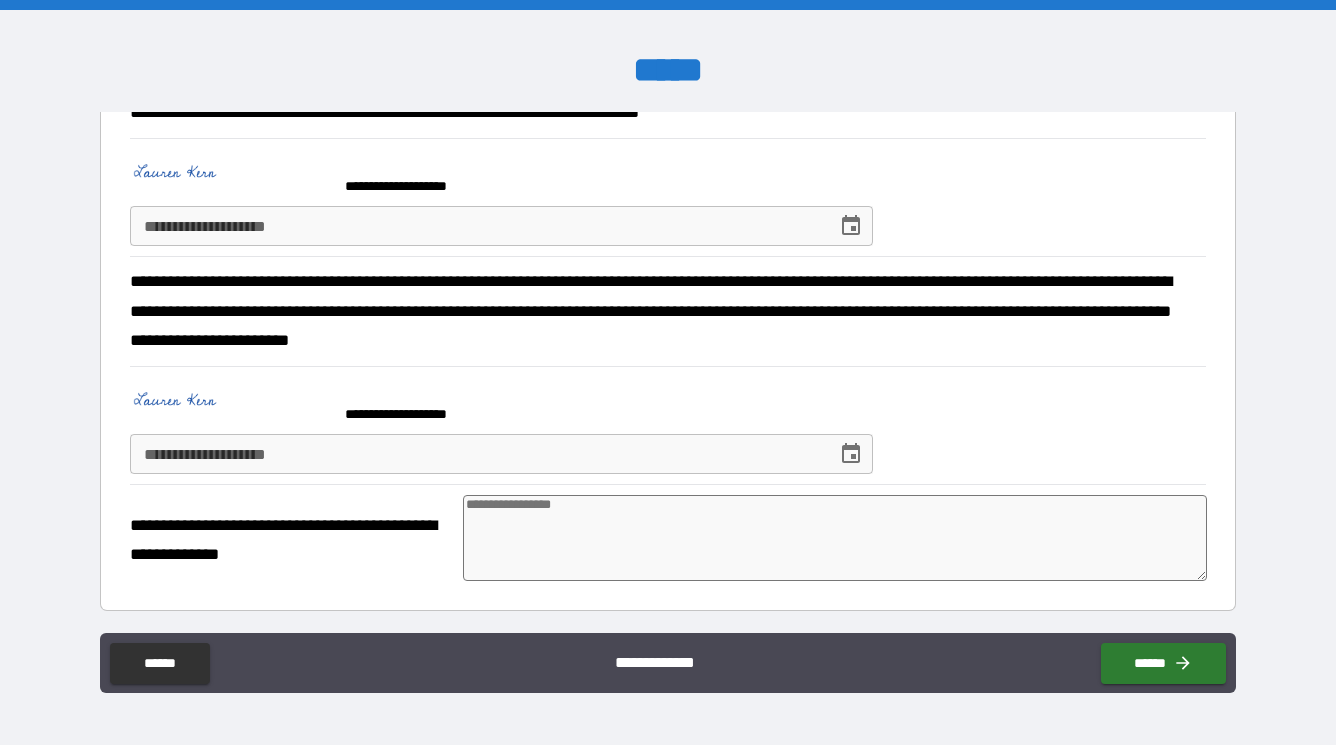 click at bounding box center (835, 538) 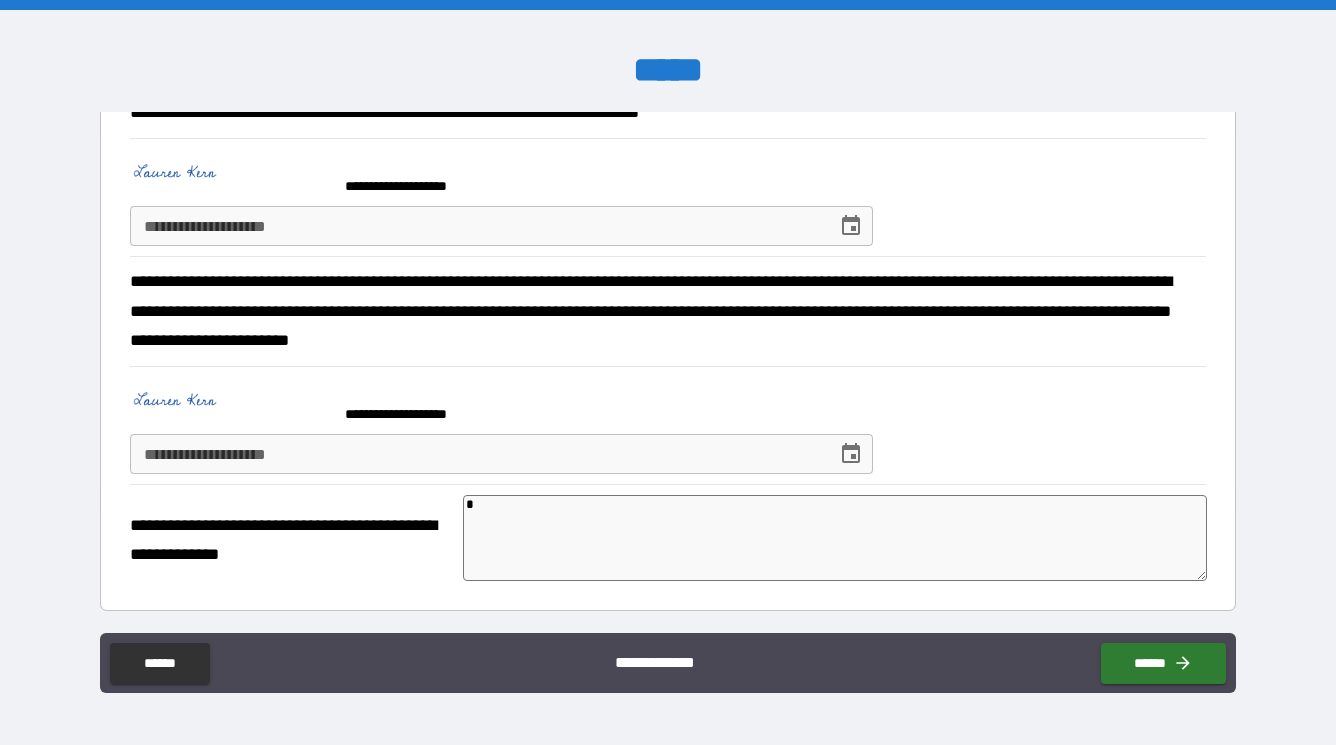 type on "*" 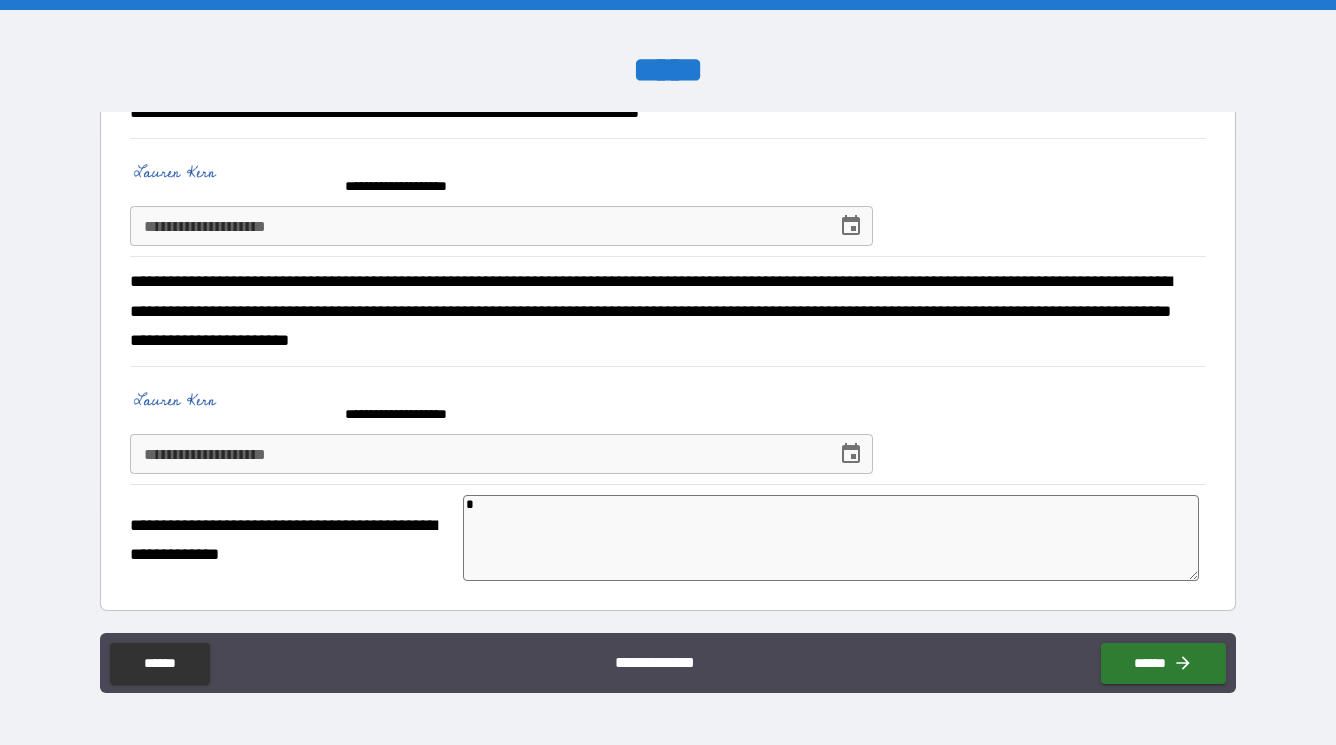 type on "**" 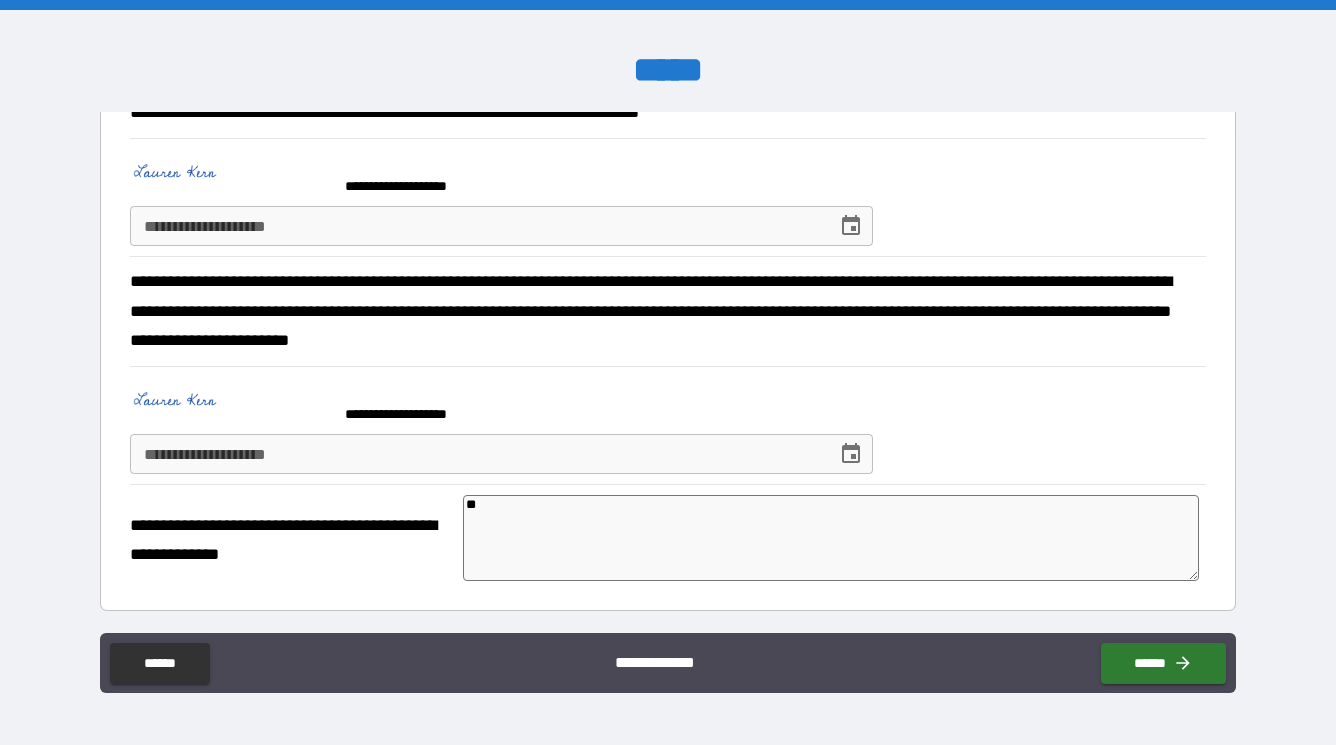 type on "*" 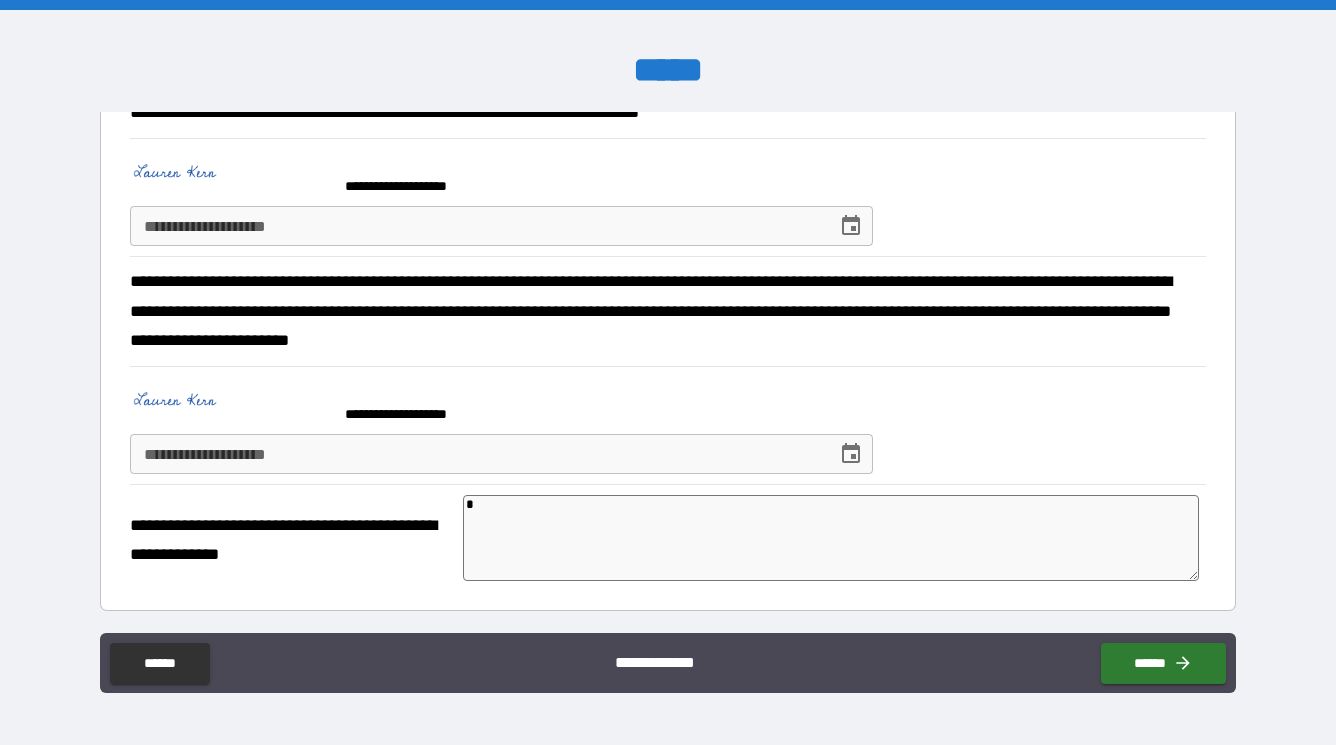type on "*" 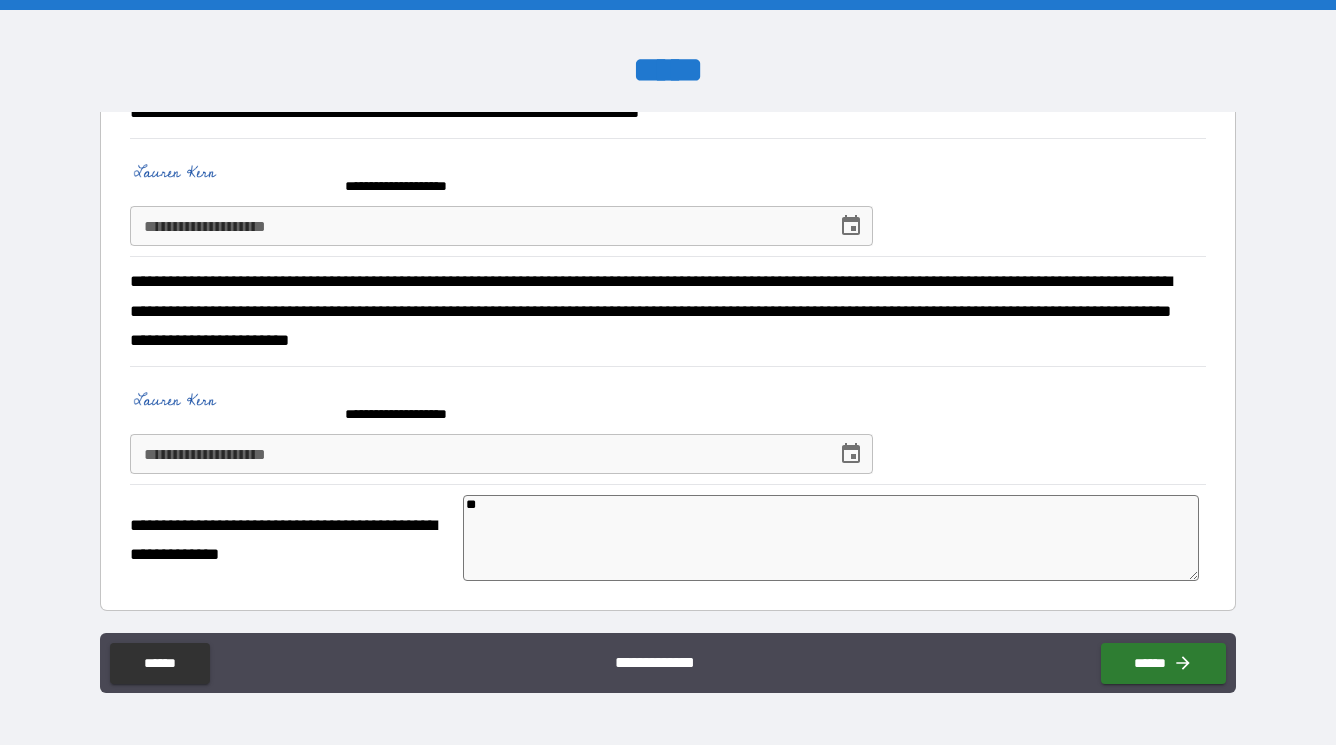 type on "***" 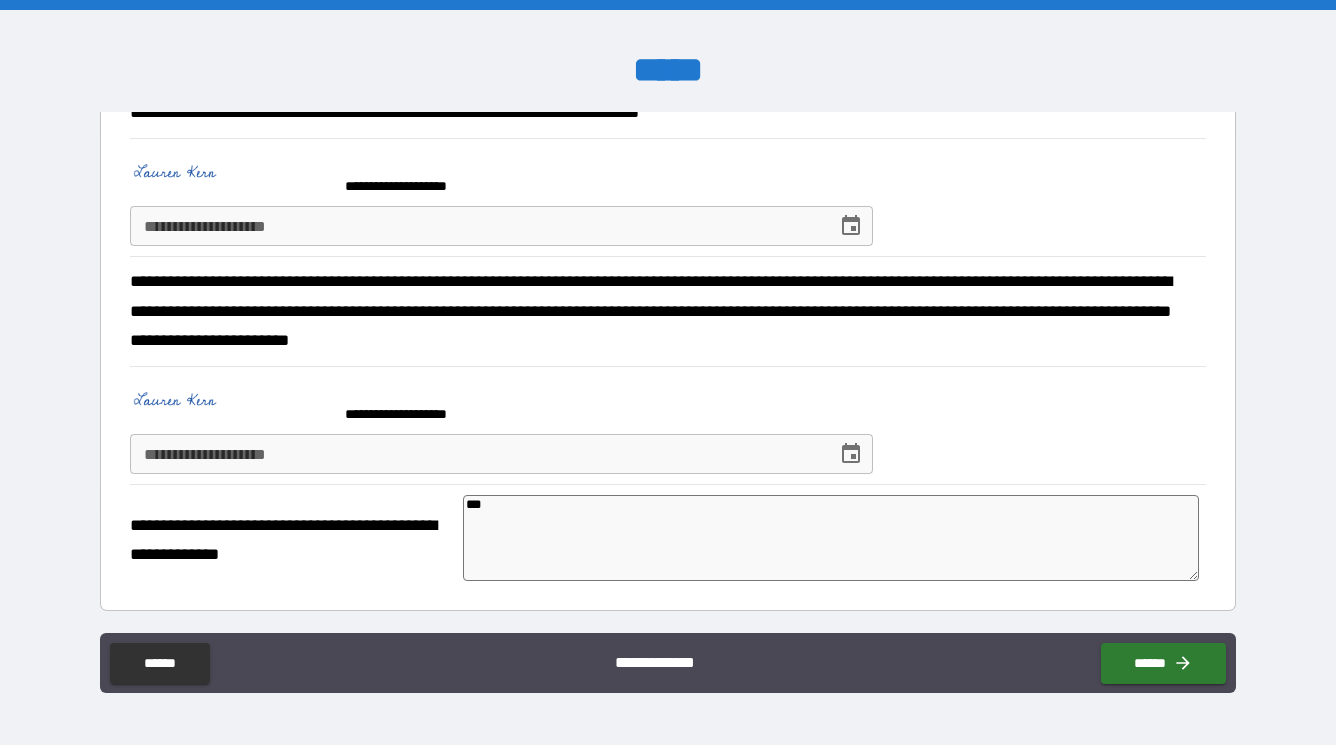 type on "****" 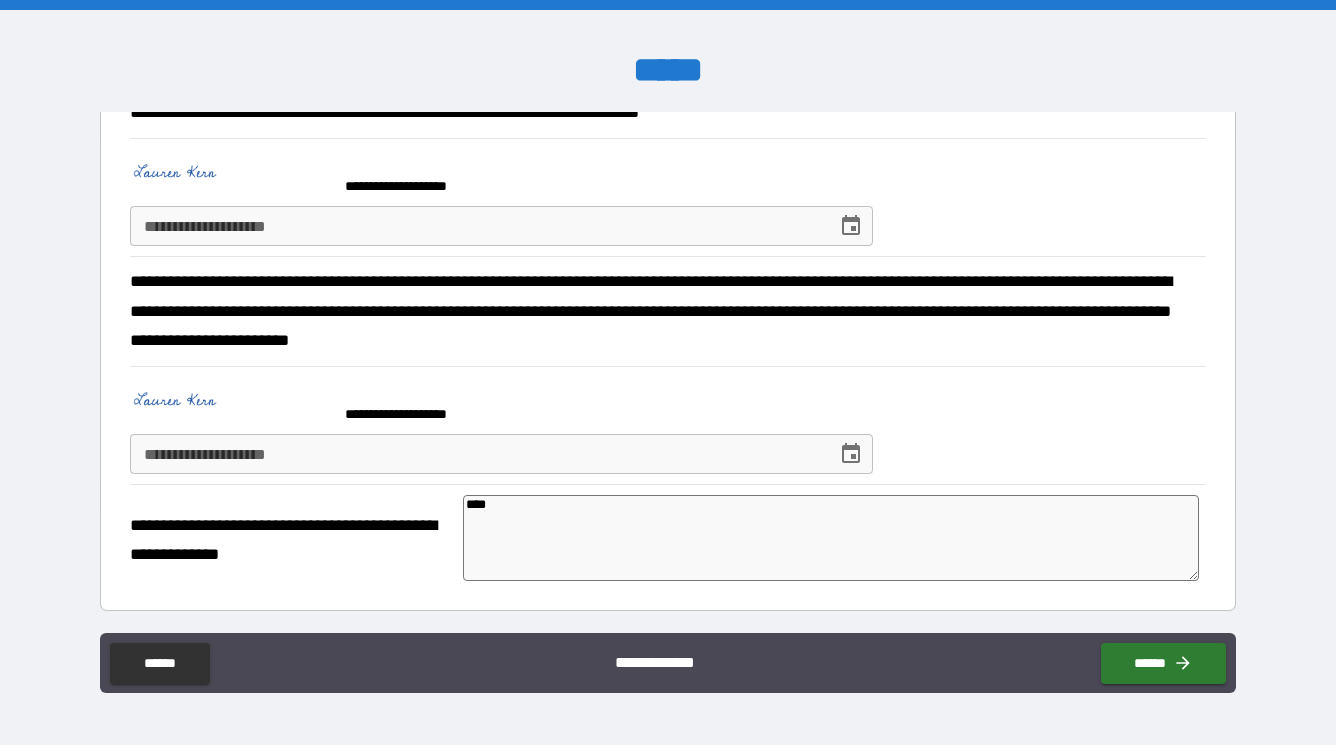 type on "*****" 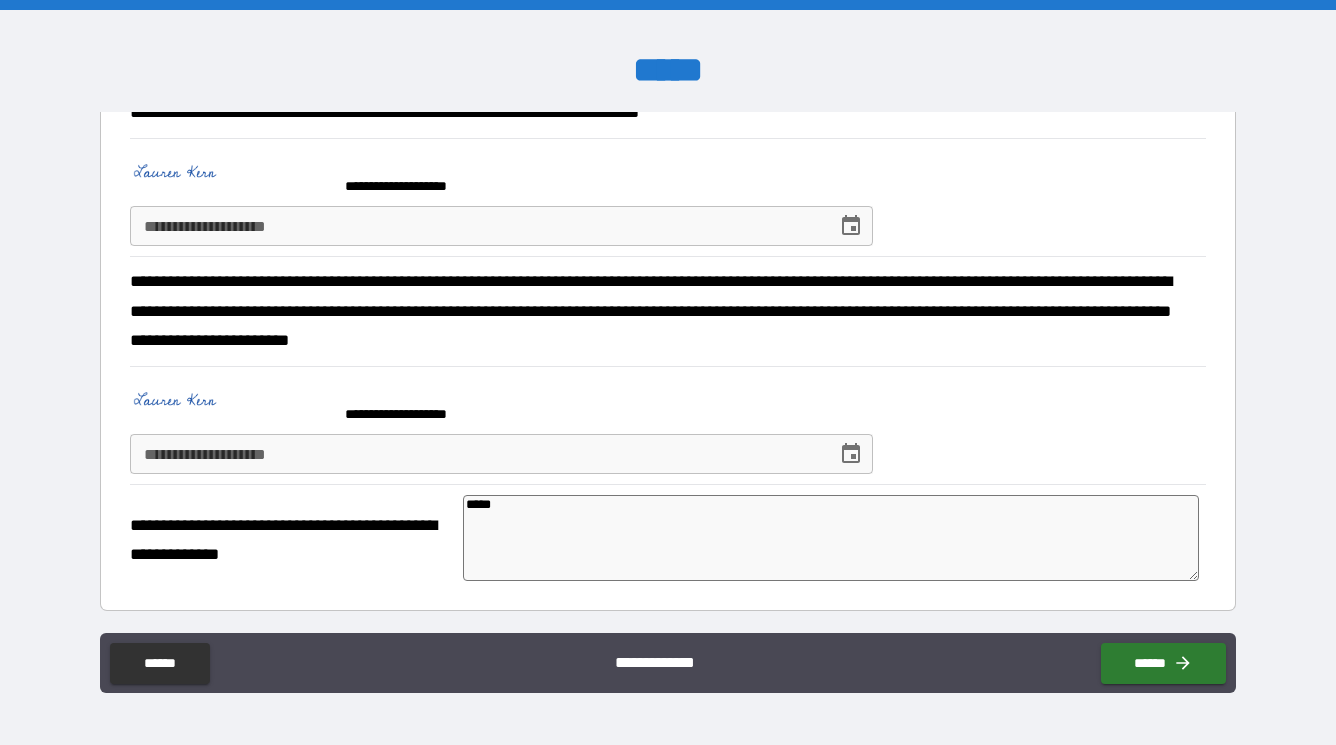 type on "******" 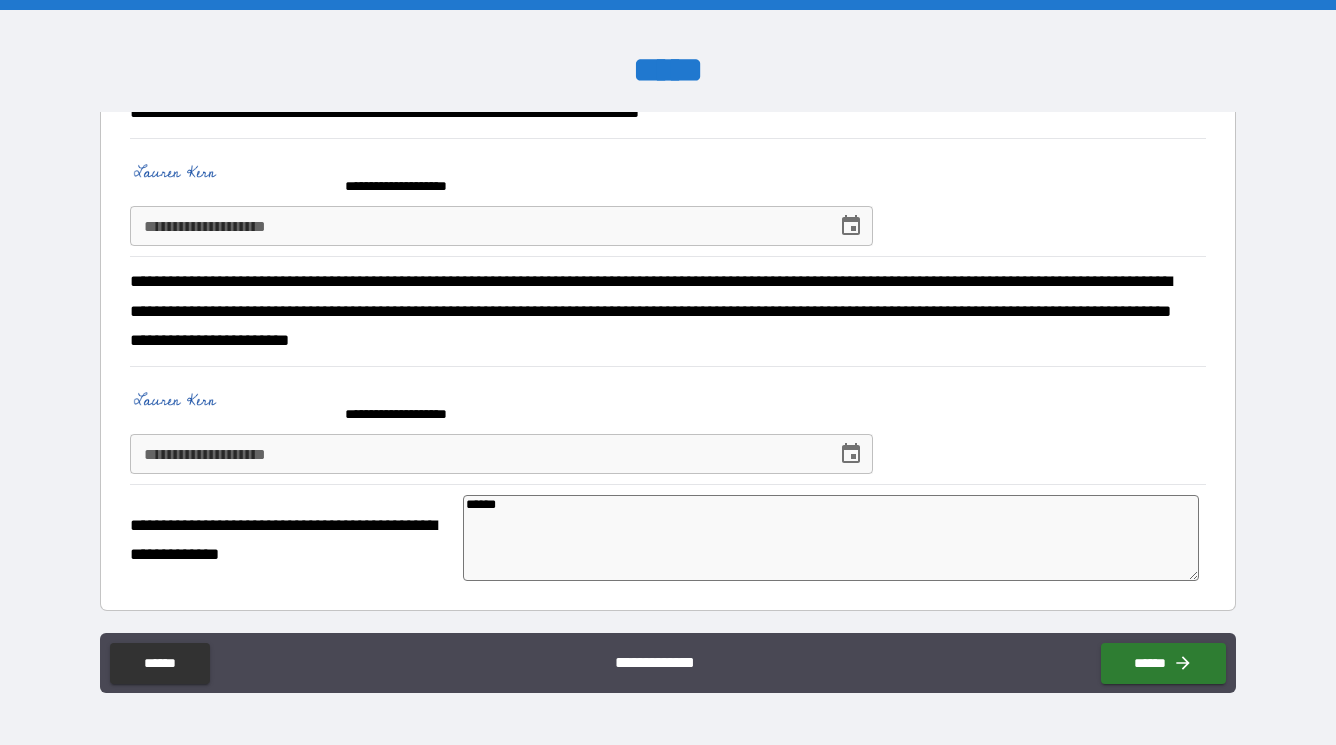 type on "******" 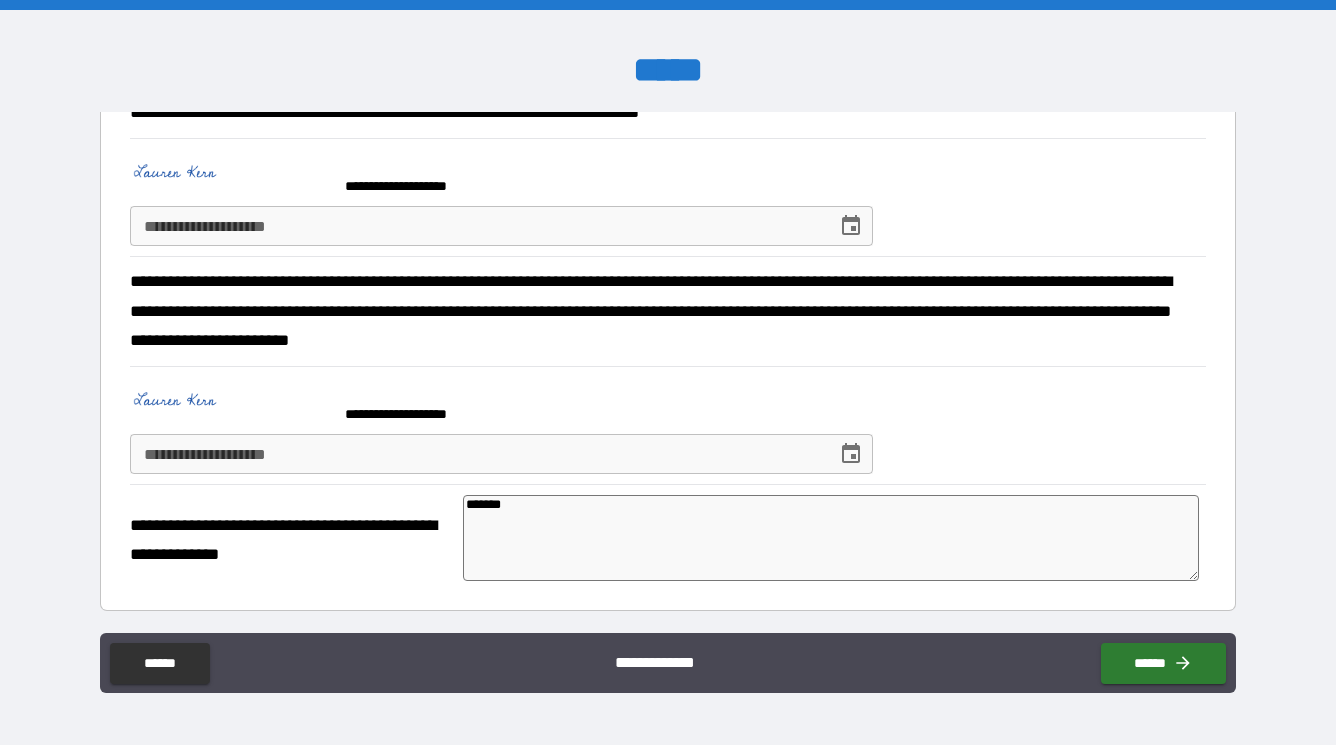 type on "*" 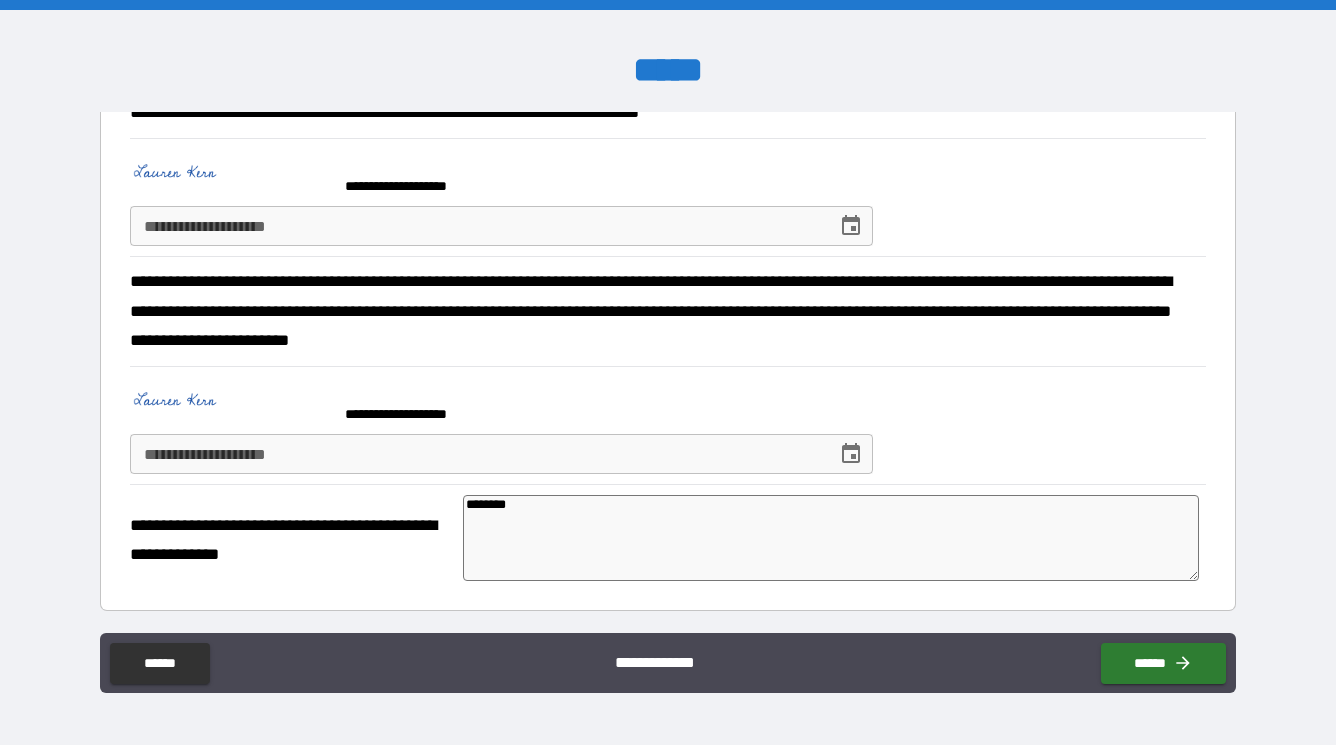 type on "*********" 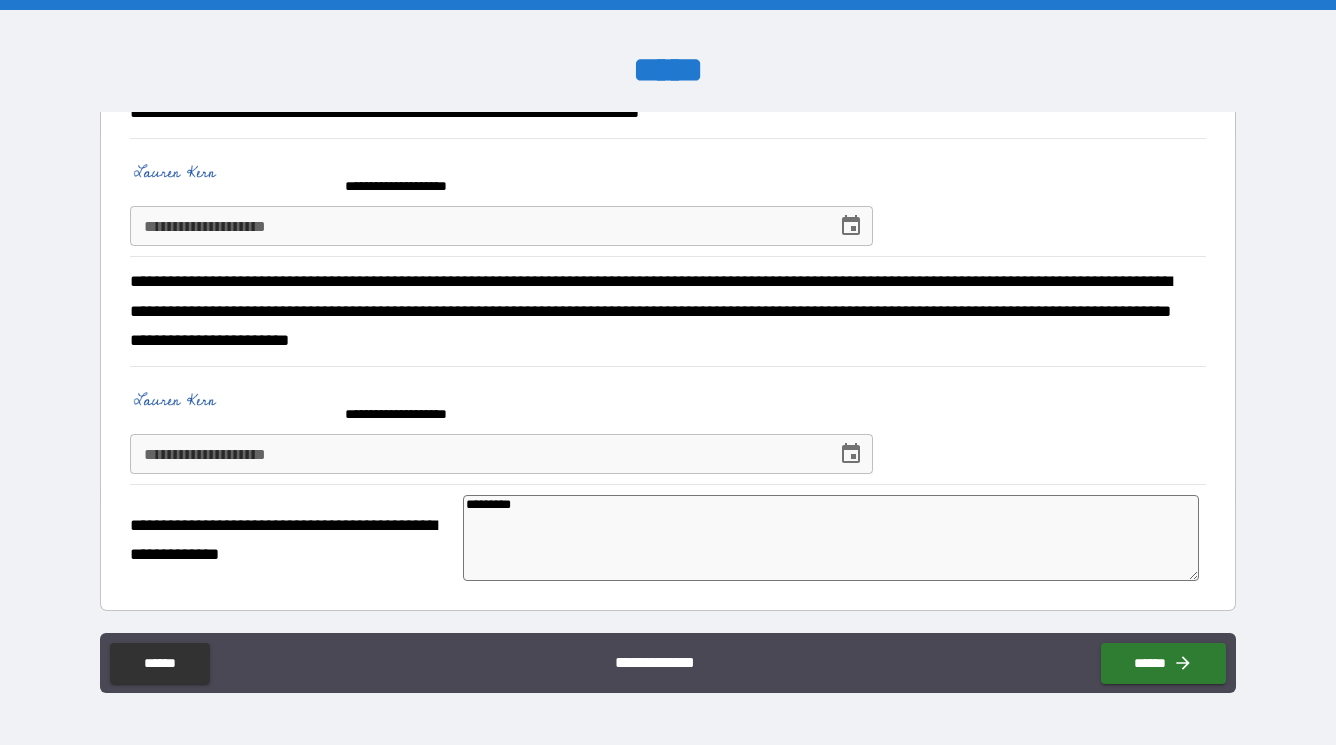 type on "**********" 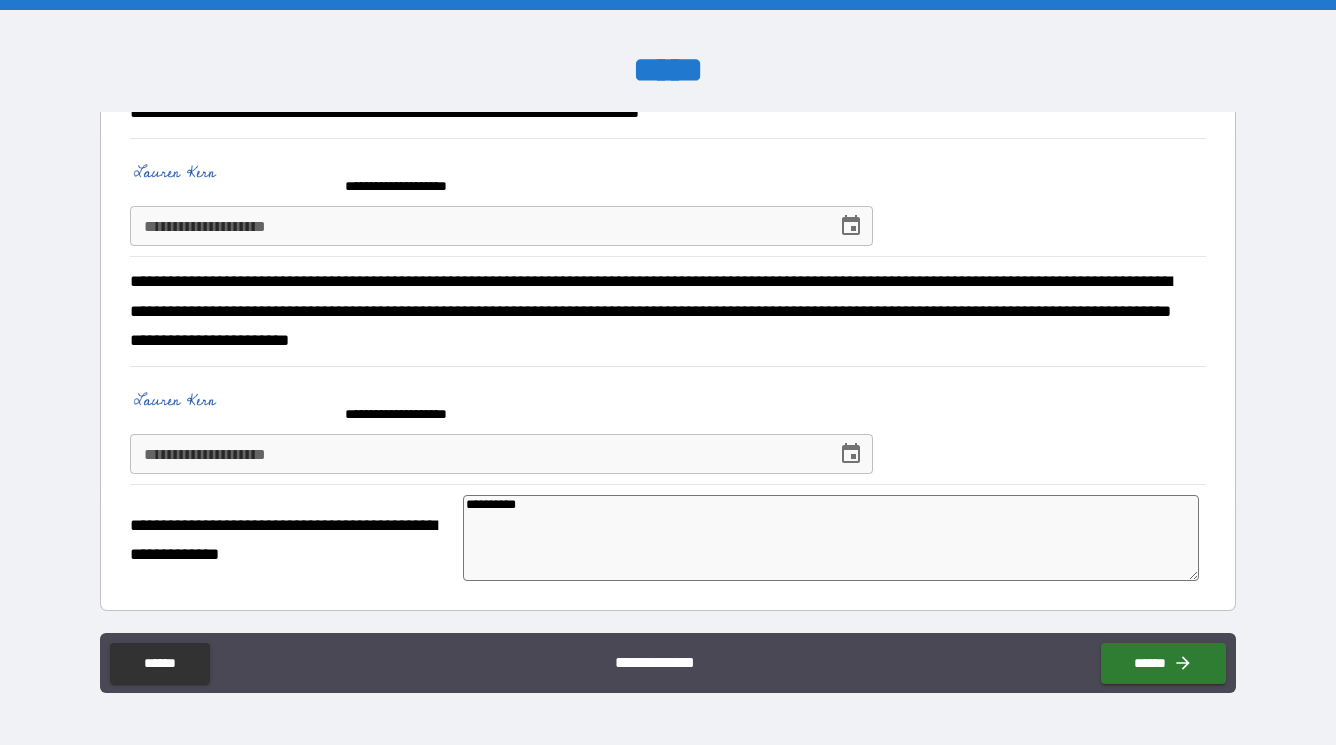 type on "**********" 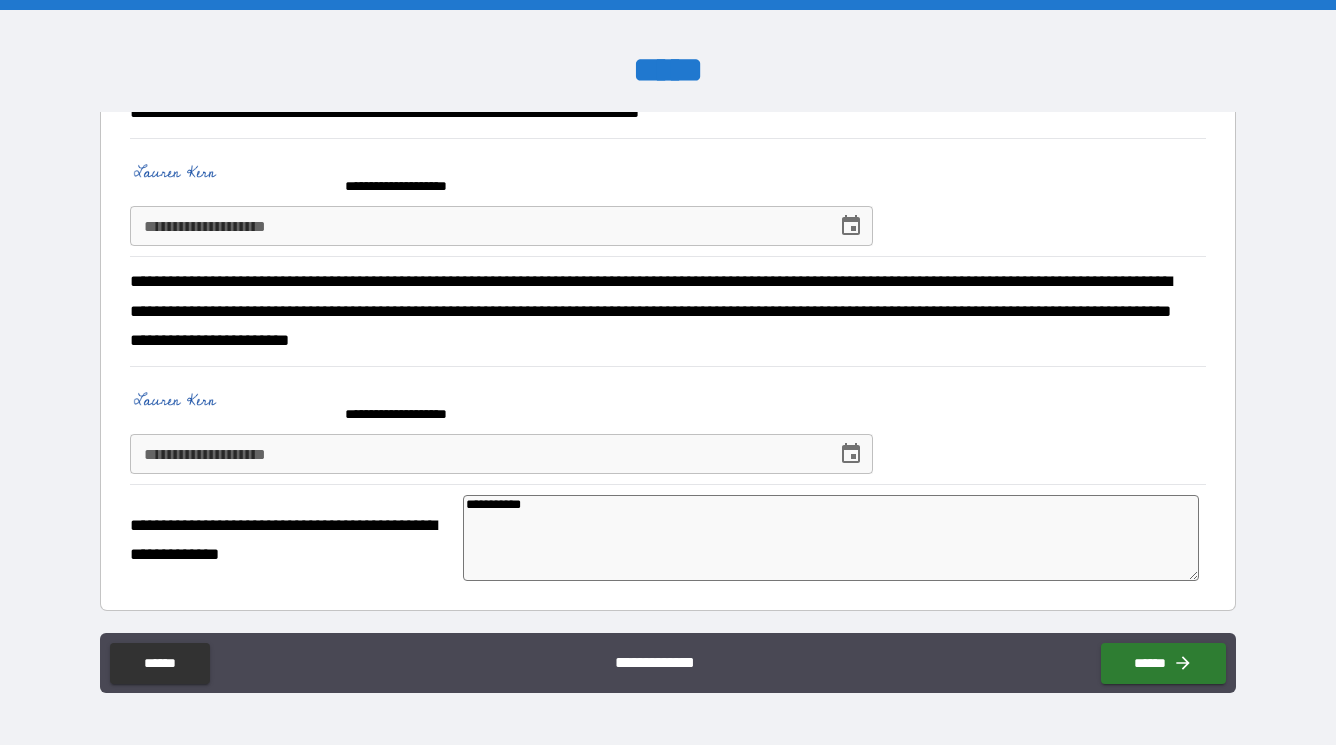 type on "*" 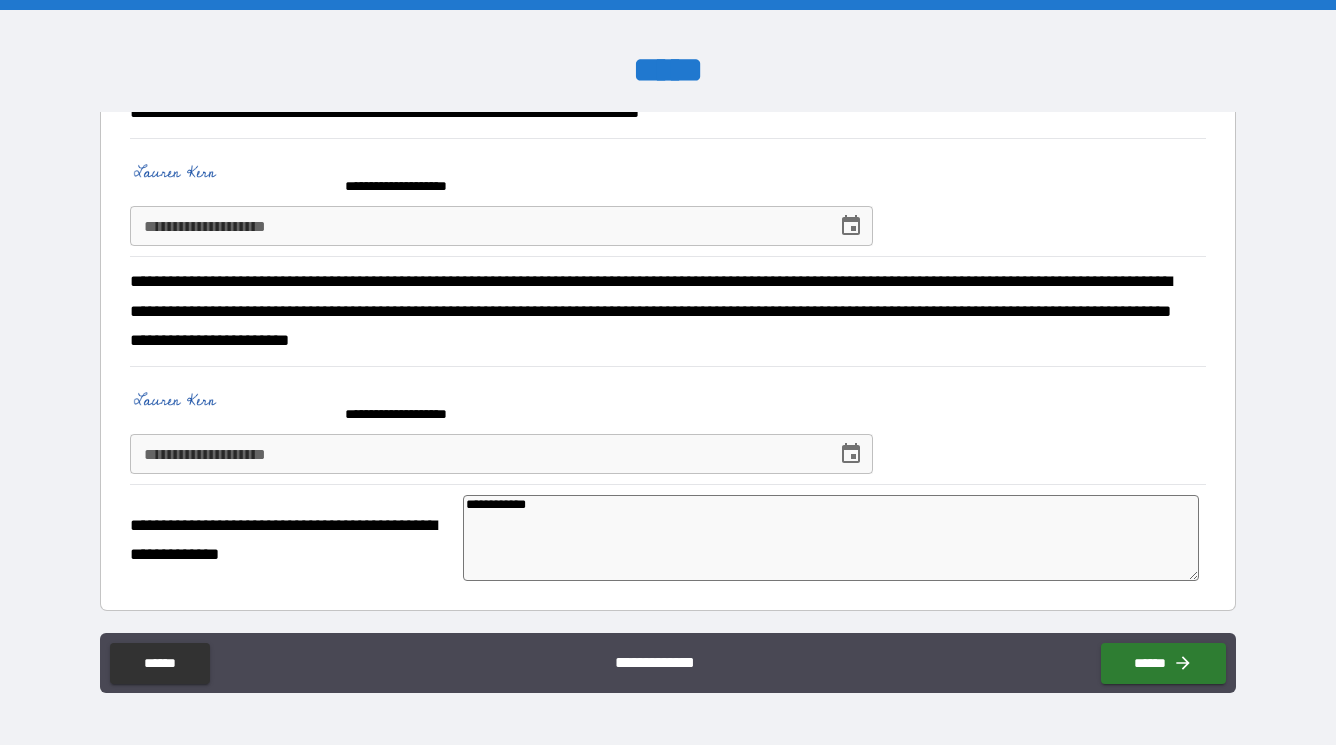 type on "*" 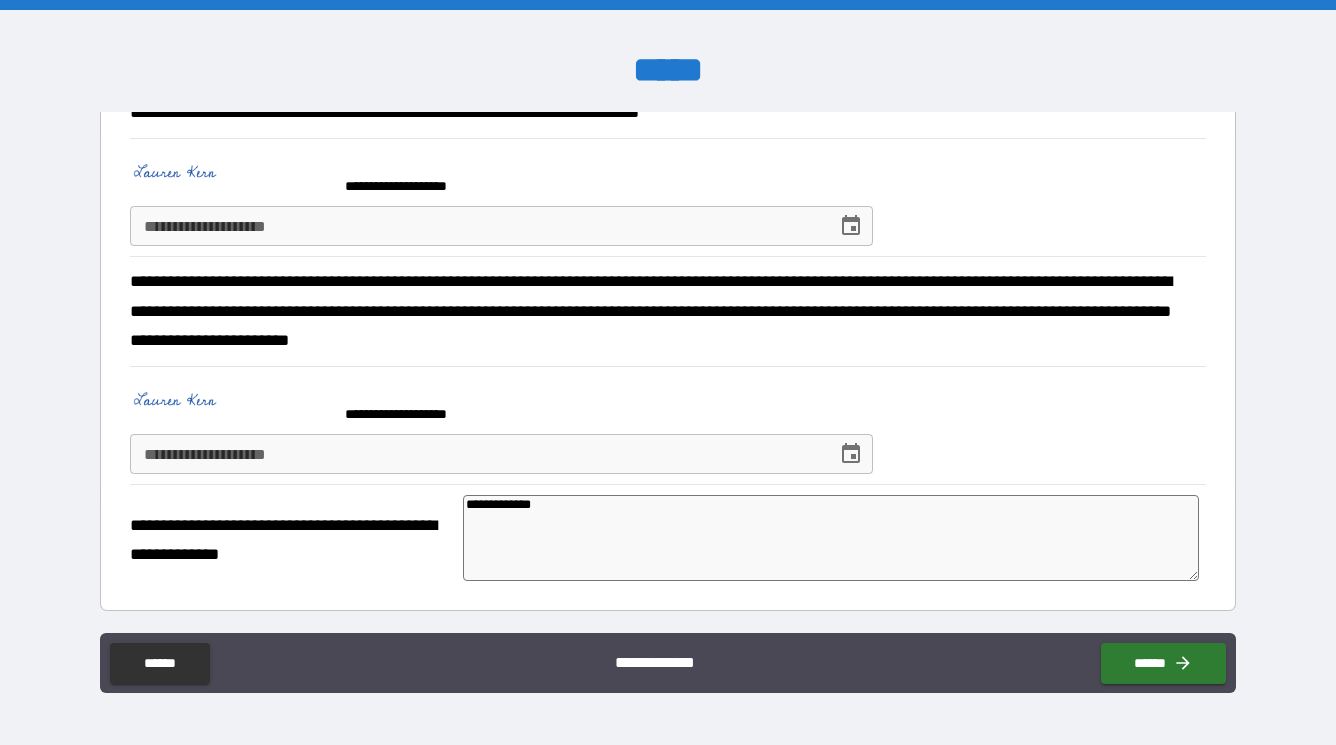 type on "*" 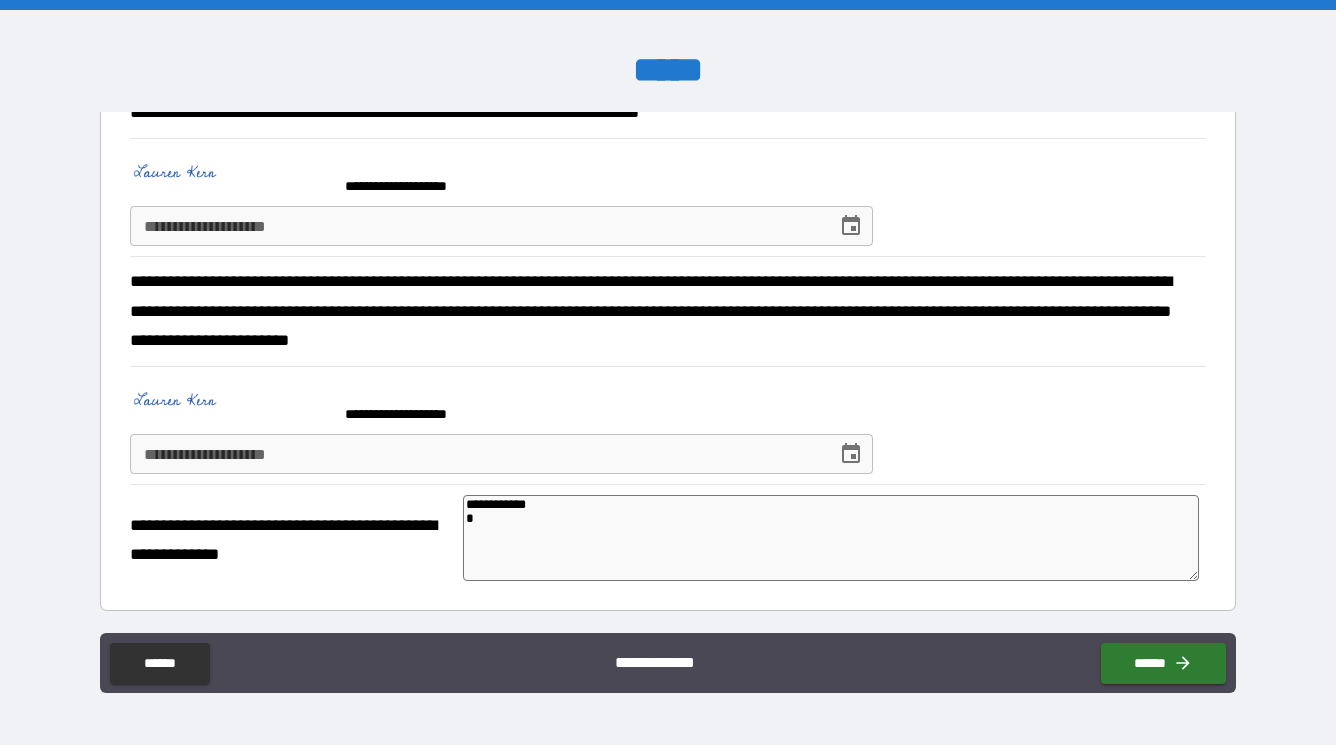type on "*" 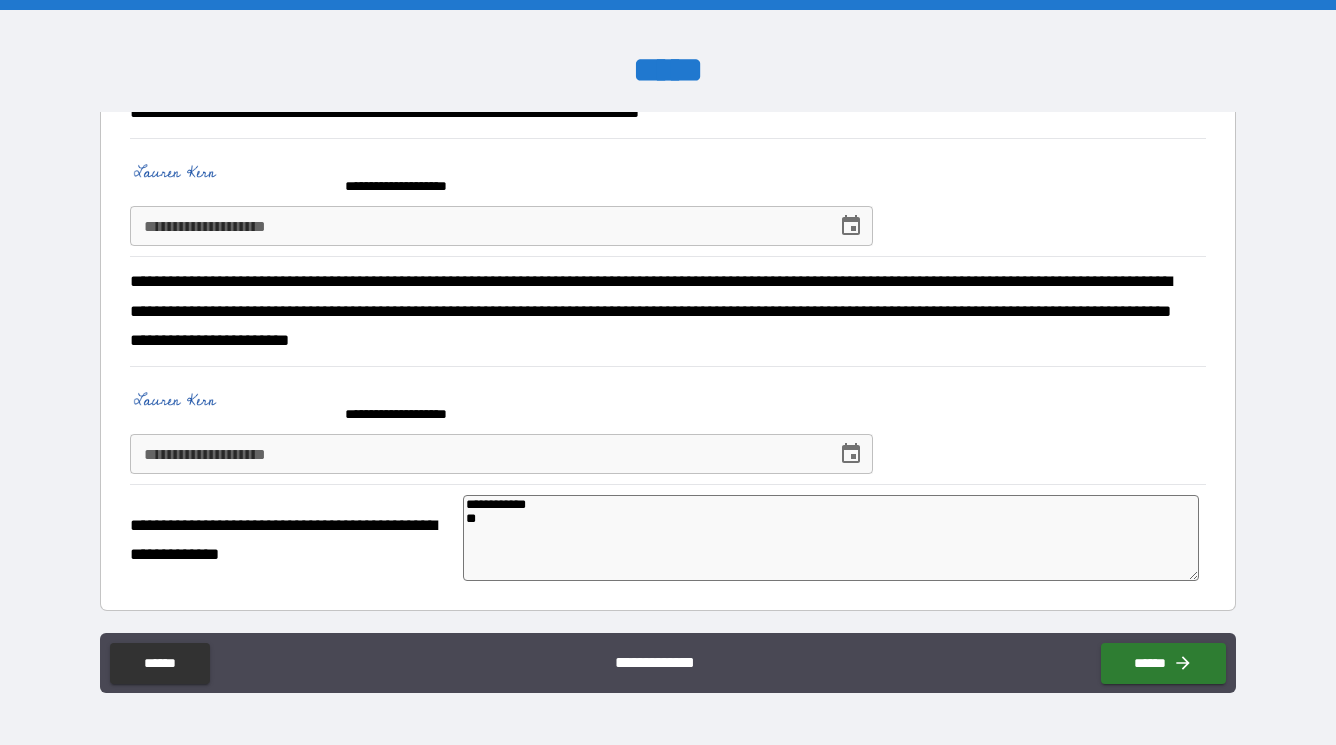 type on "**********" 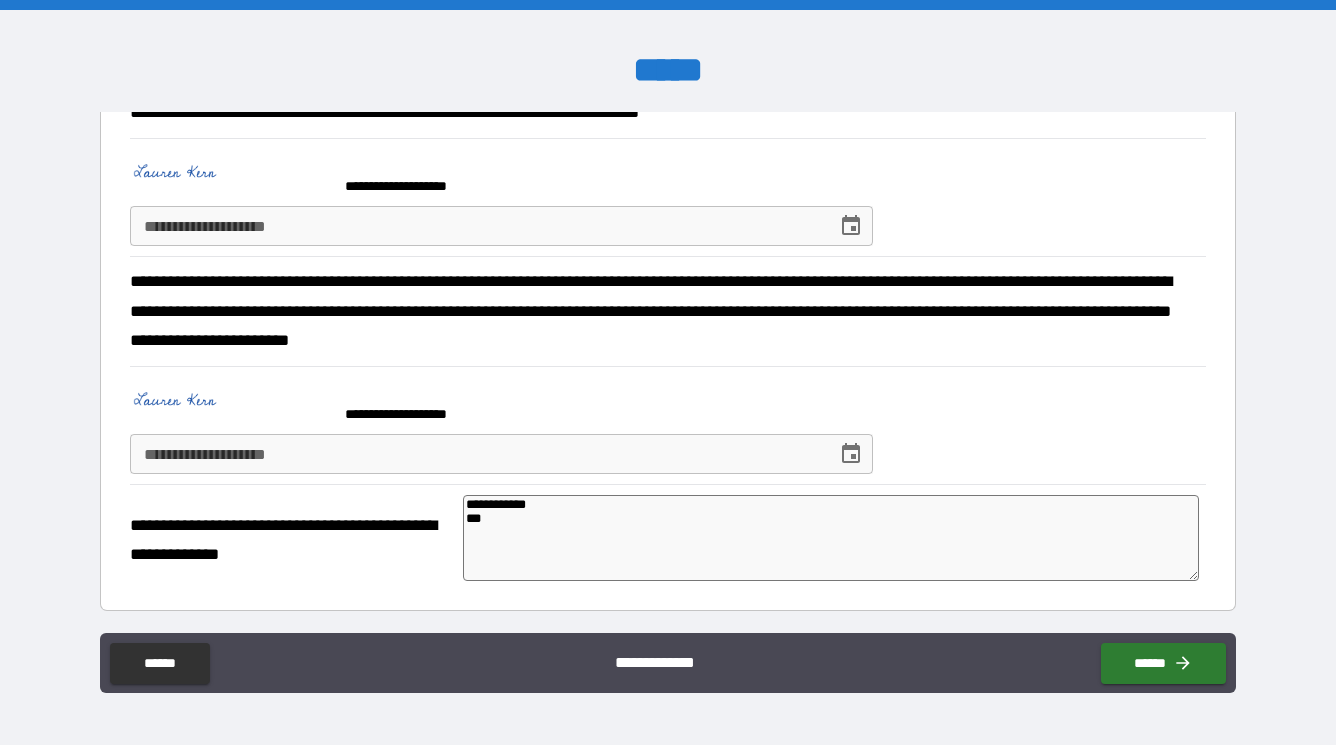 type on "**********" 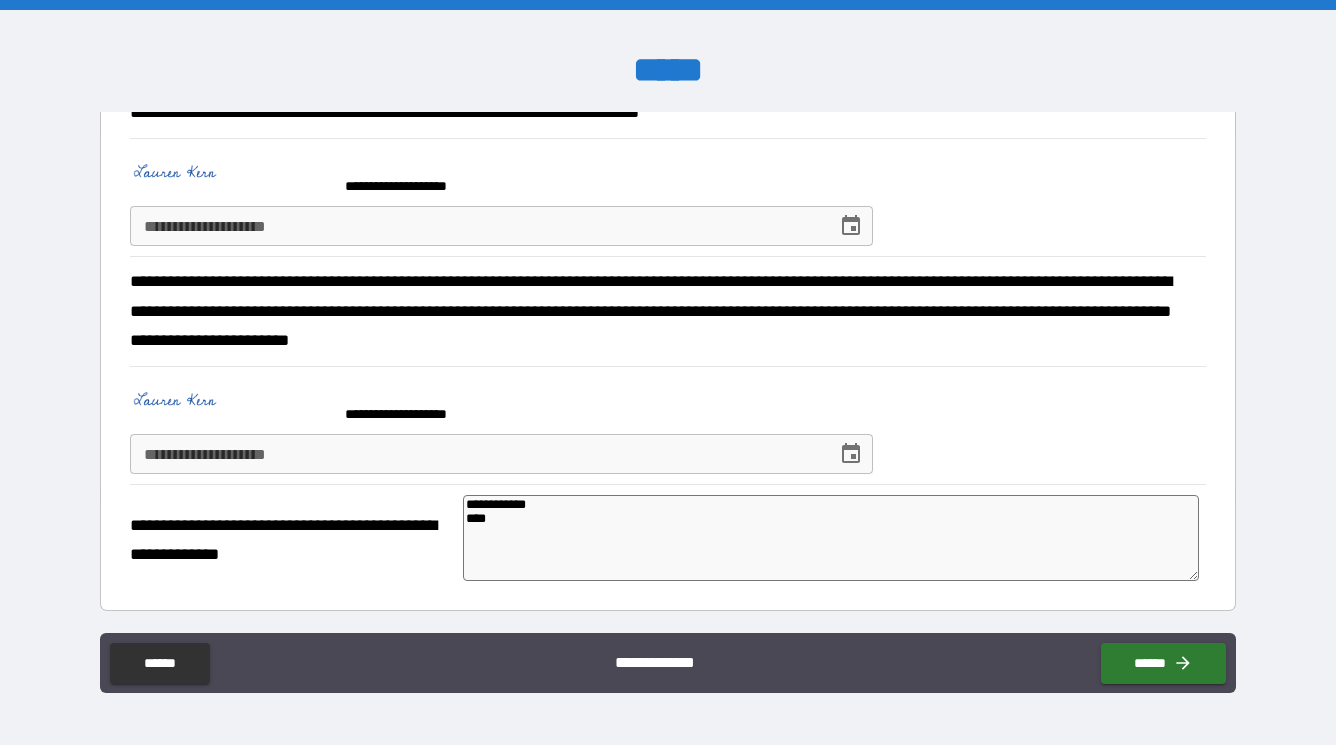 type on "**********" 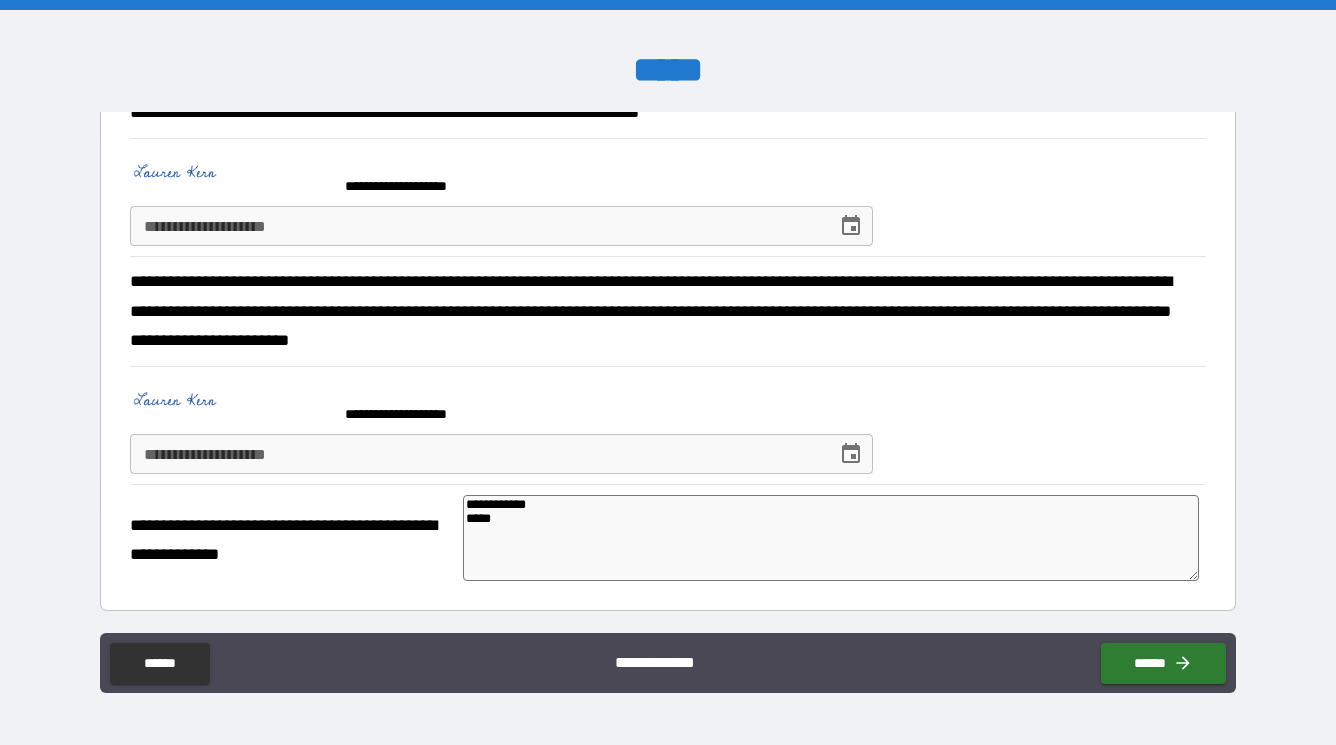 type on "*" 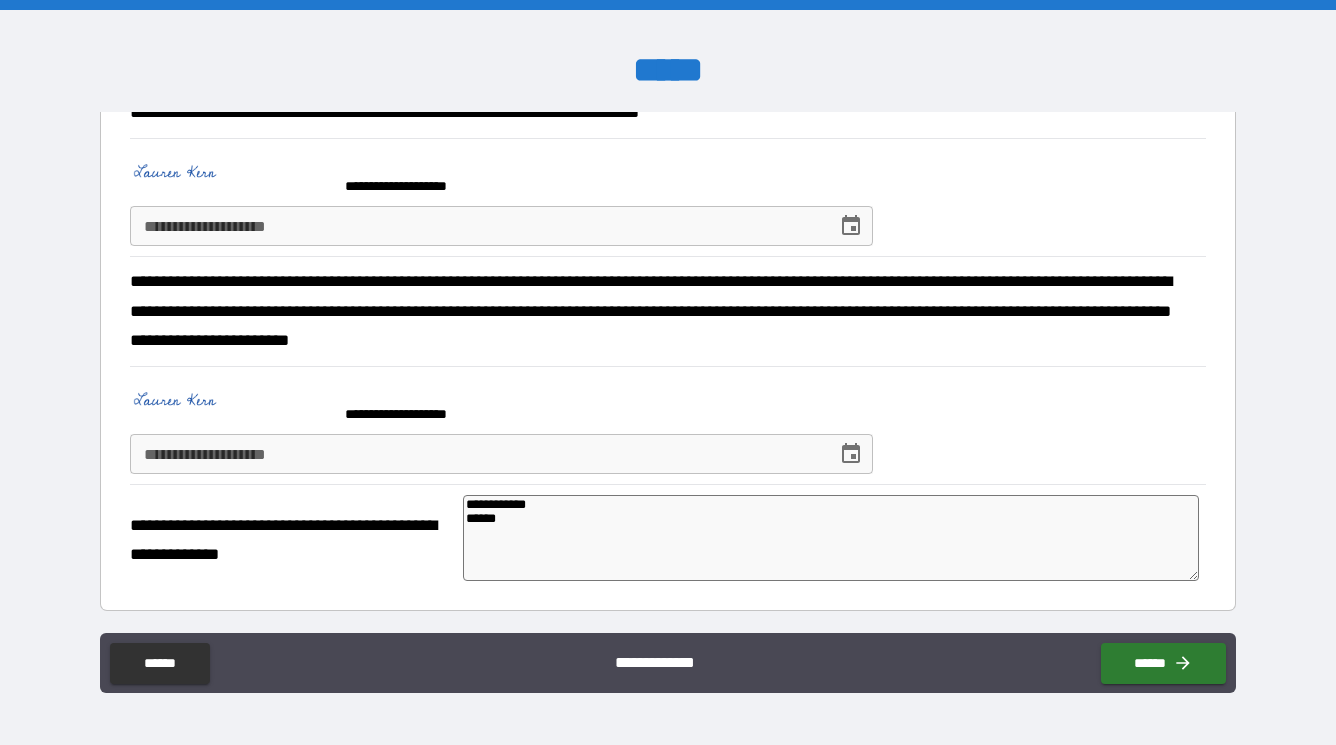 type on "**********" 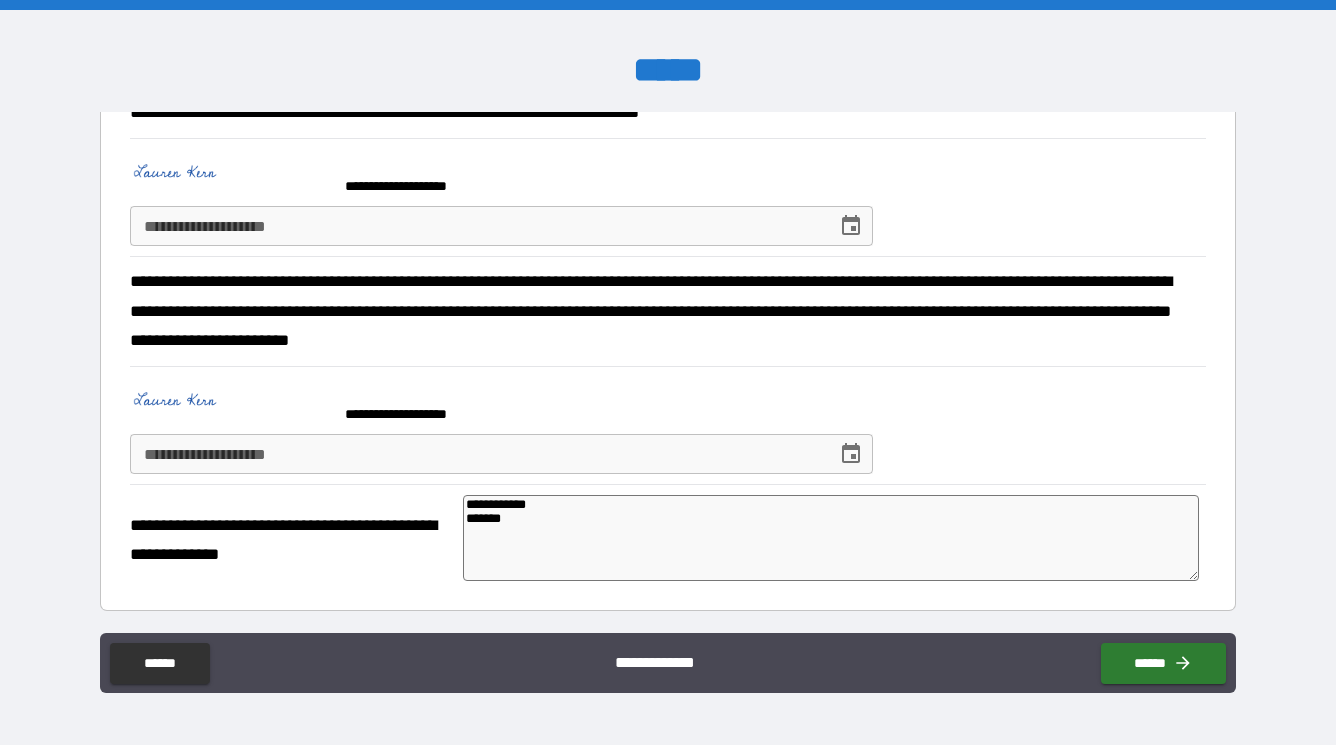 type on "**********" 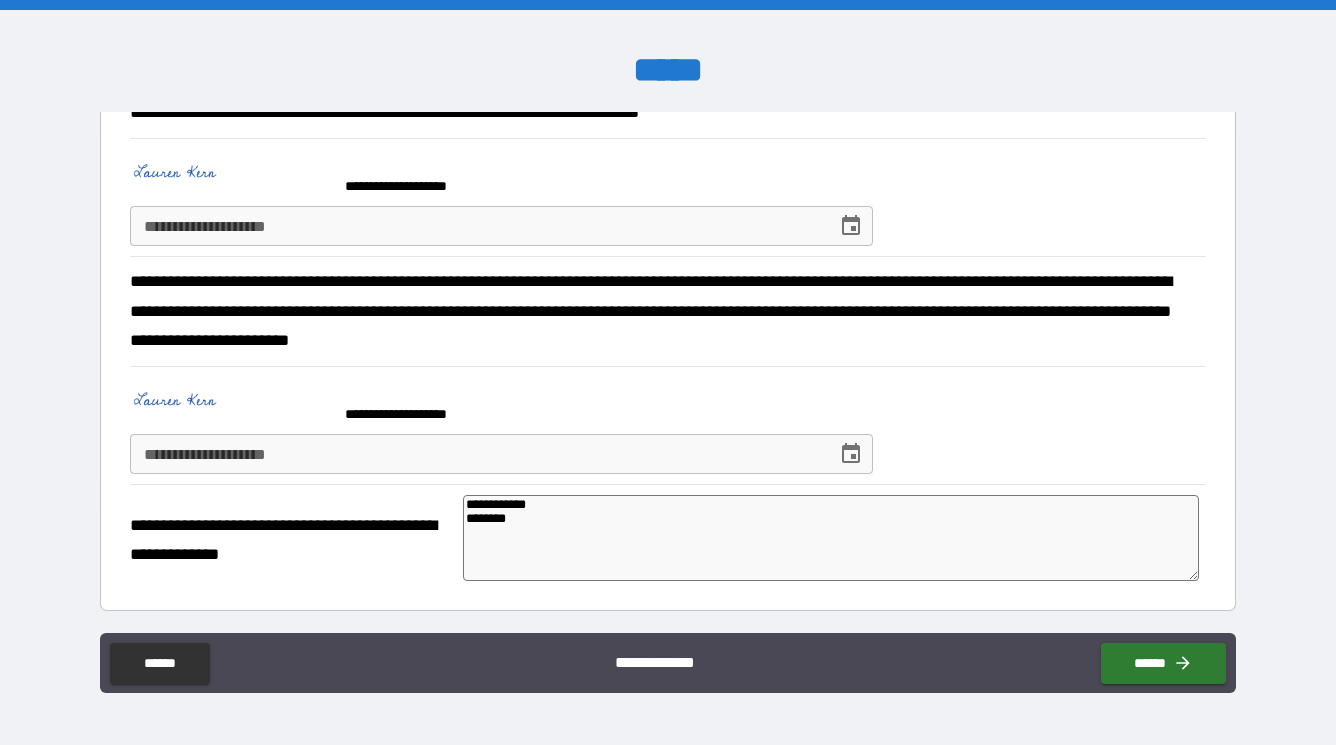 type on "**********" 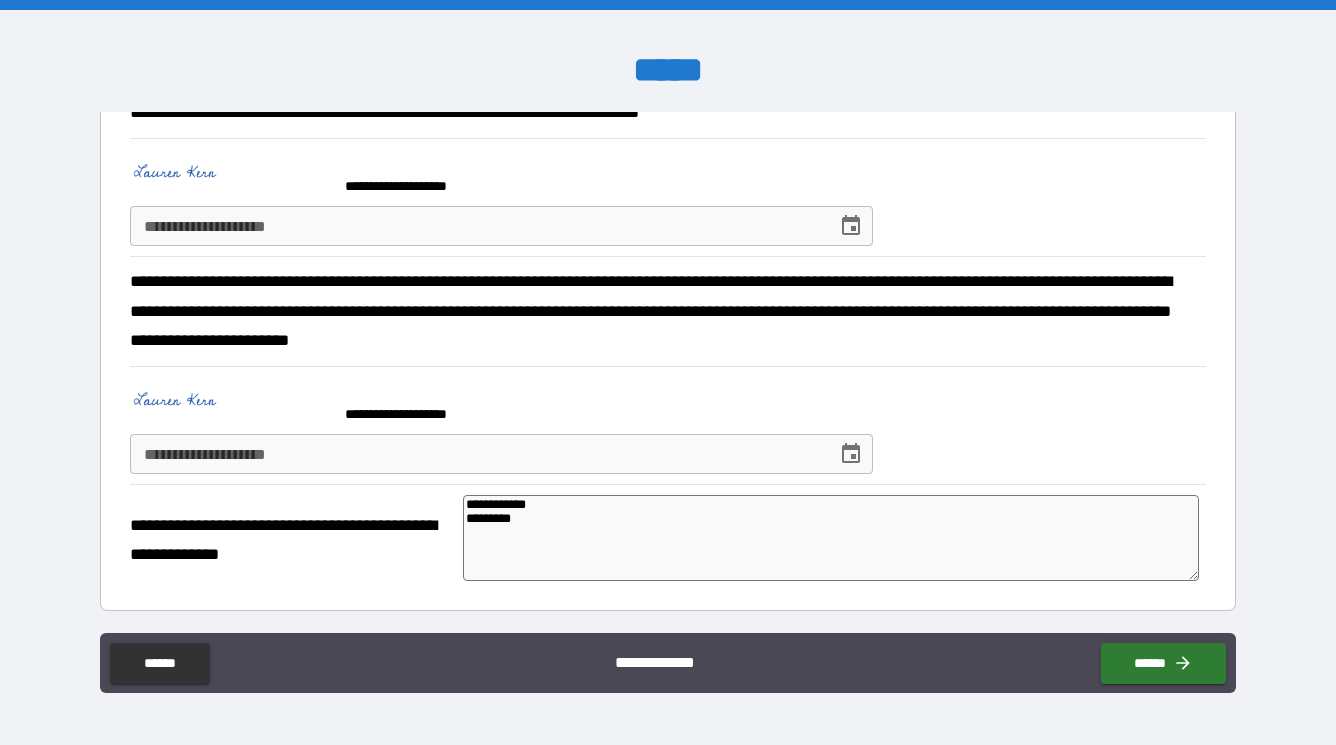 type on "**********" 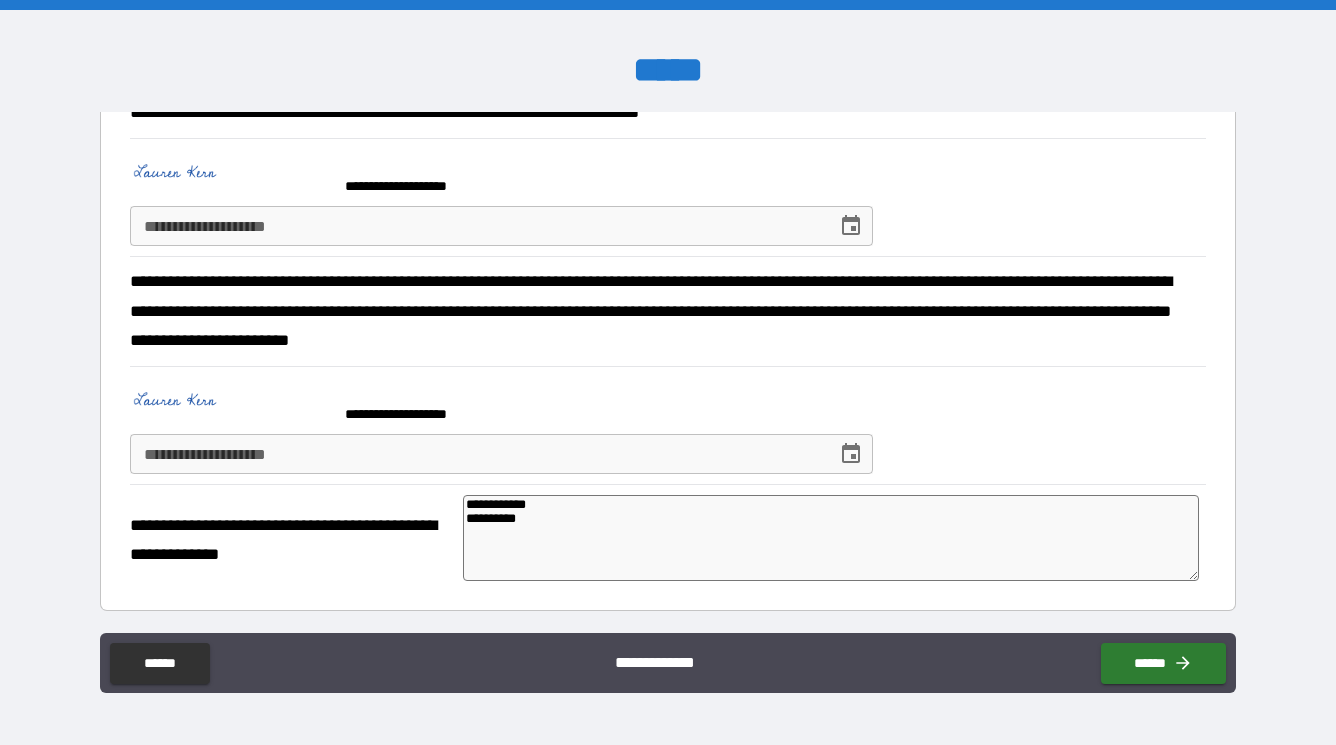type on "*" 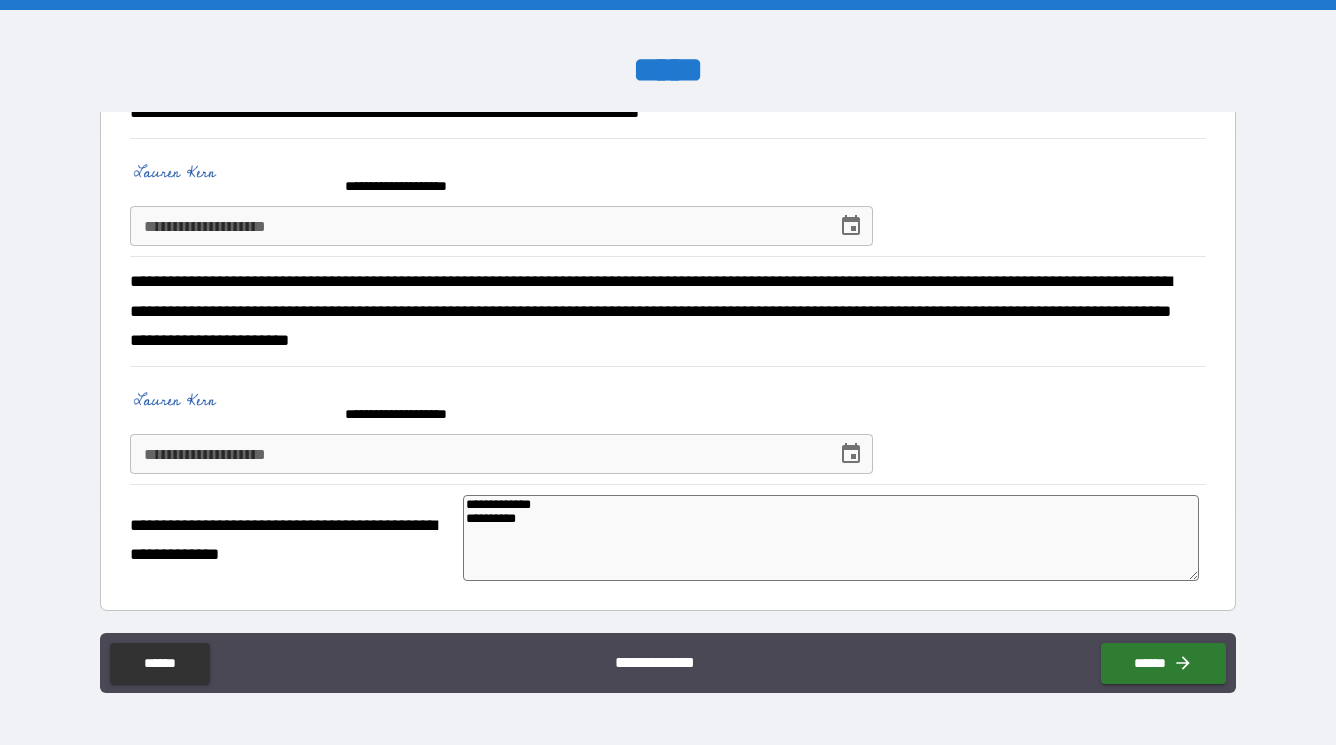 type on "**********" 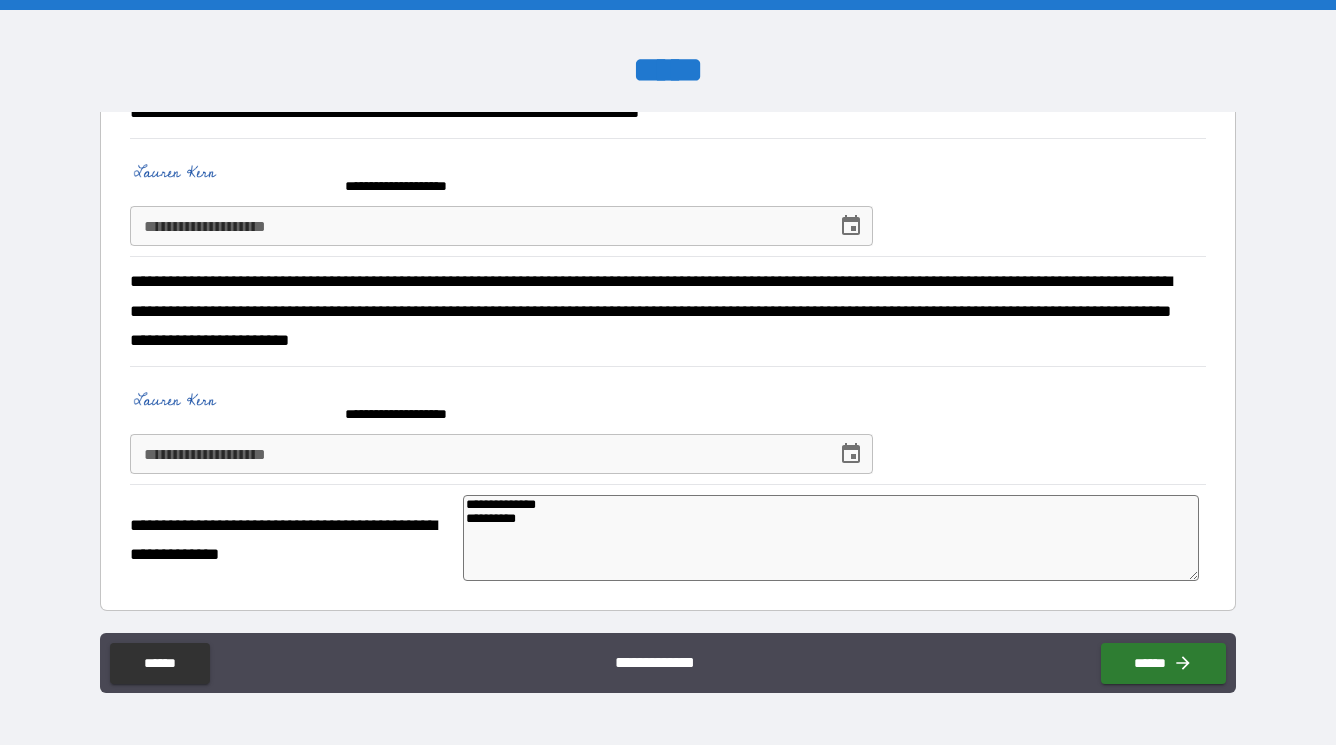 type on "*" 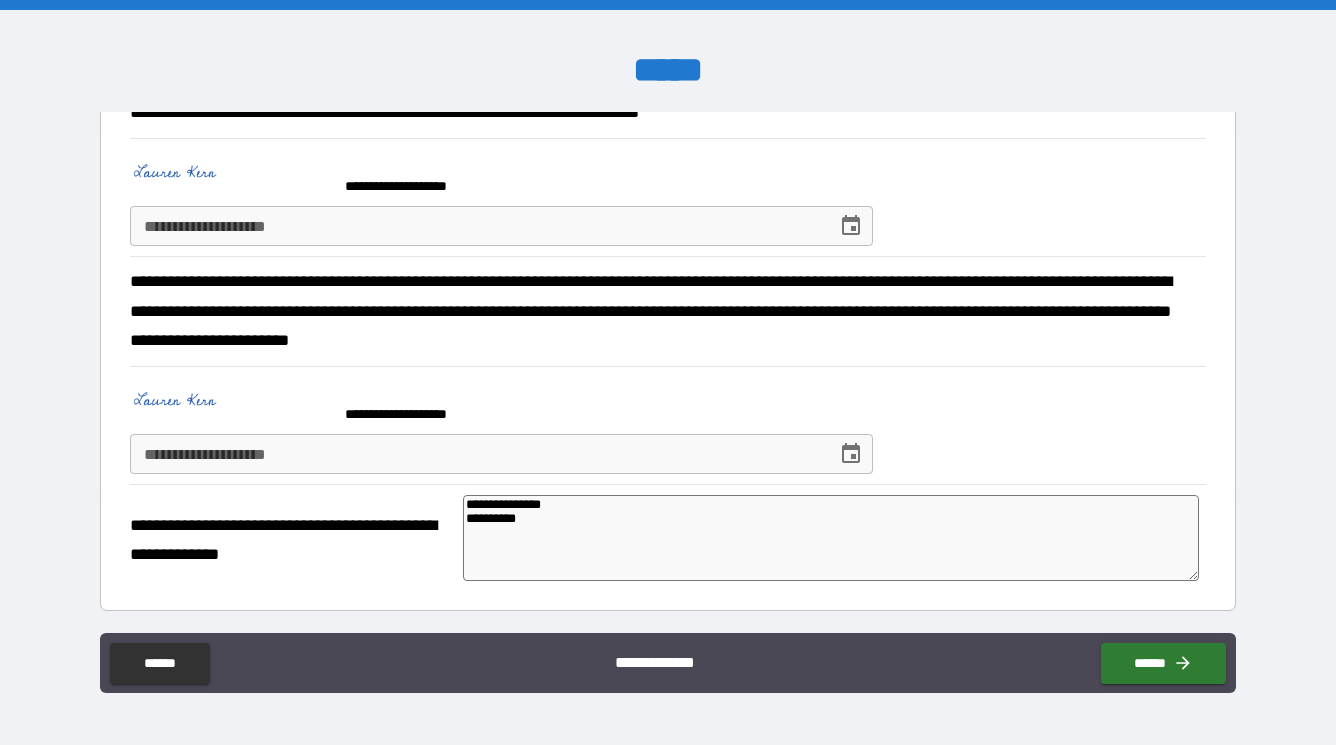 type on "*" 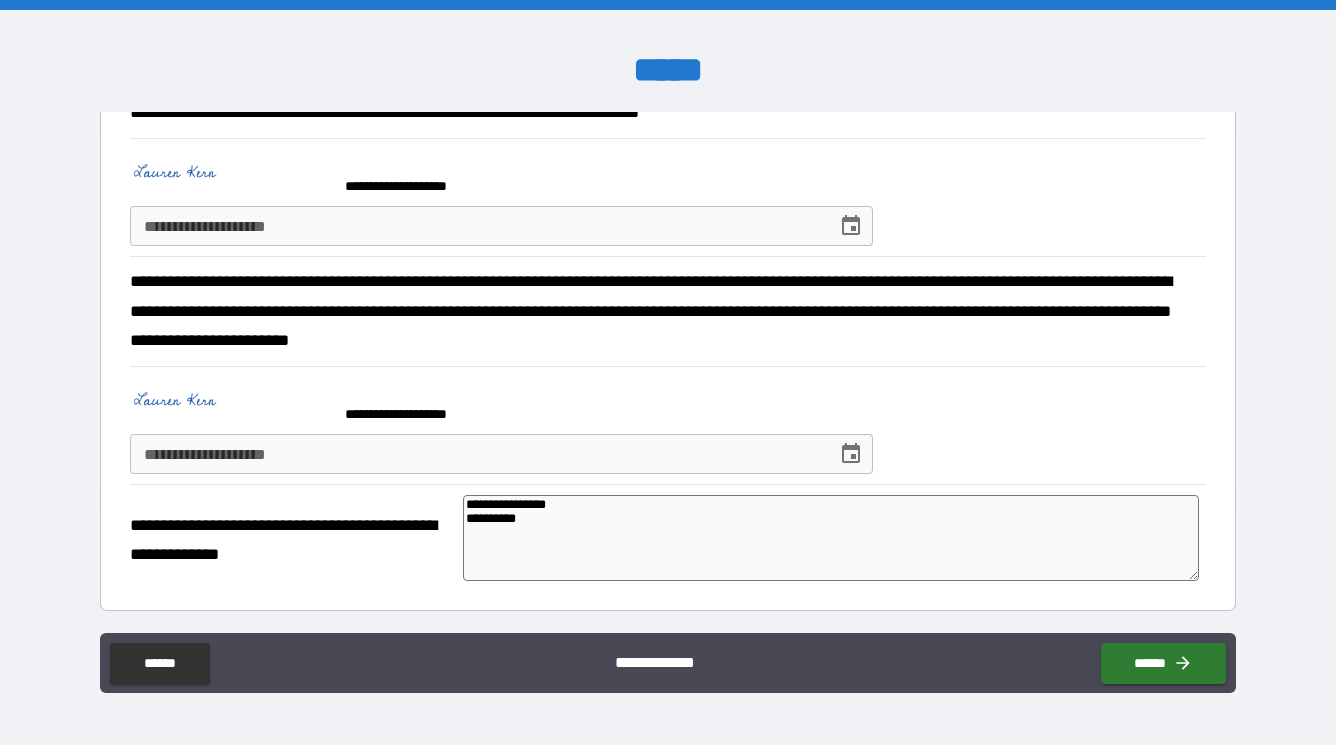 type on "*" 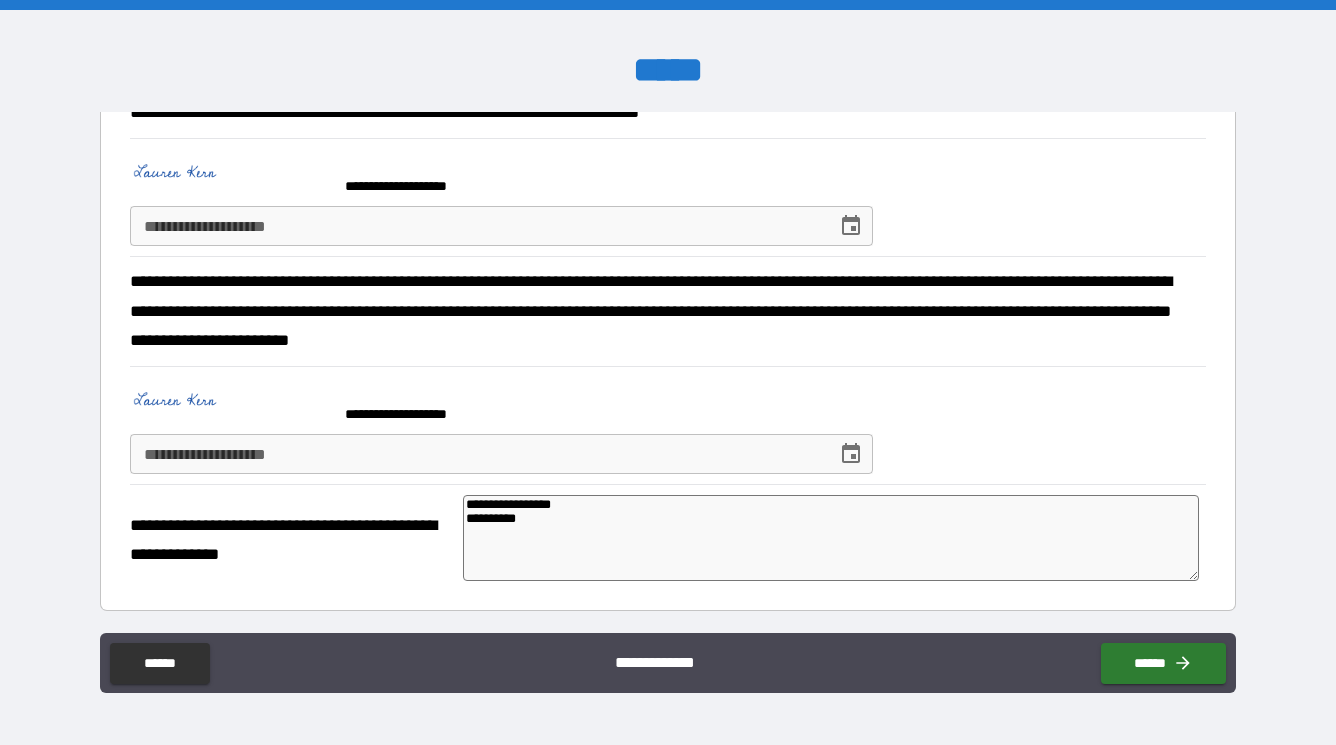 type on "*" 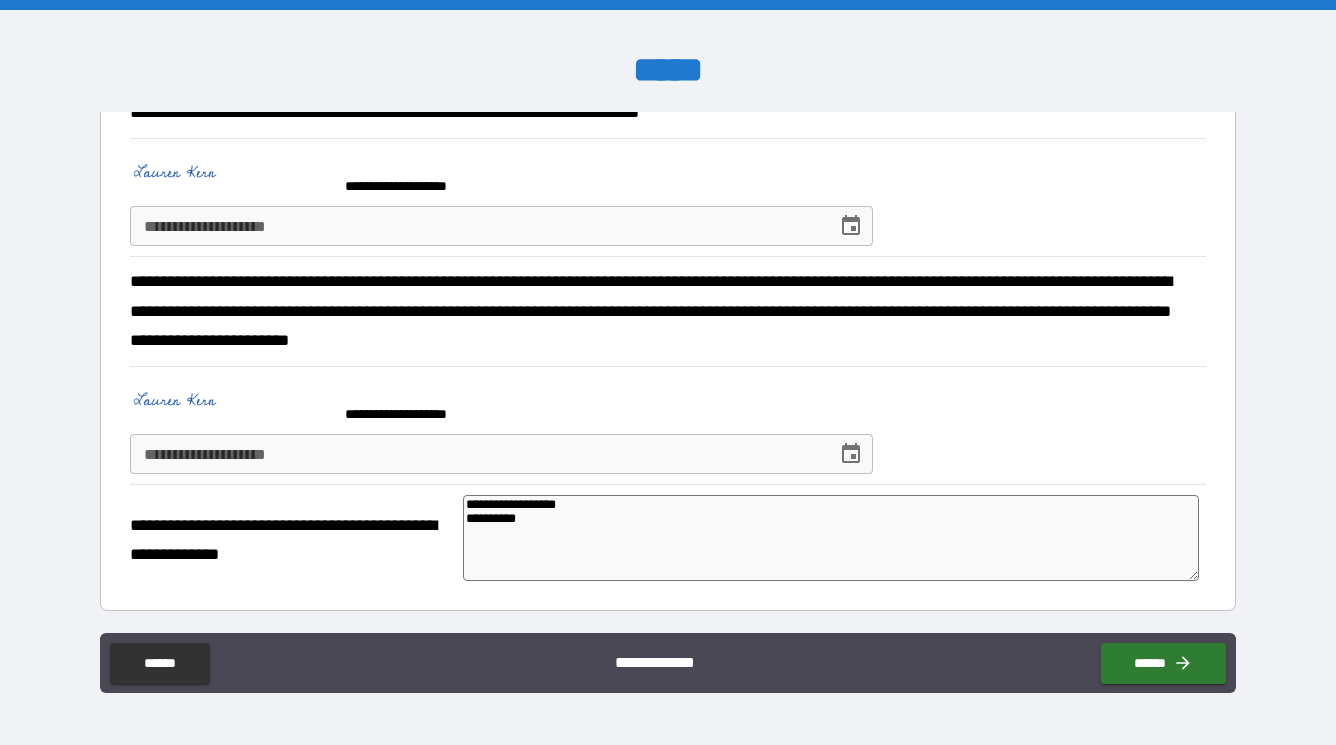 type on "**********" 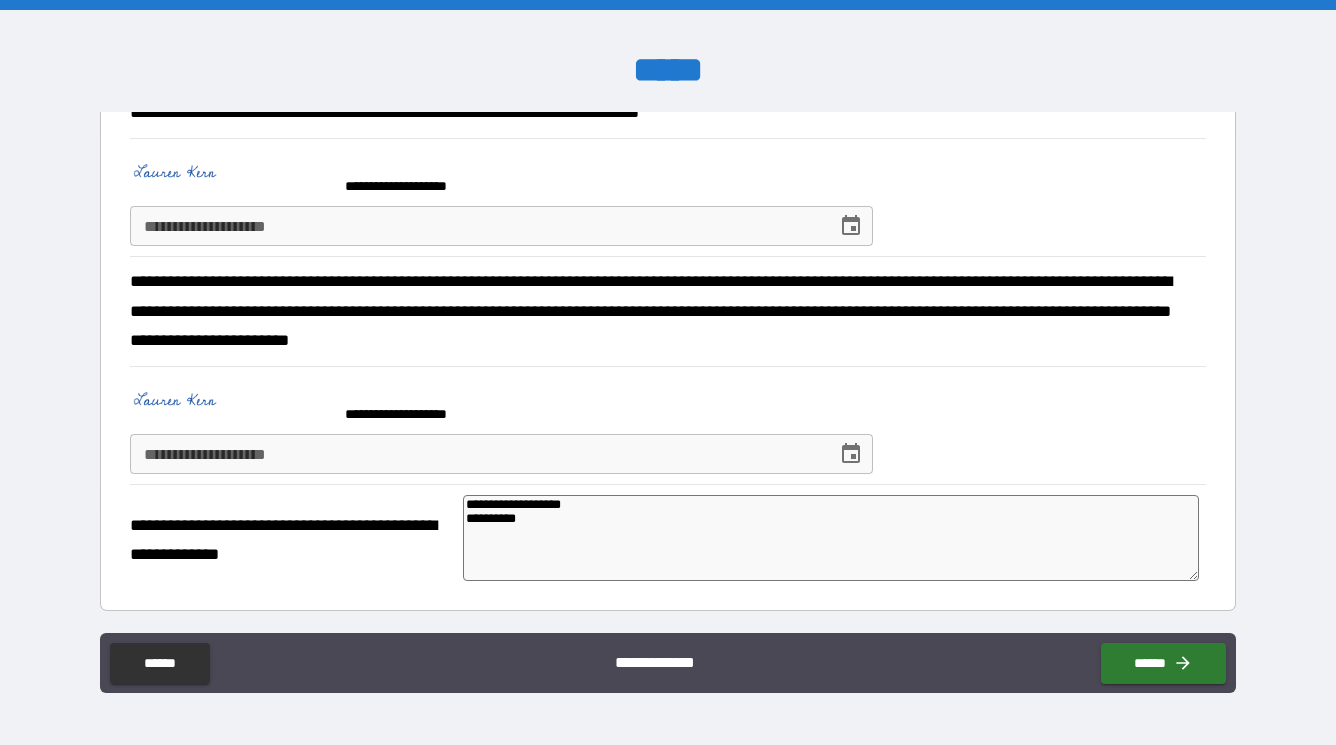 type on "**********" 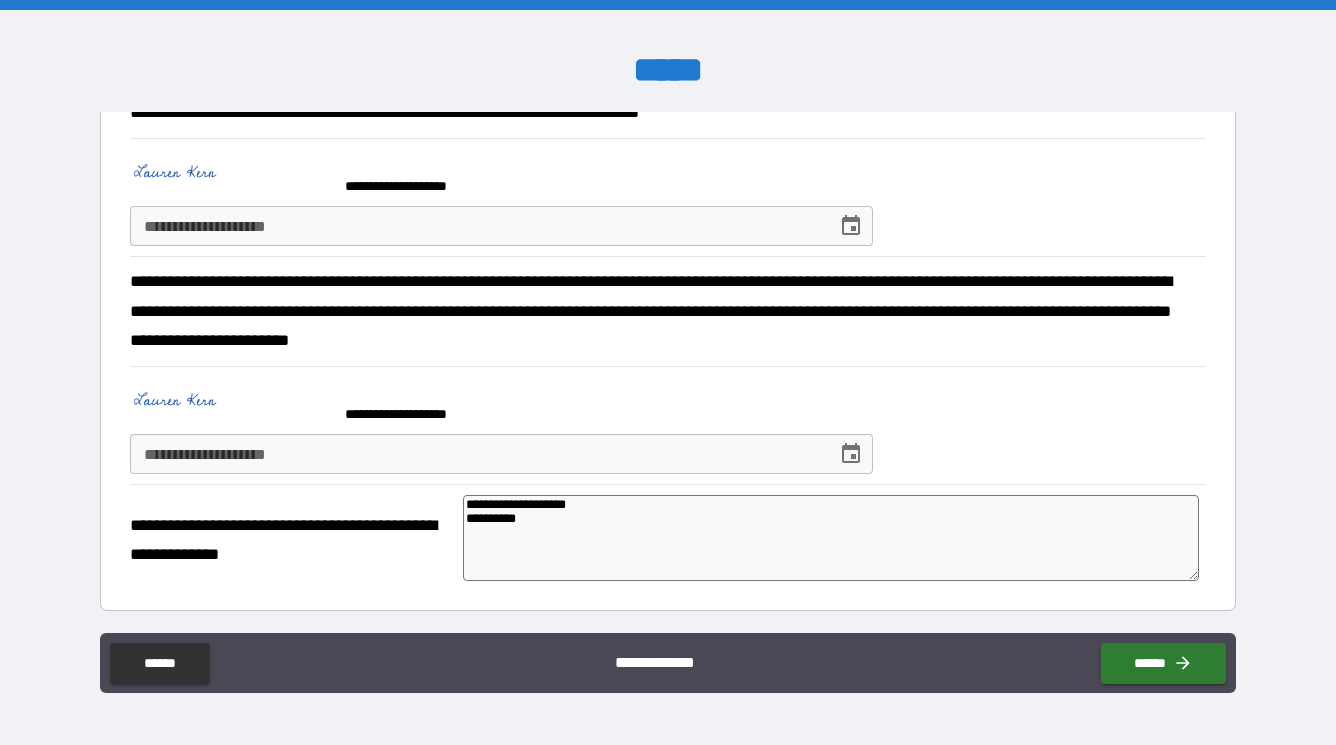 type on "**********" 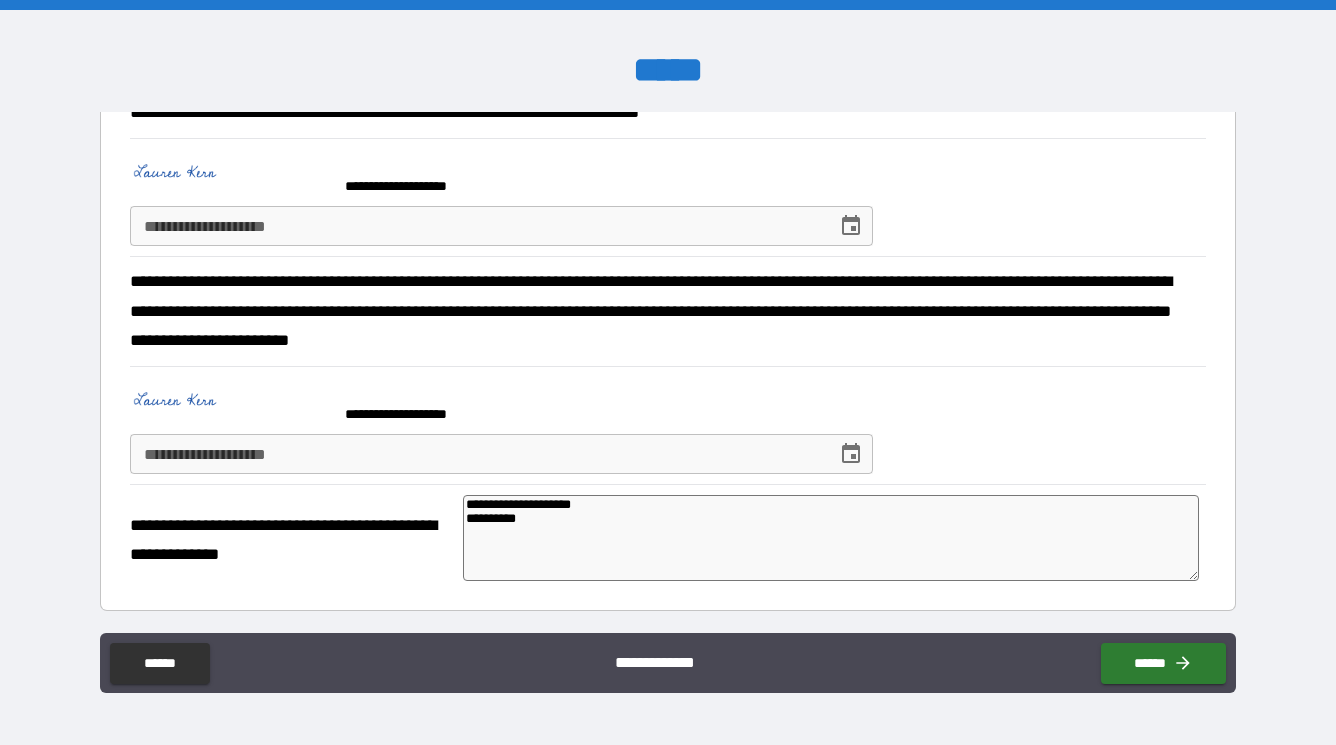 type on "*" 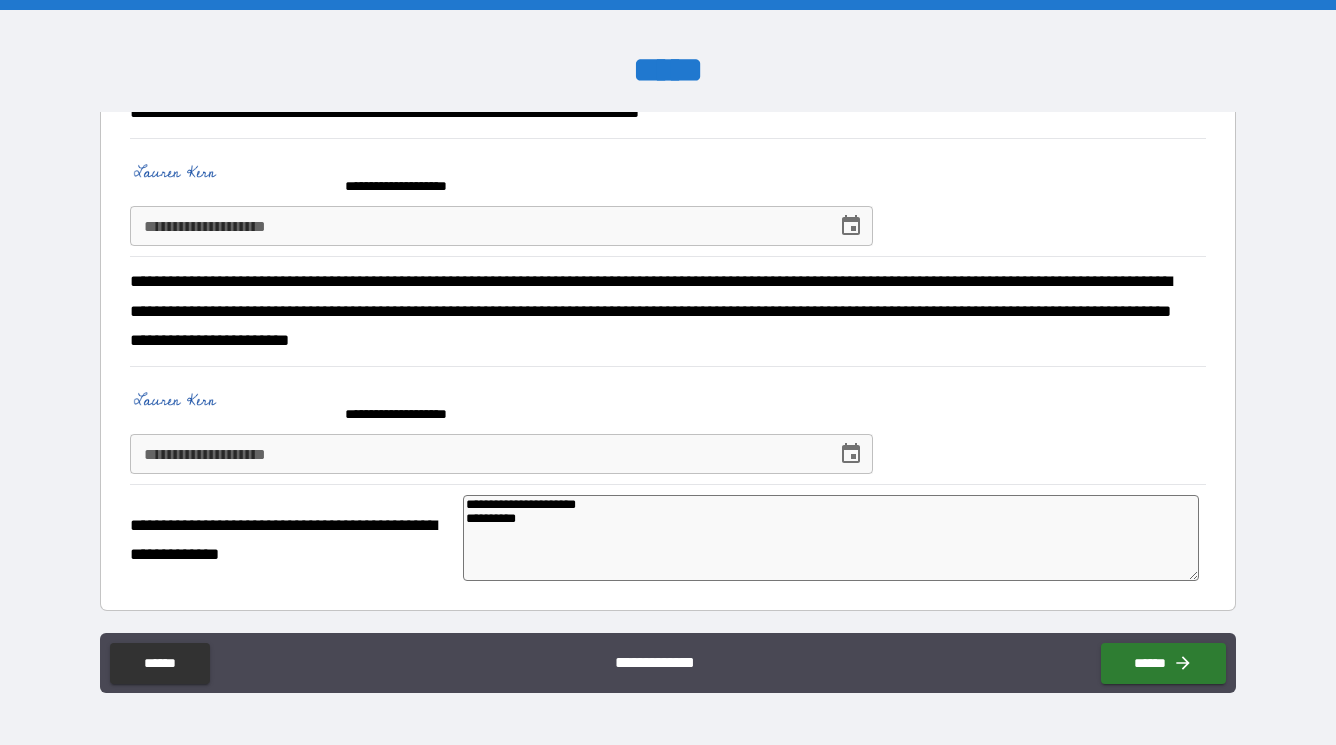 type on "**********" 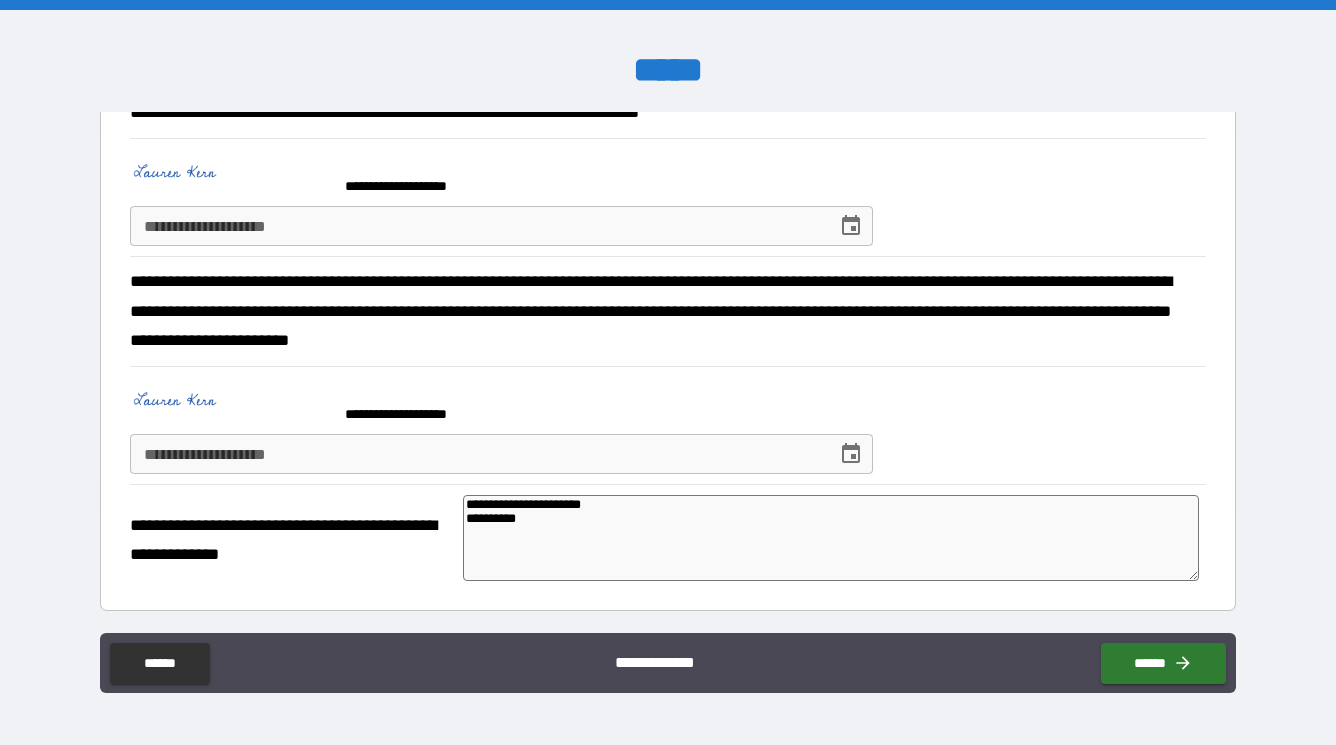 type on "*" 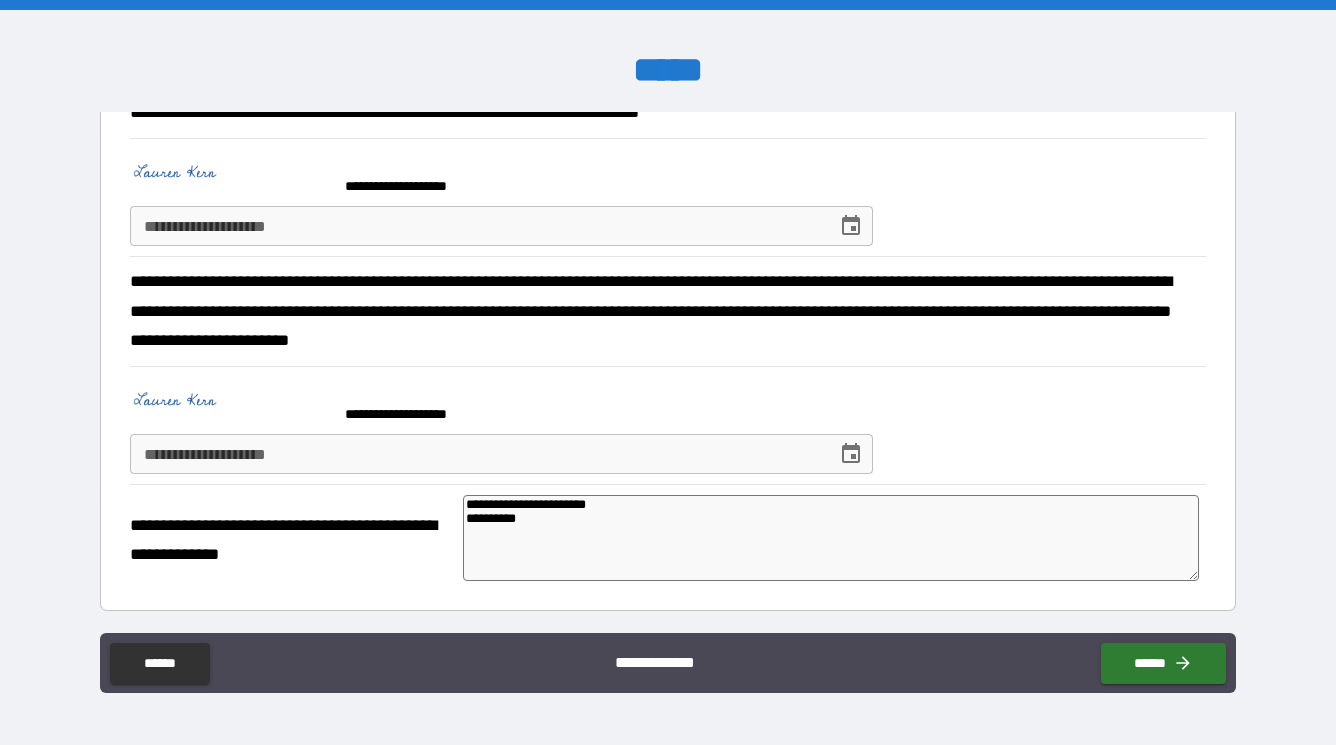 type on "*" 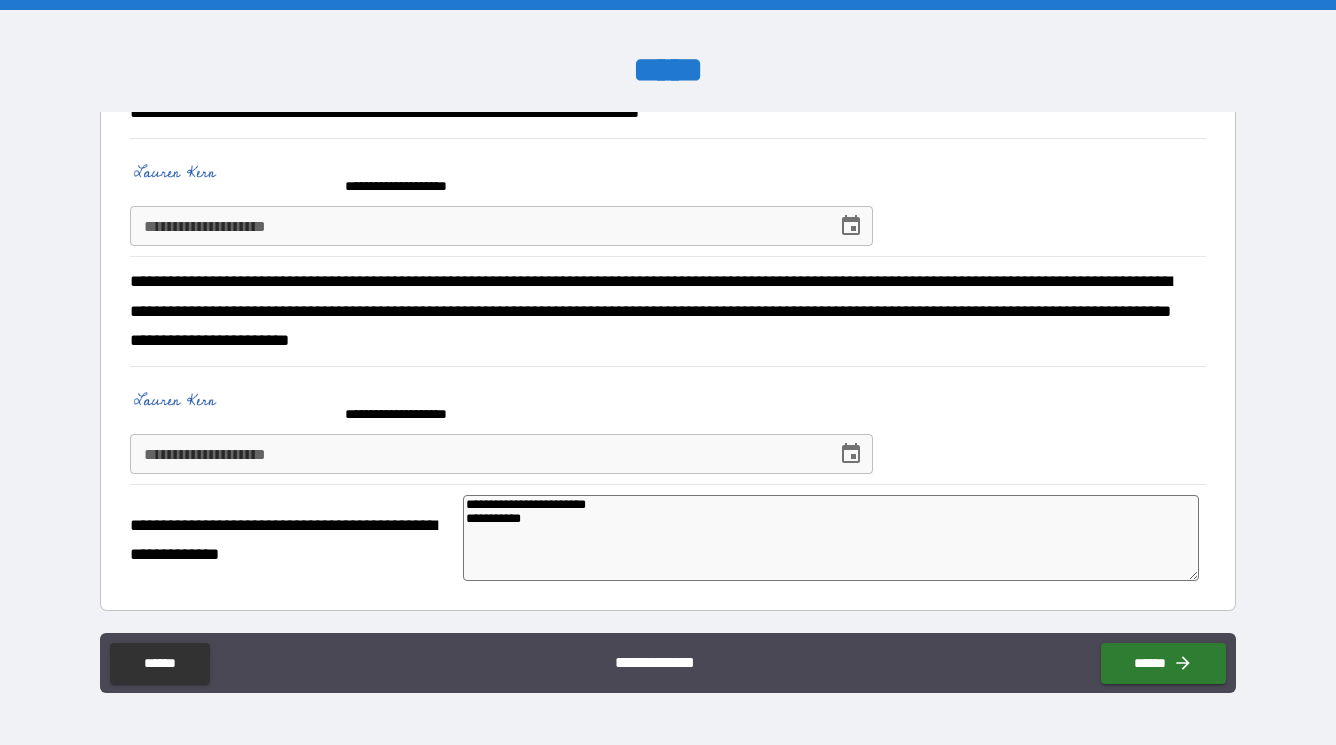 type on "**********" 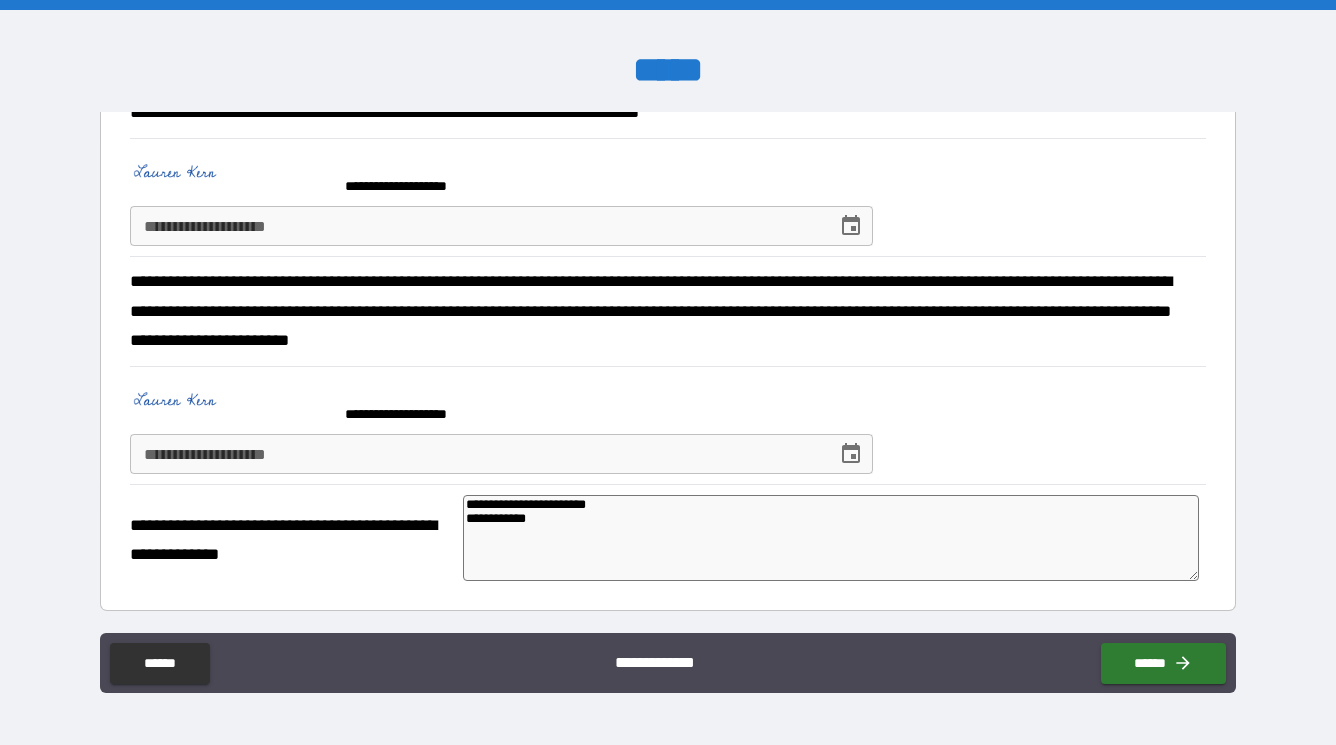 type on "*" 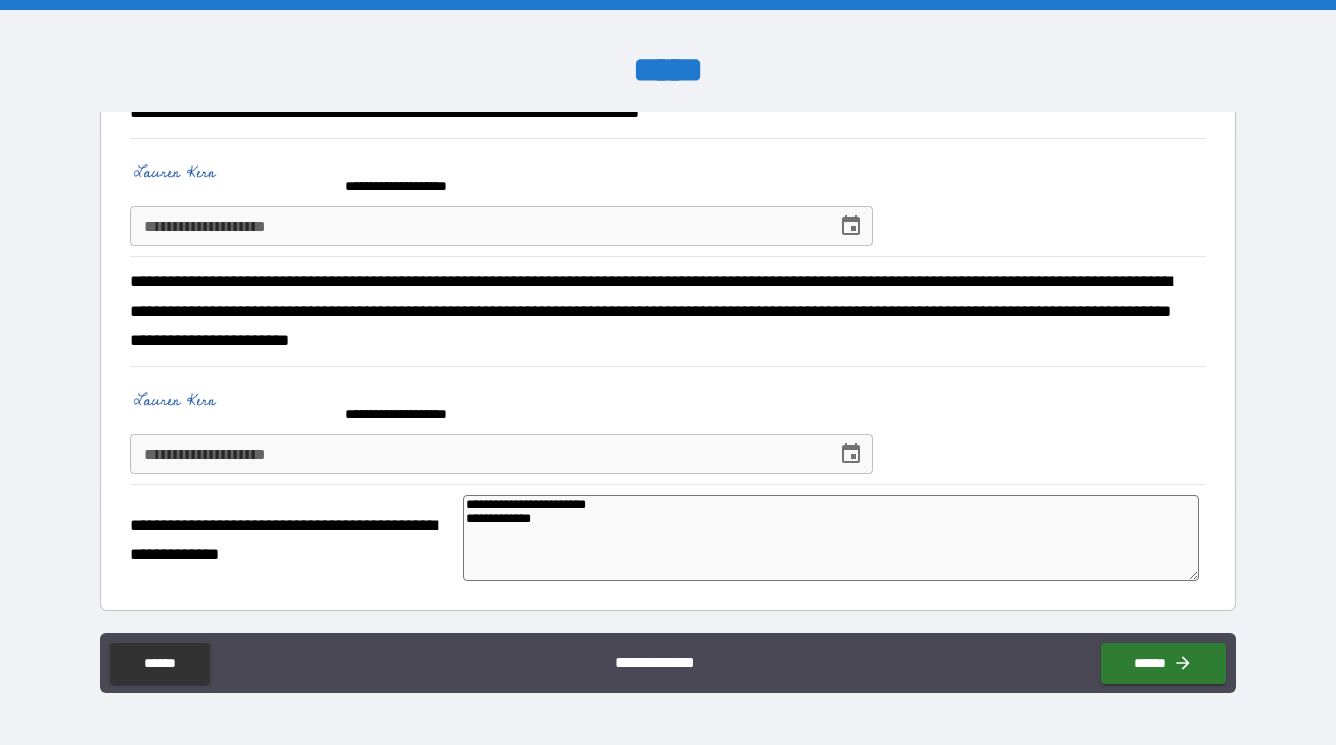 type on "*" 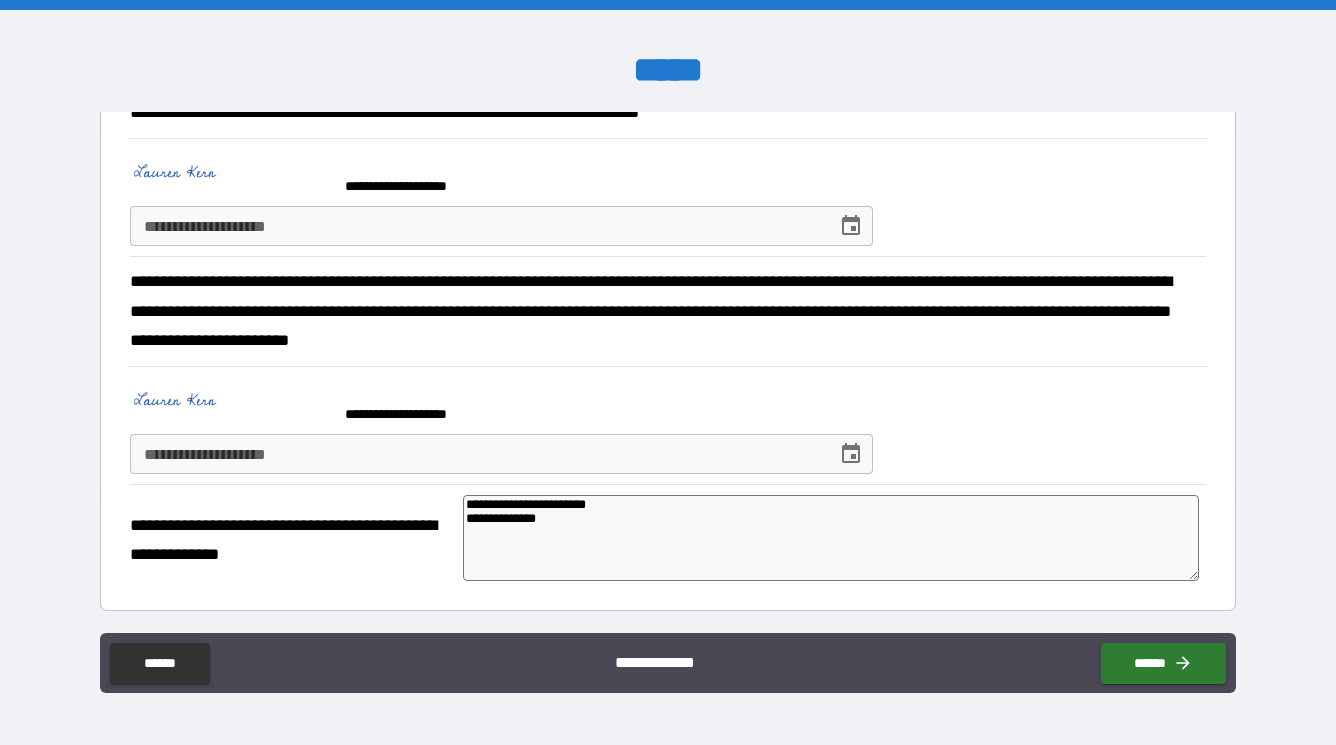type on "*" 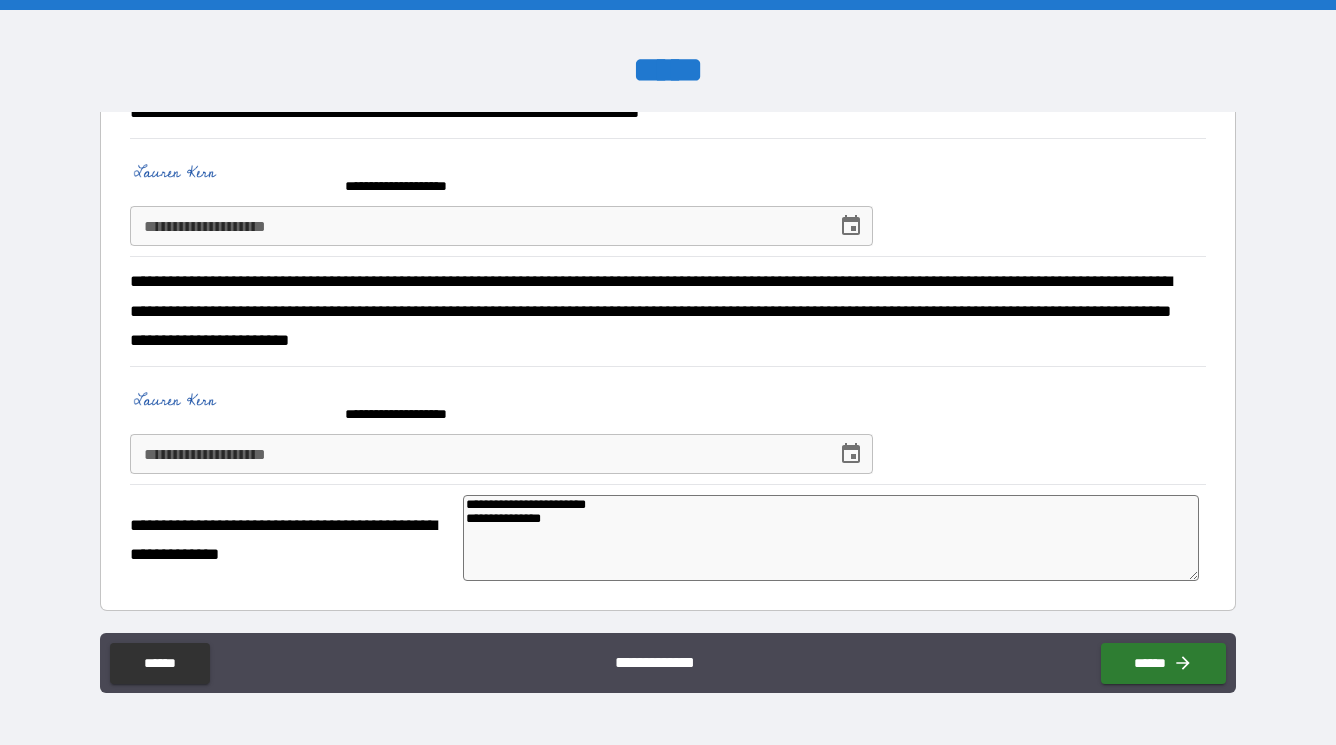 type on "*" 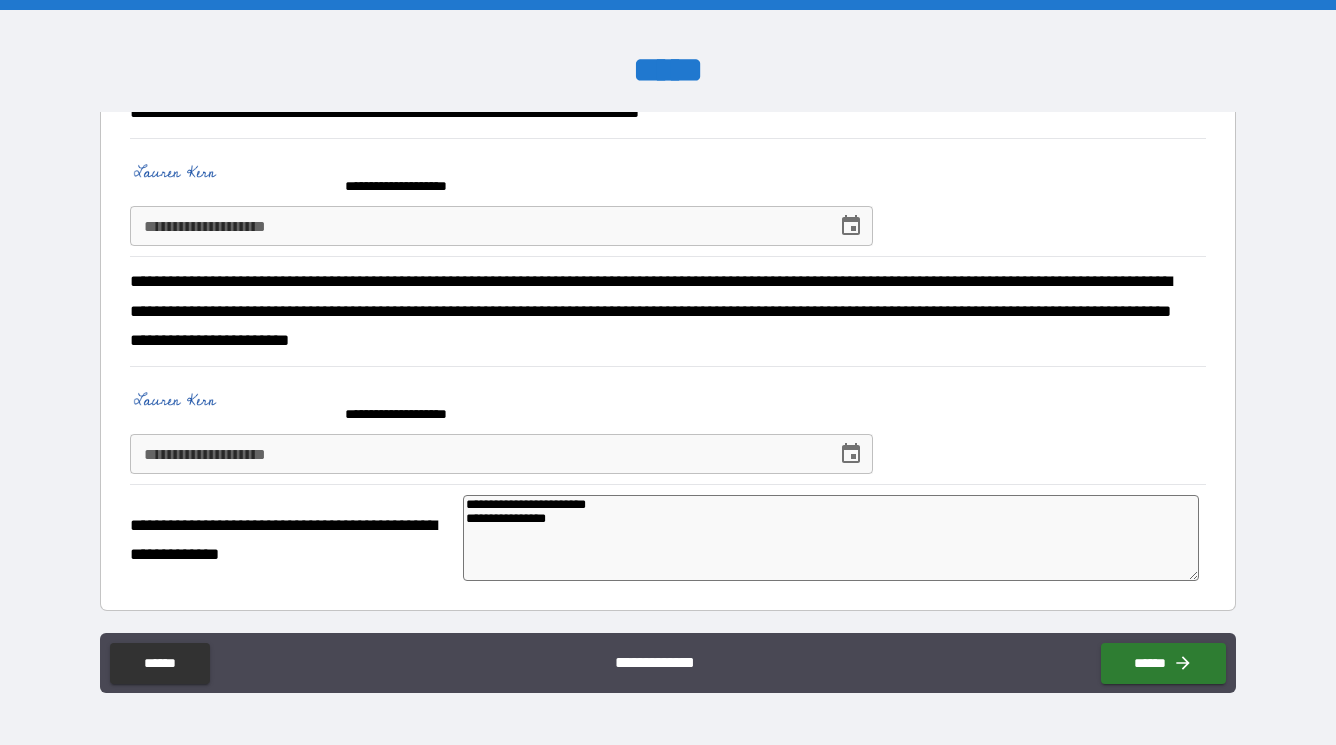 type on "*" 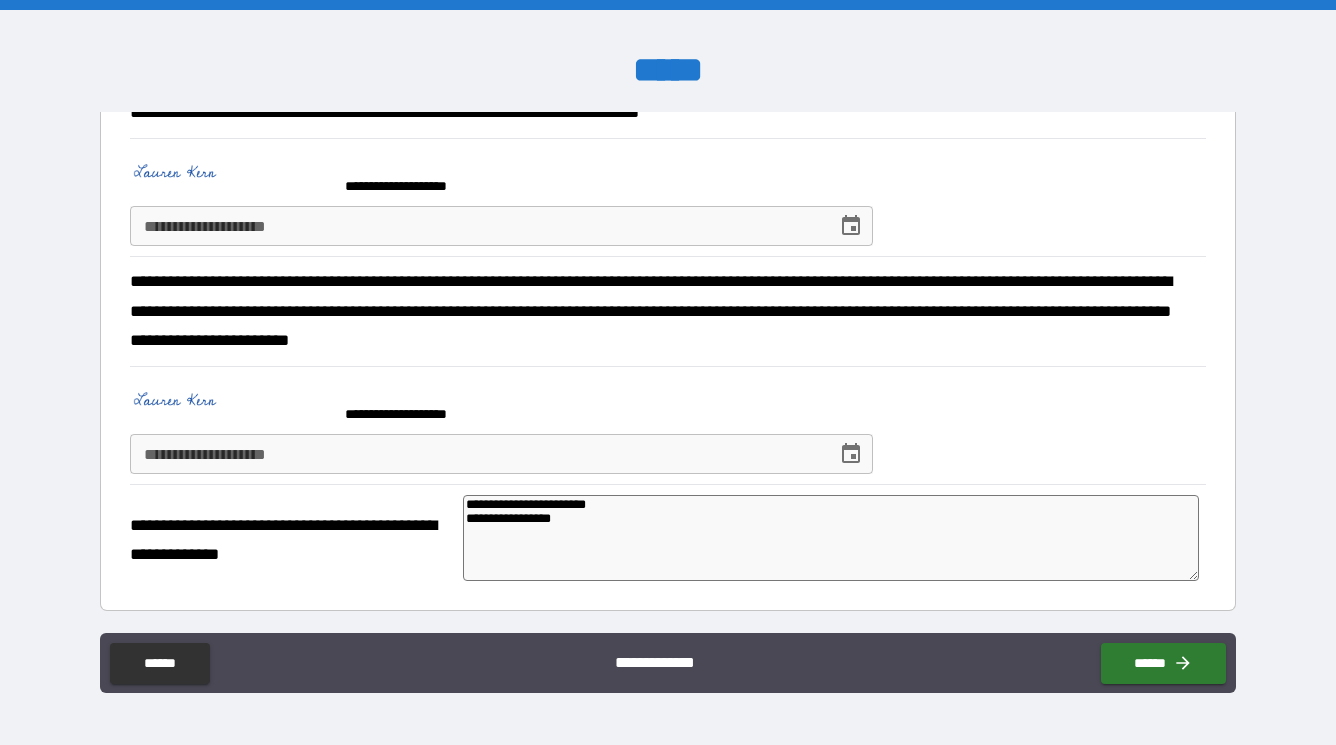 type on "*" 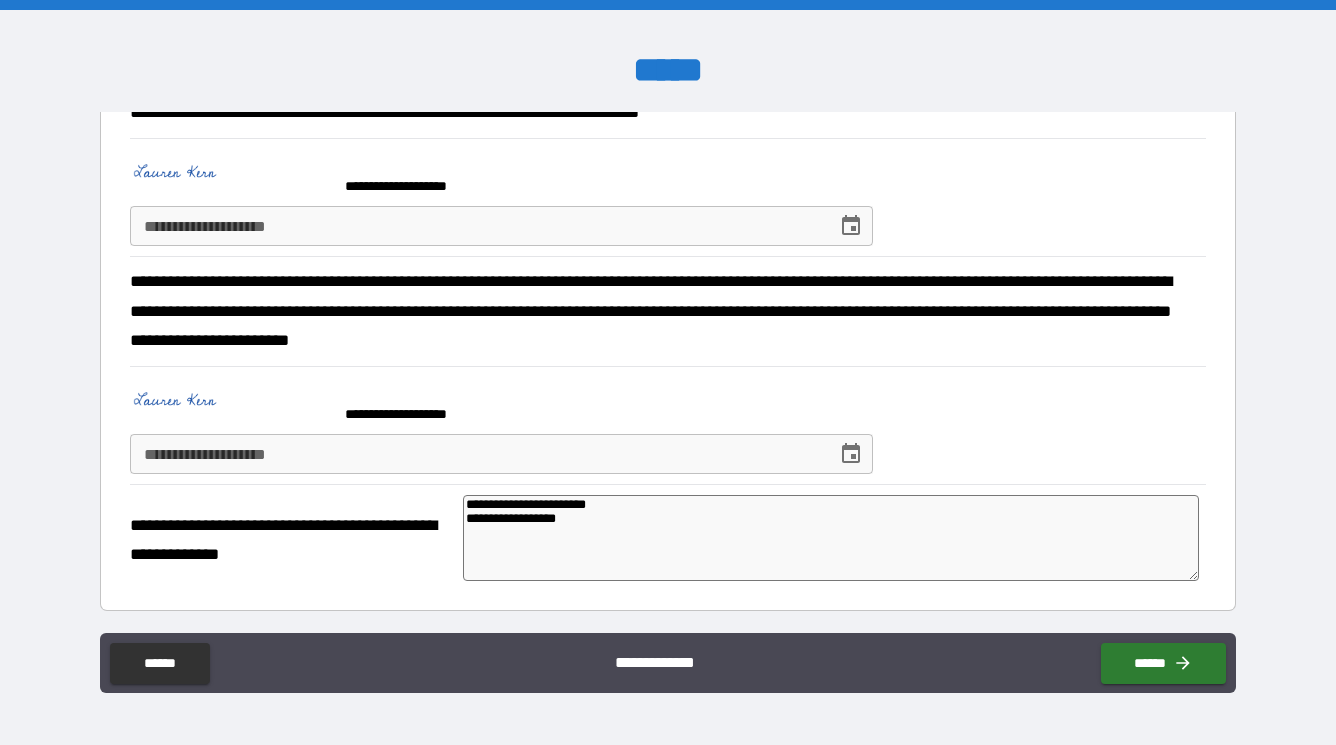 type on "*" 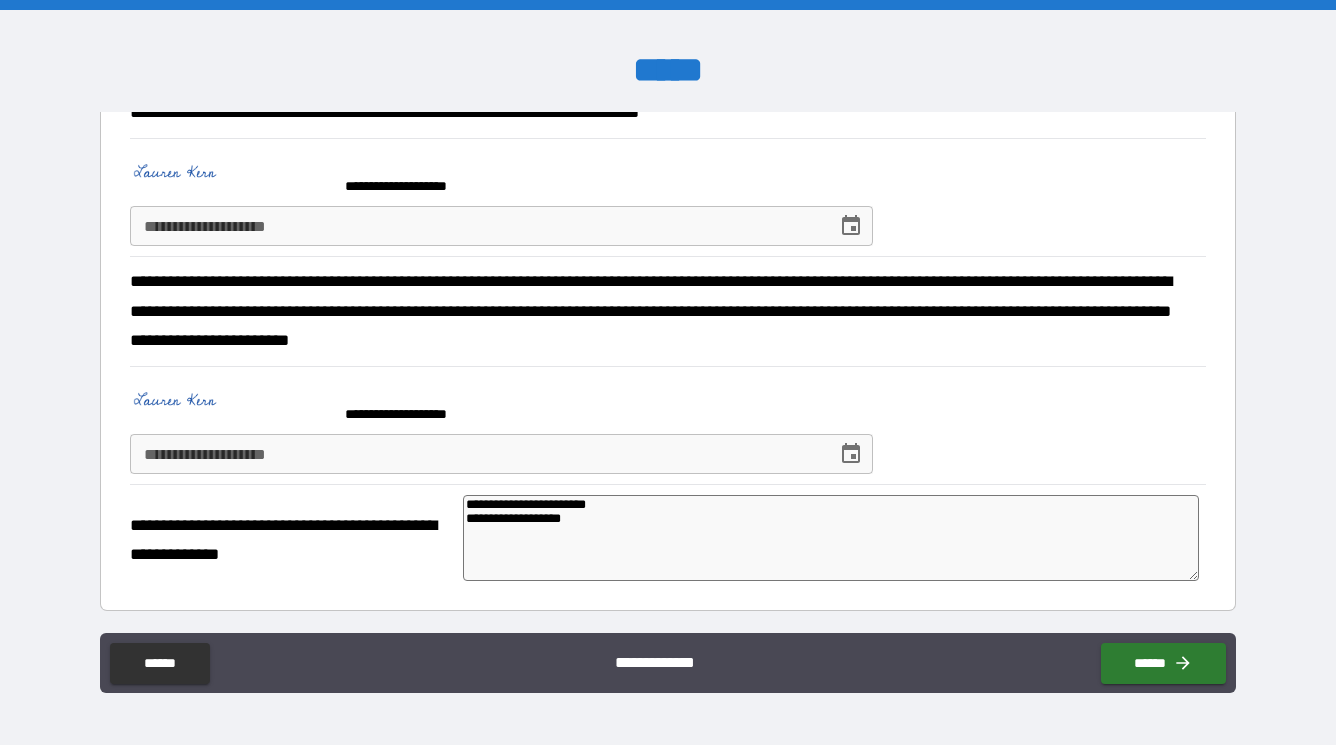 type on "**********" 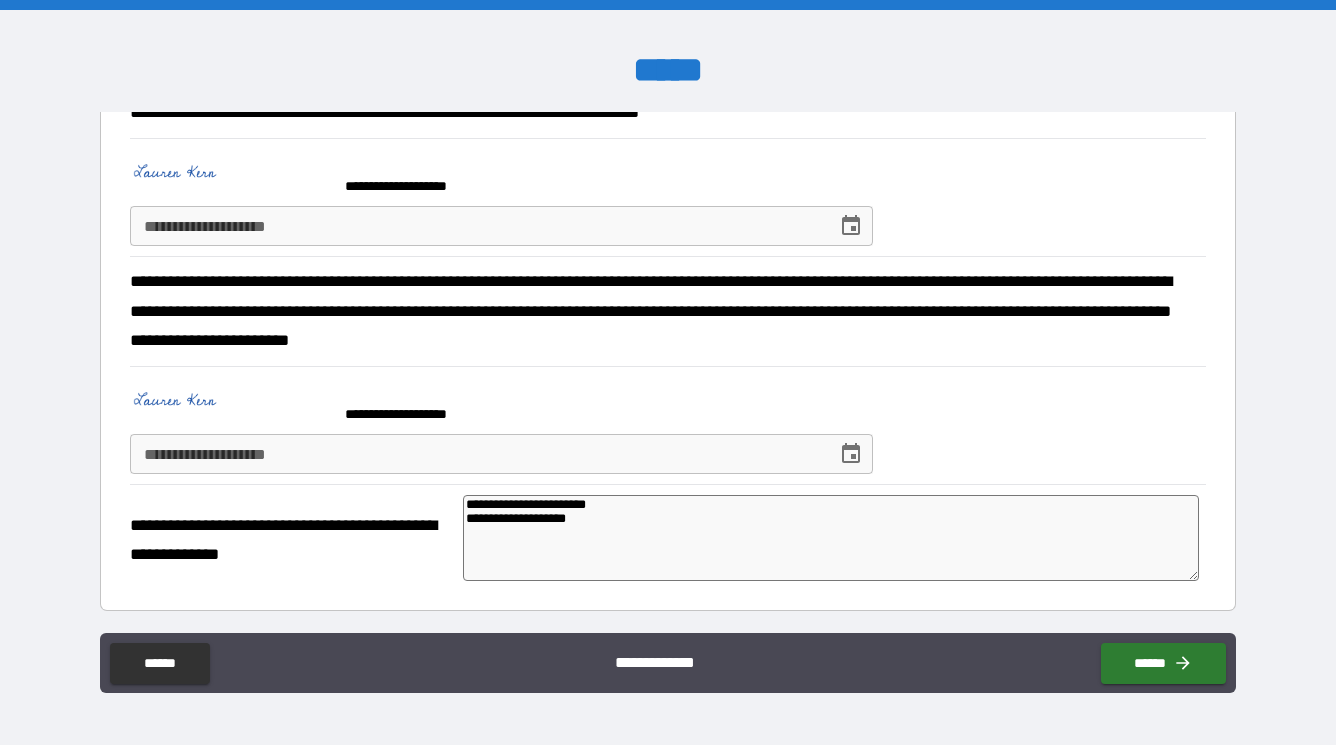 type on "*" 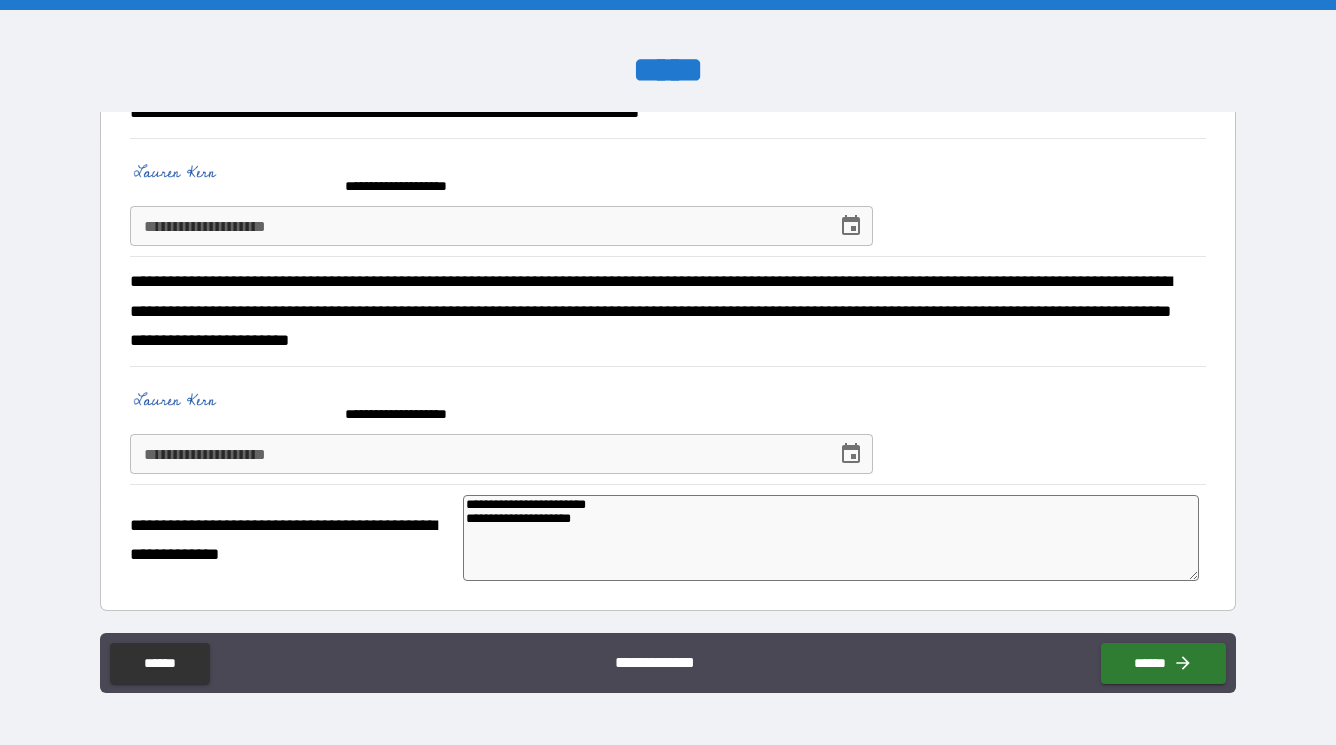 type on "**********" 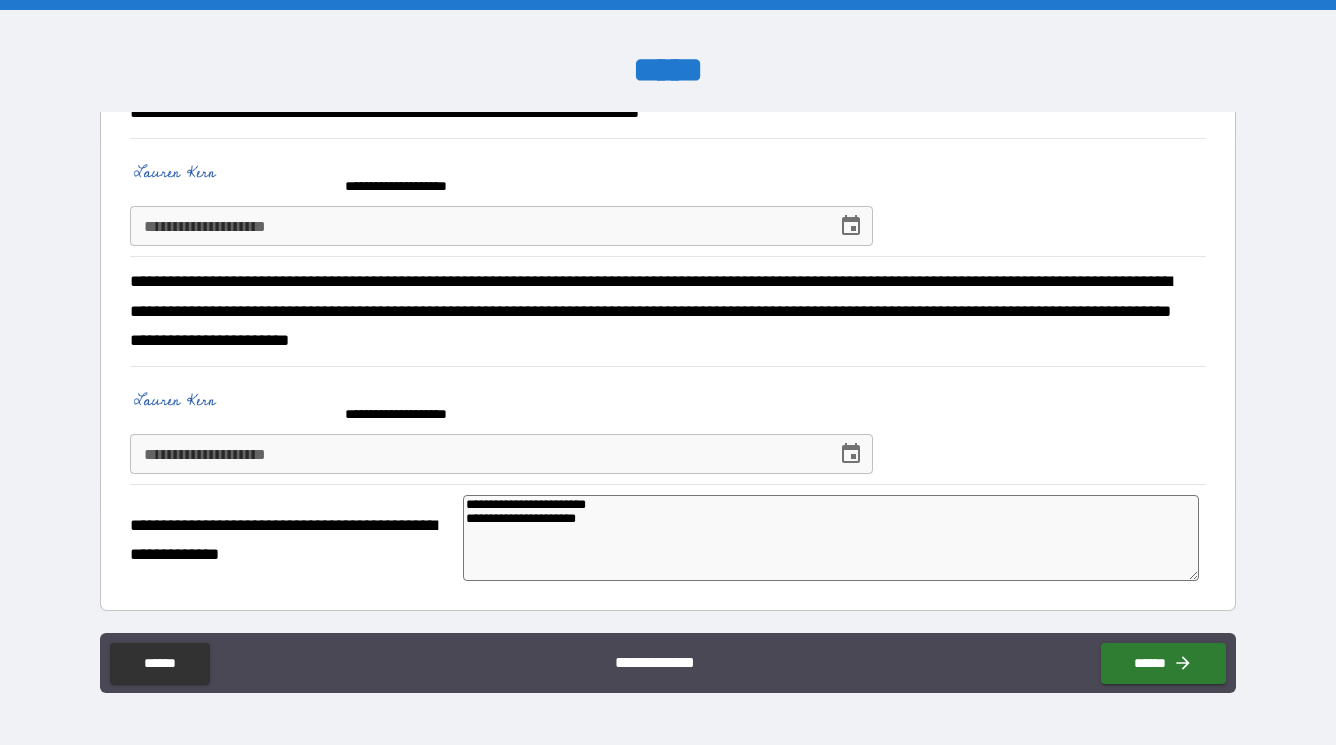 type on "*" 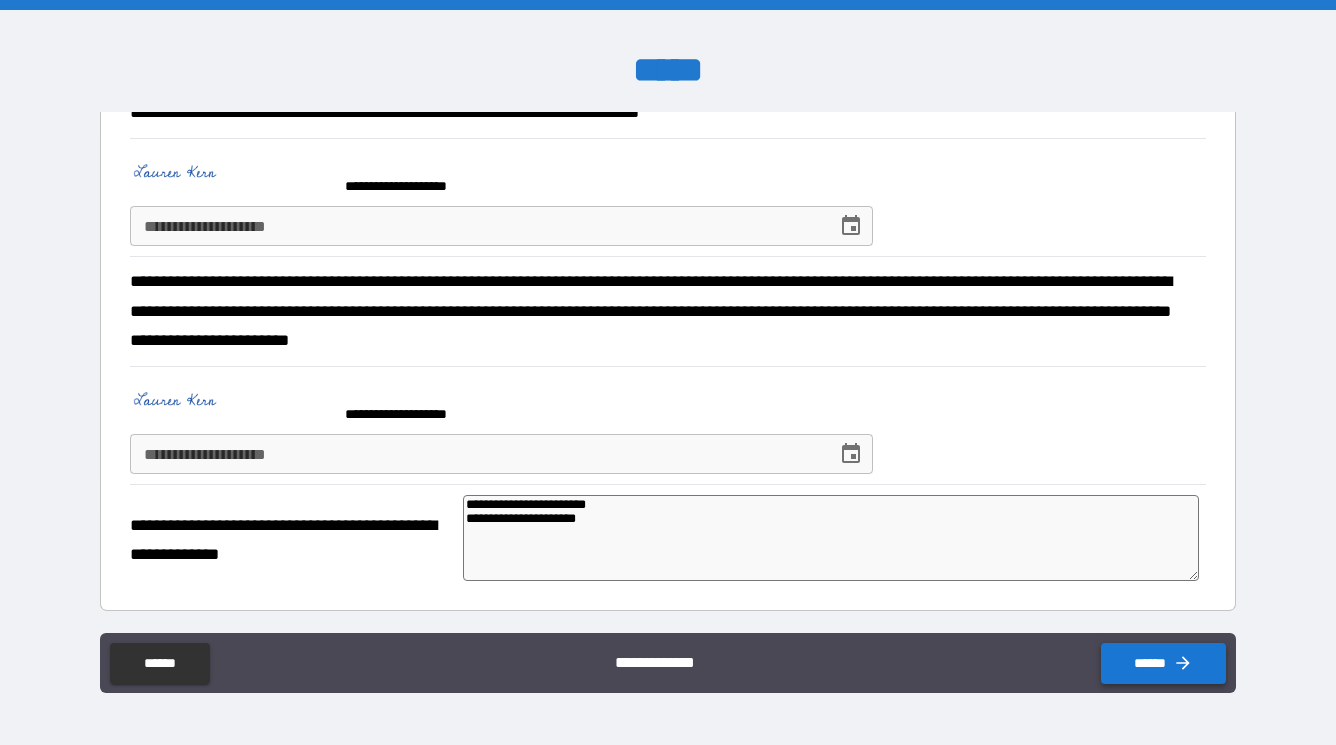 type on "**********" 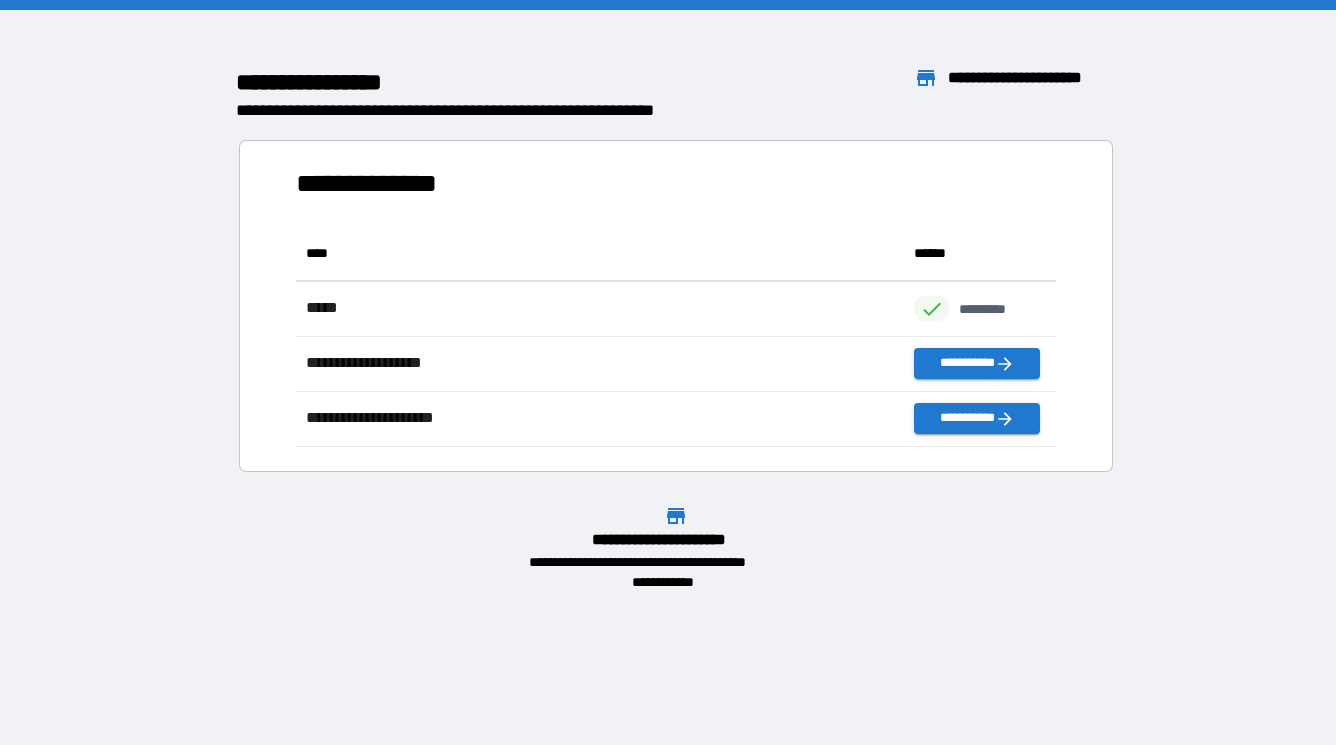 scroll, scrollTop: 1, scrollLeft: 1, axis: both 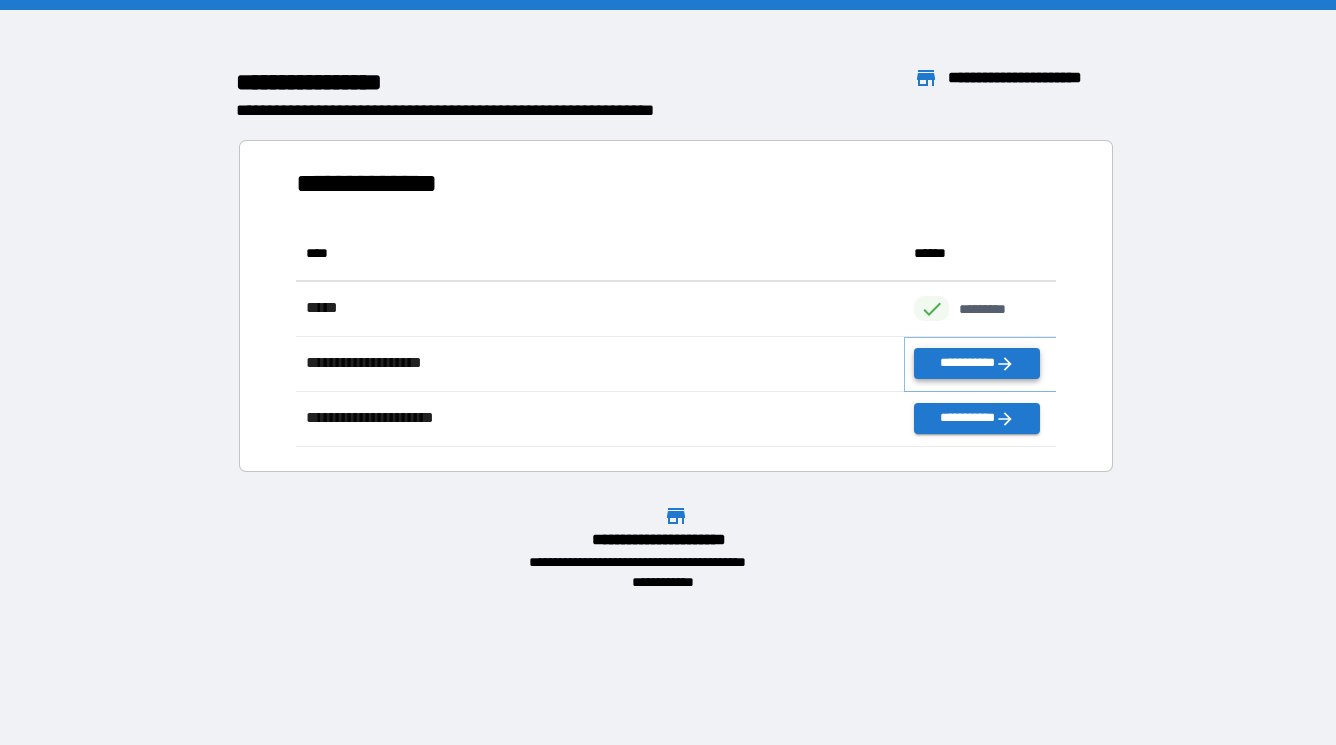 click on "**********" at bounding box center [976, 363] 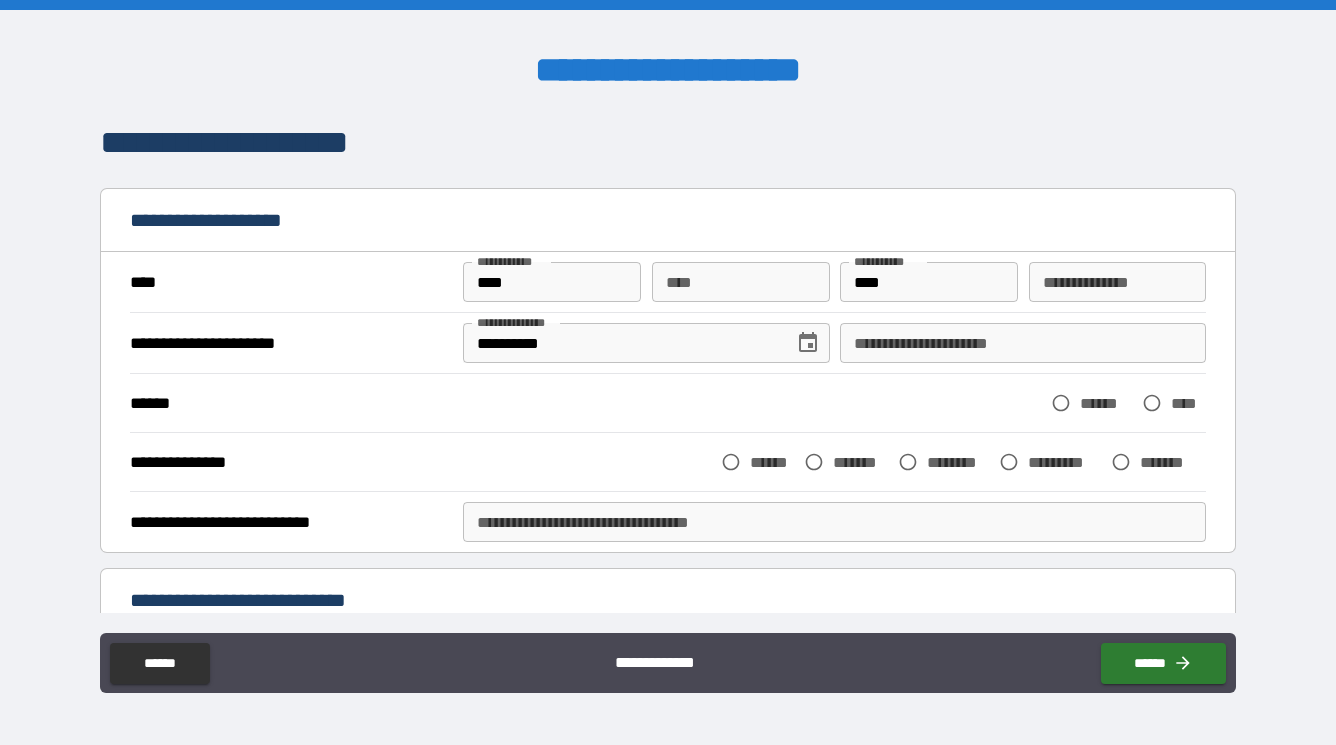 click on "**   *" at bounding box center (741, 282) 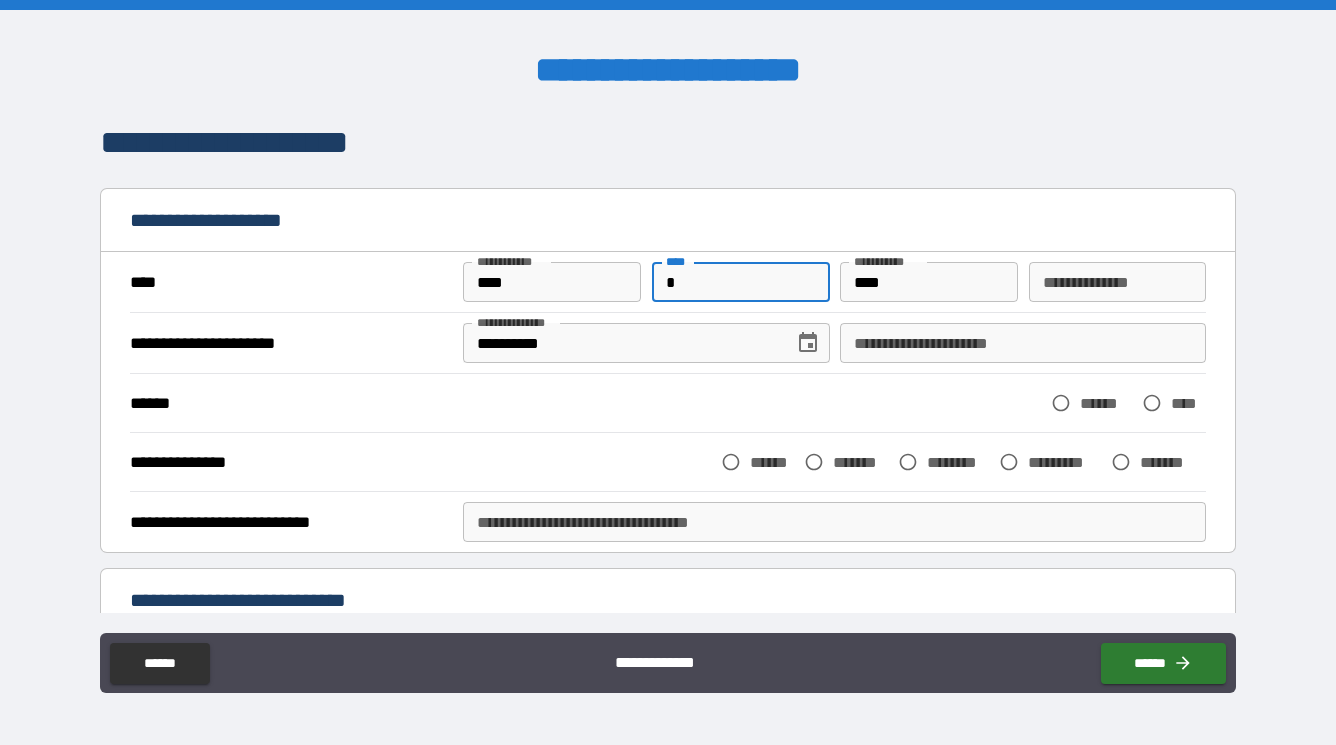 type on "*" 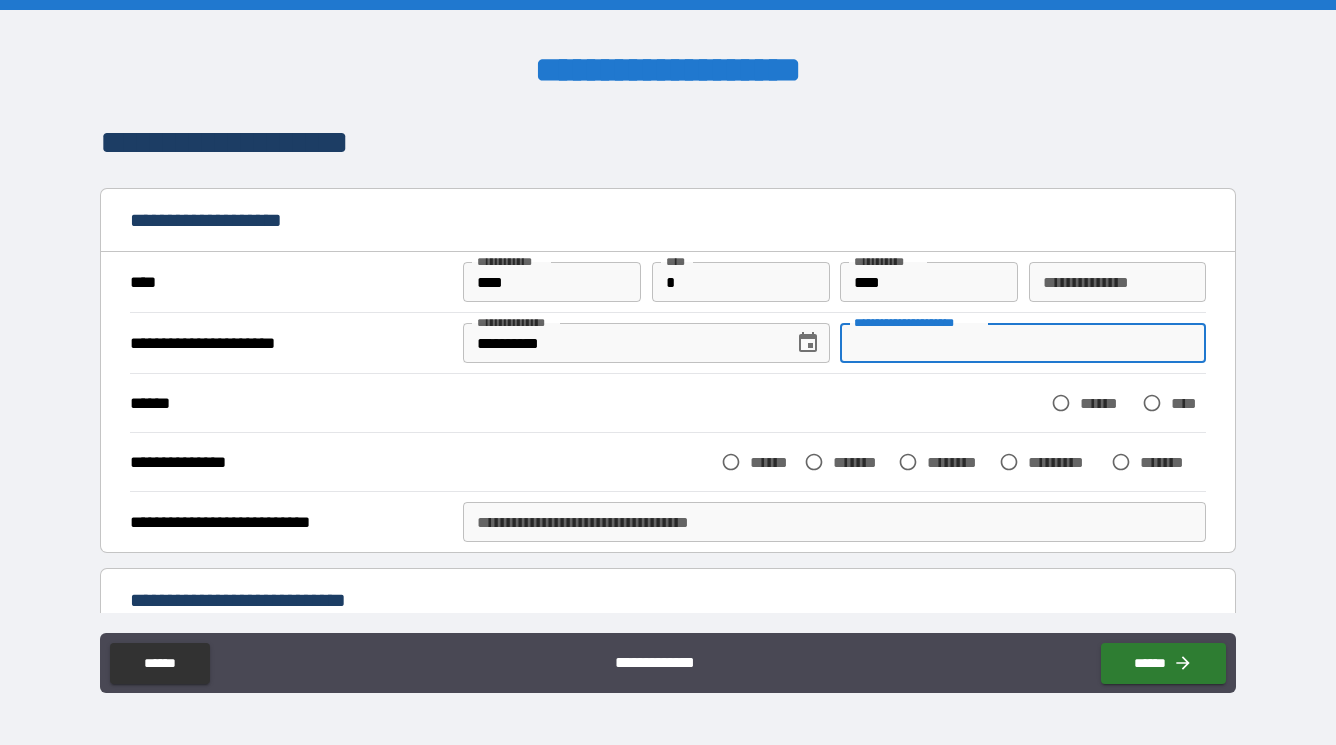 click on "**********" at bounding box center (1023, 343) 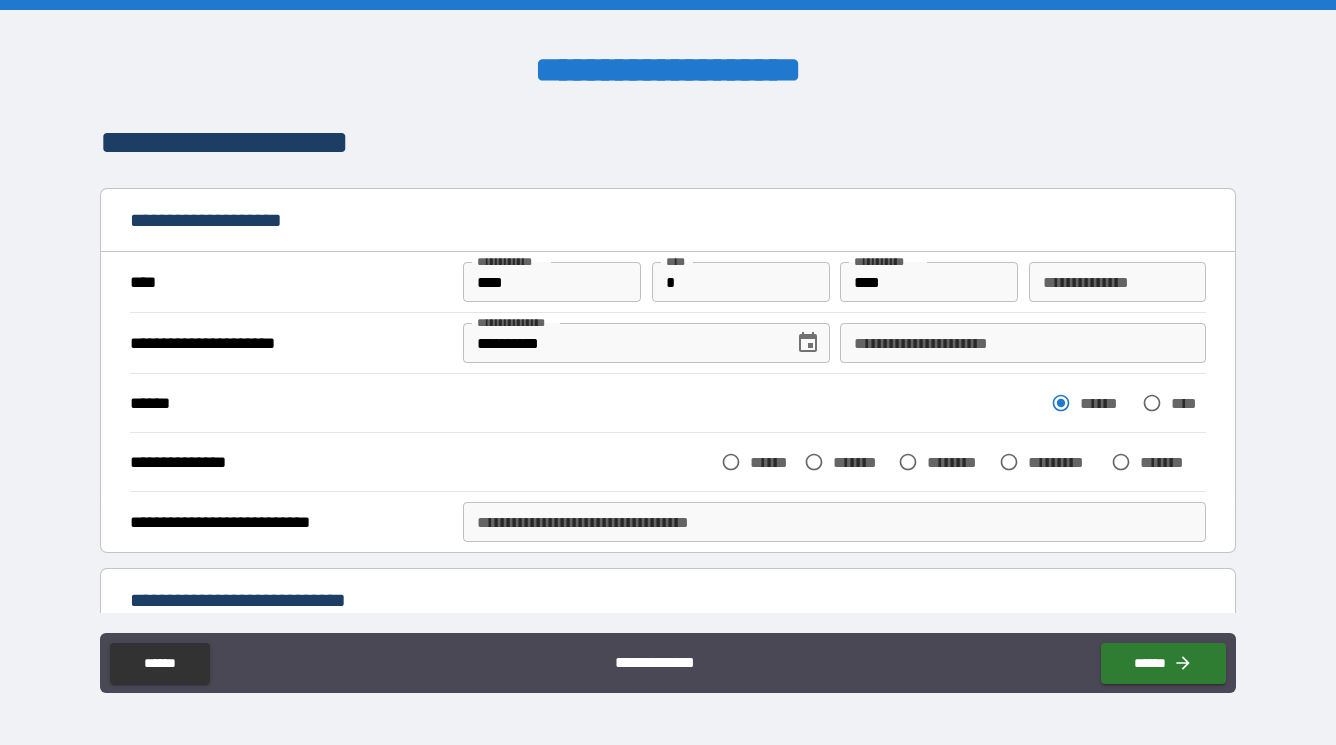click on "******" at bounding box center (772, 462) 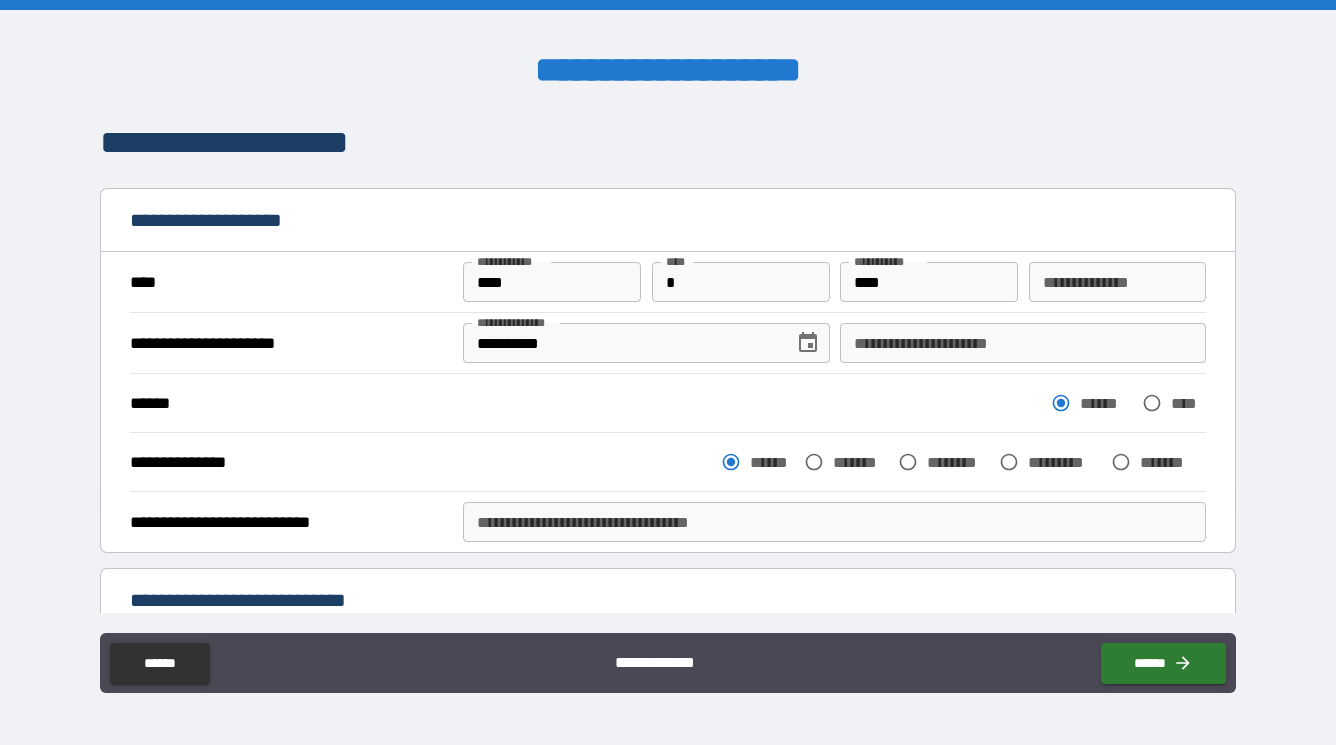 click on "**********" at bounding box center [834, 522] 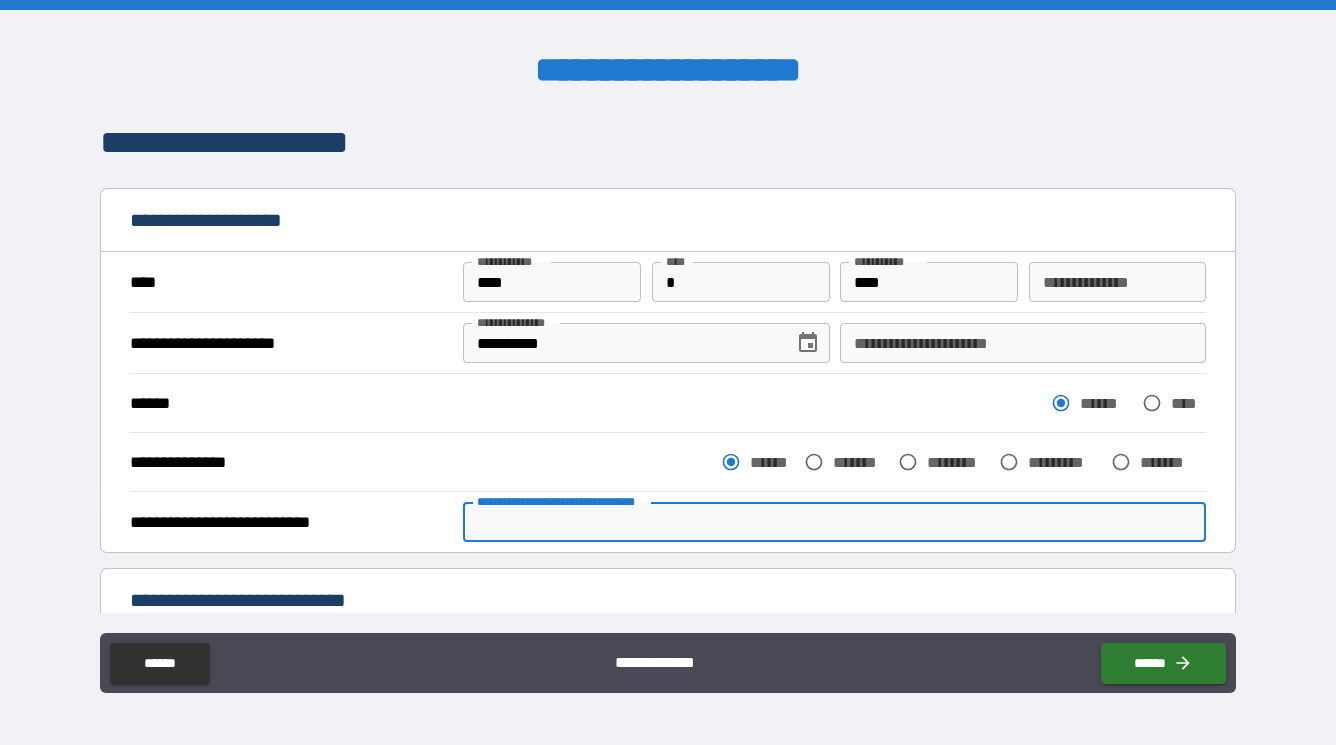 click on "**********" at bounding box center [834, 522] 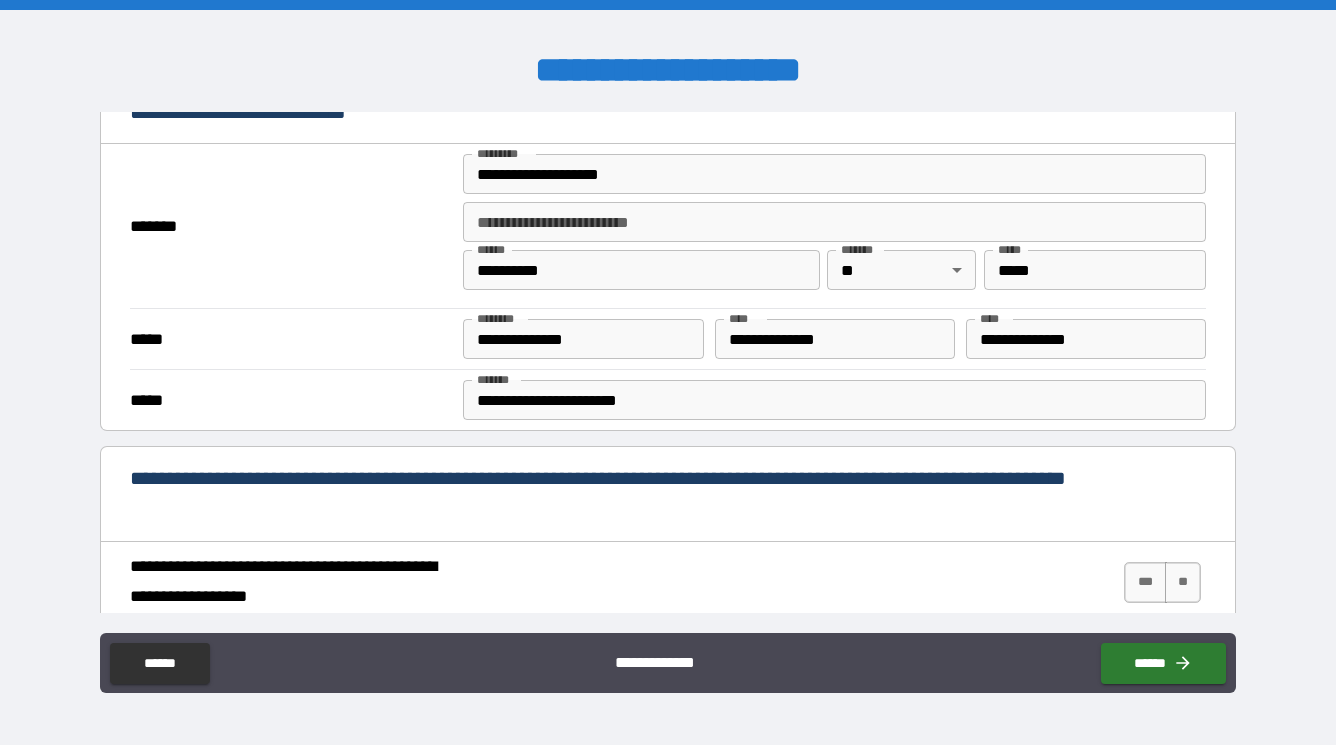 scroll, scrollTop: 492, scrollLeft: 0, axis: vertical 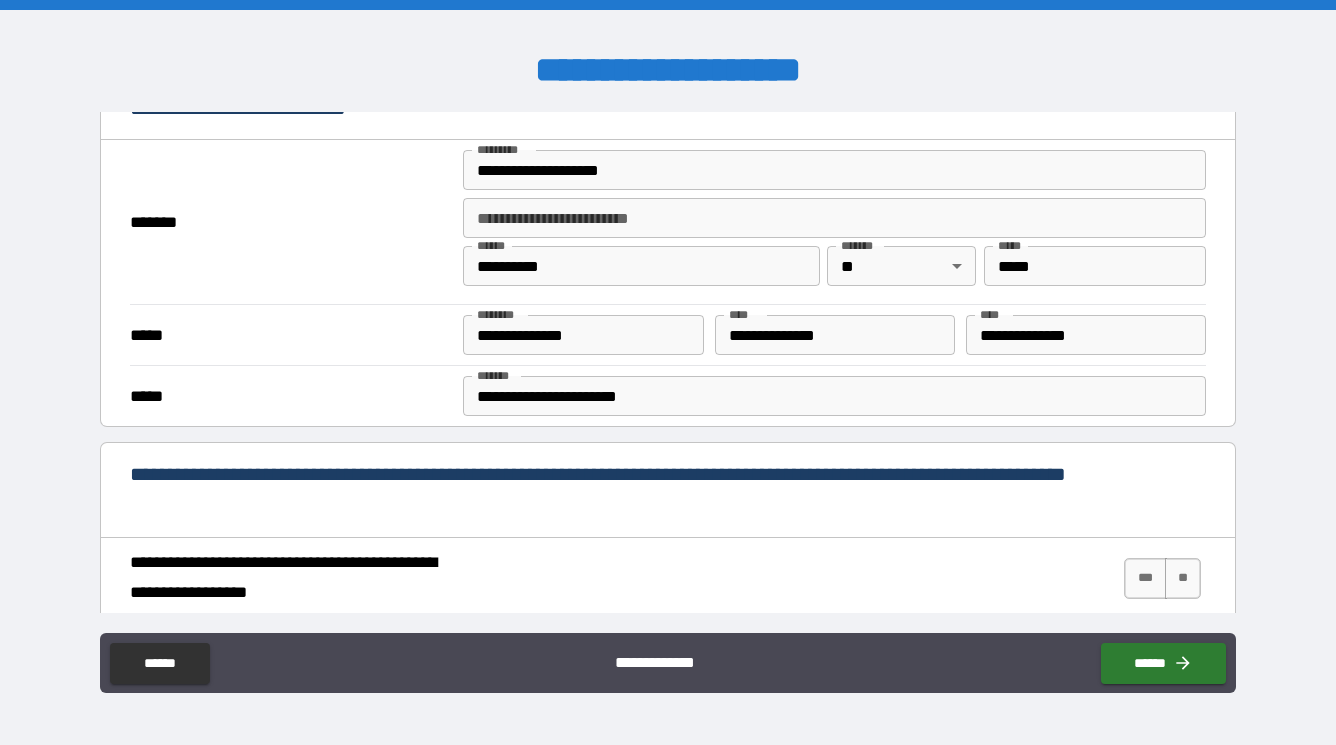type on "******" 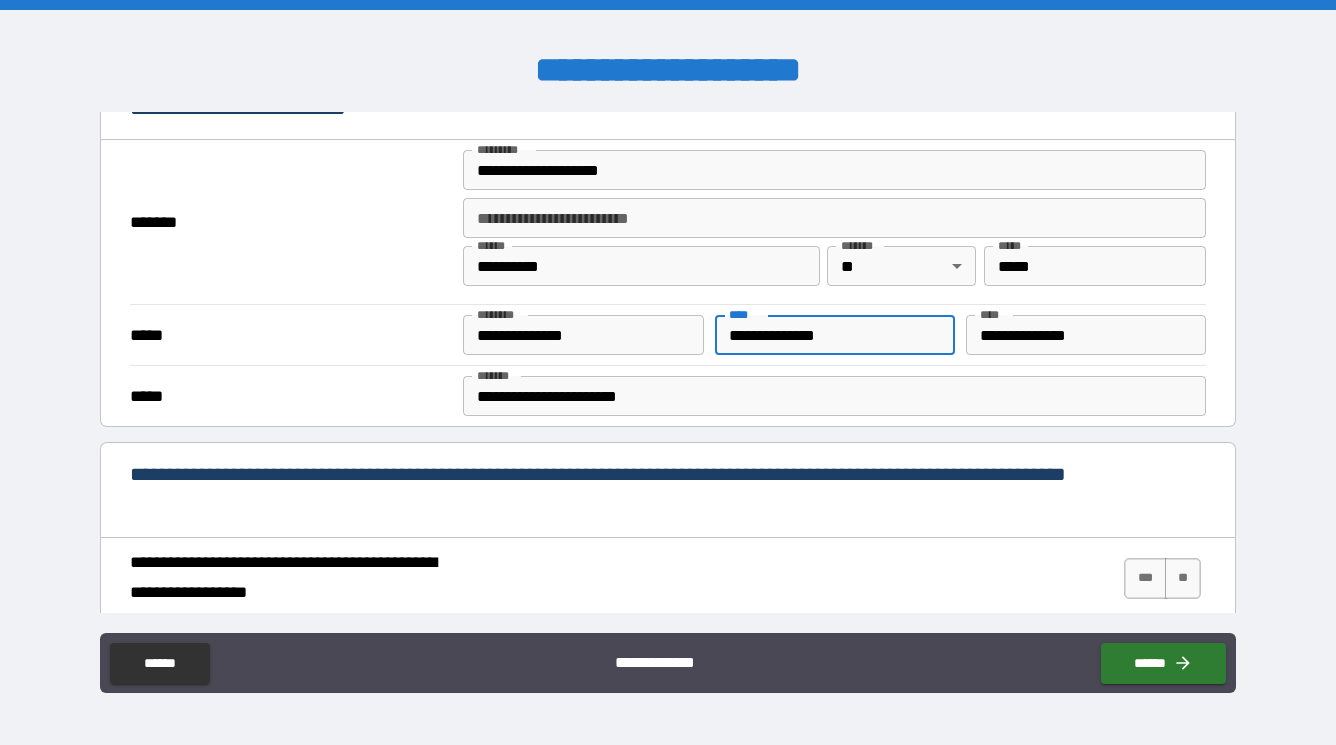drag, startPoint x: 856, startPoint y: 333, endPoint x: 712, endPoint y: 333, distance: 144 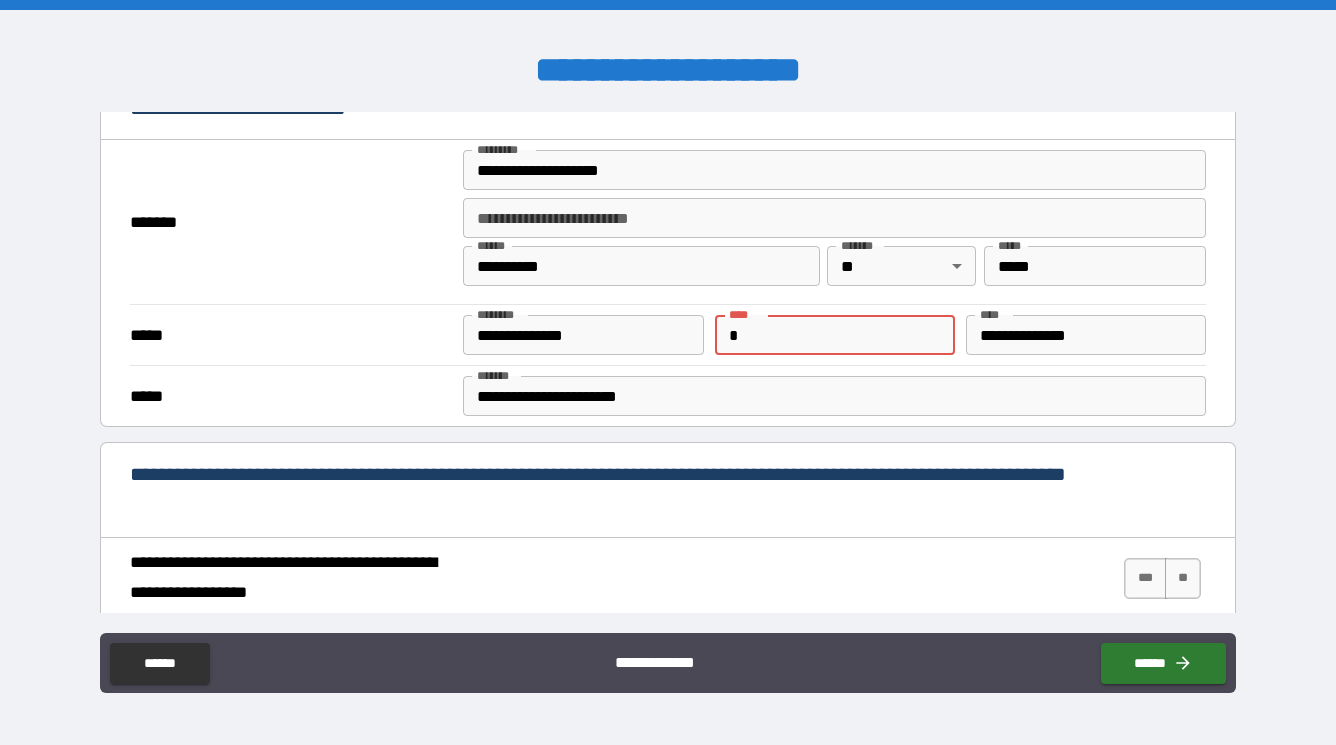 type on "*" 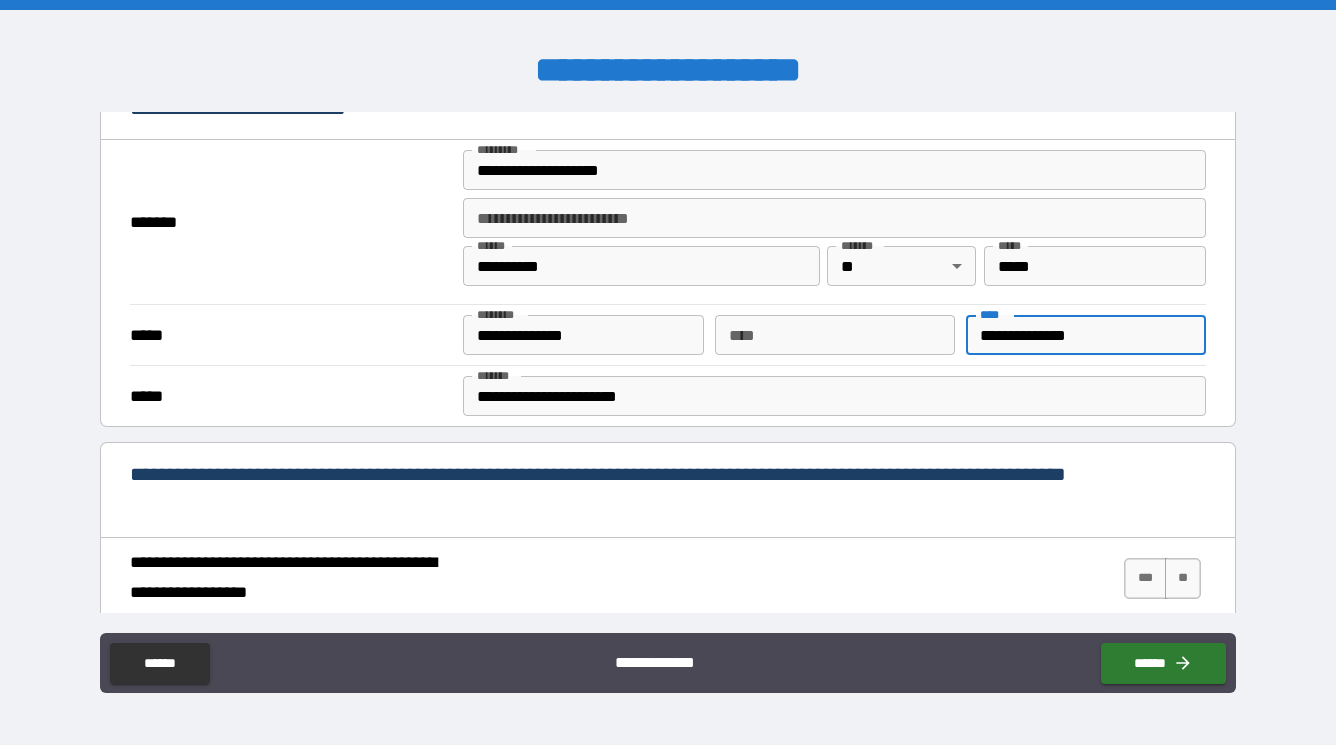 drag, startPoint x: 1106, startPoint y: 326, endPoint x: 961, endPoint y: 322, distance: 145.05516 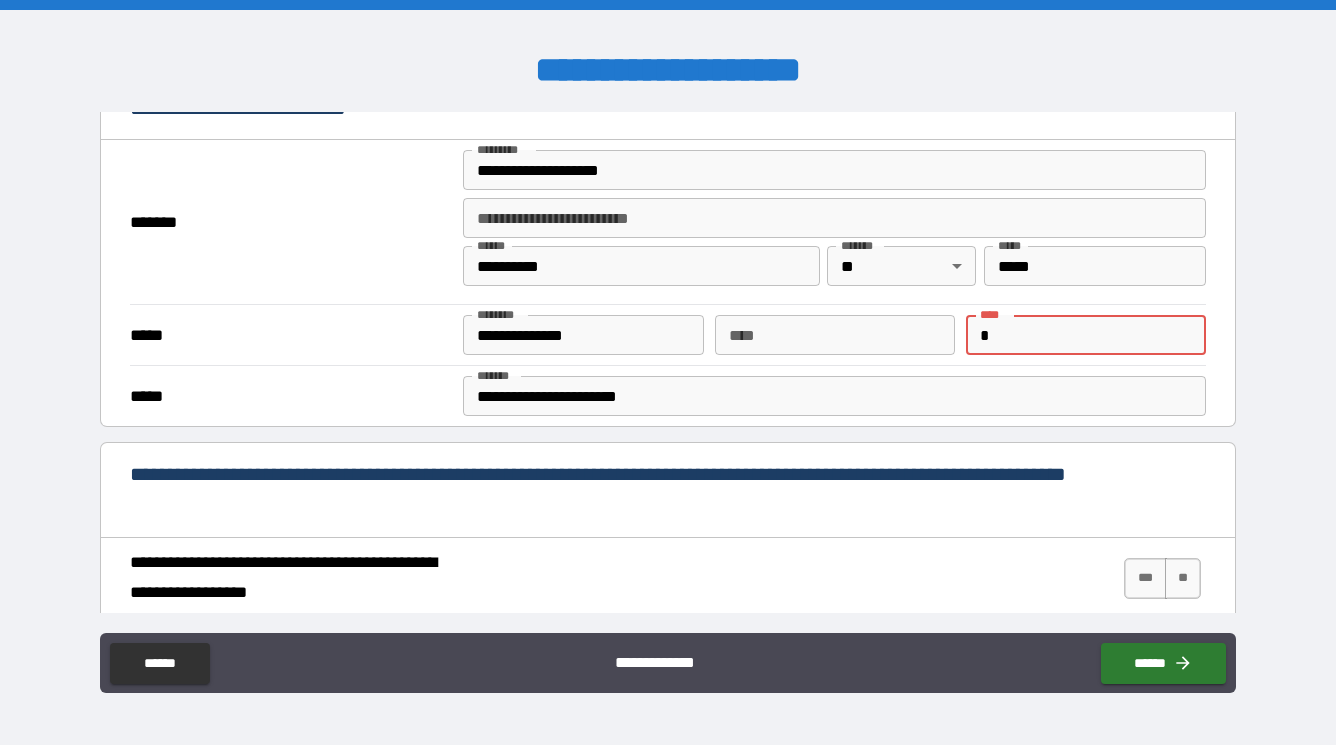 click on "*" at bounding box center (1086, 335) 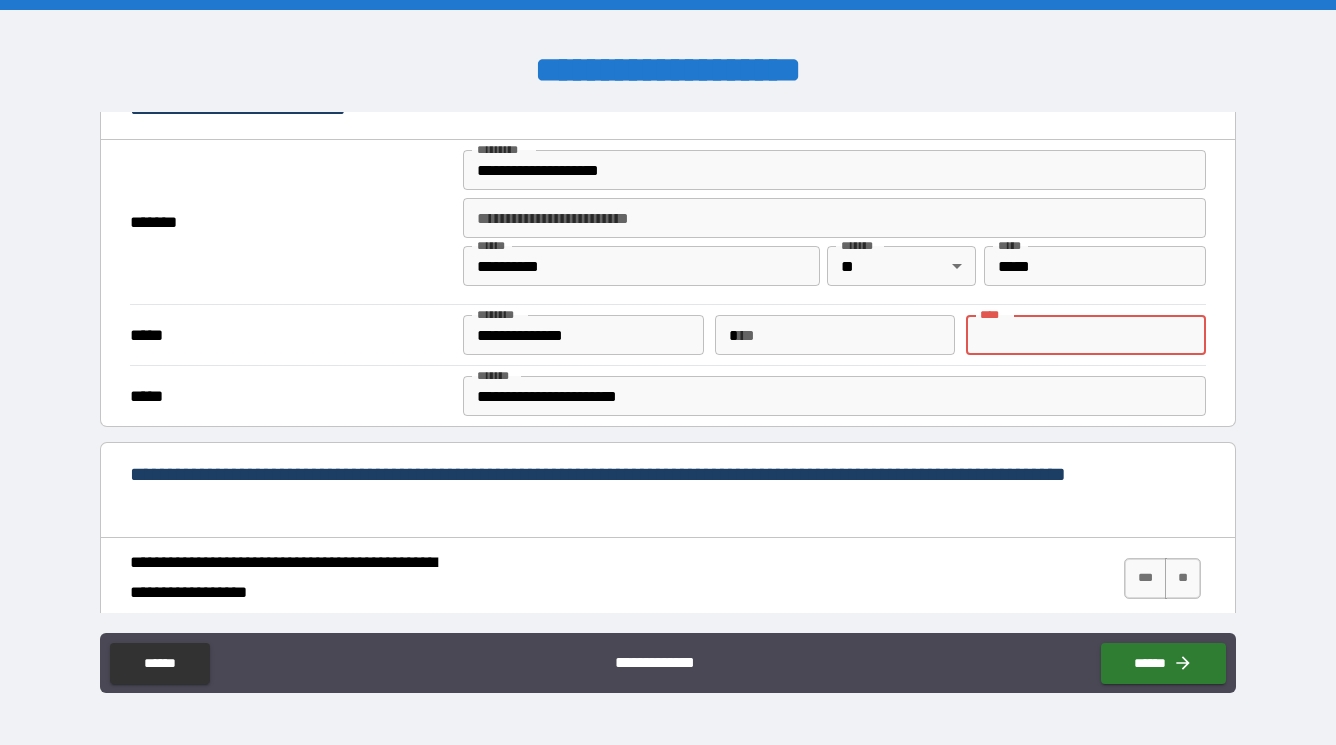 click on "*" at bounding box center (835, 335) 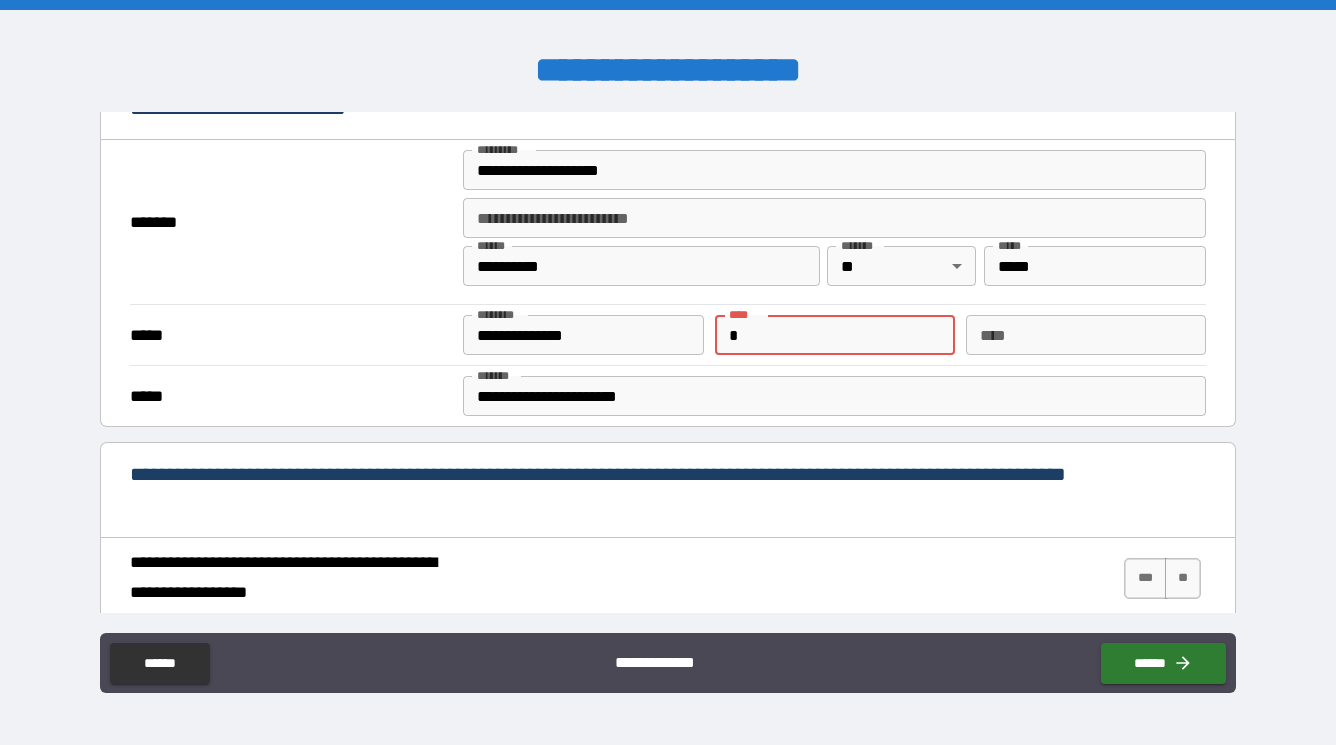 type 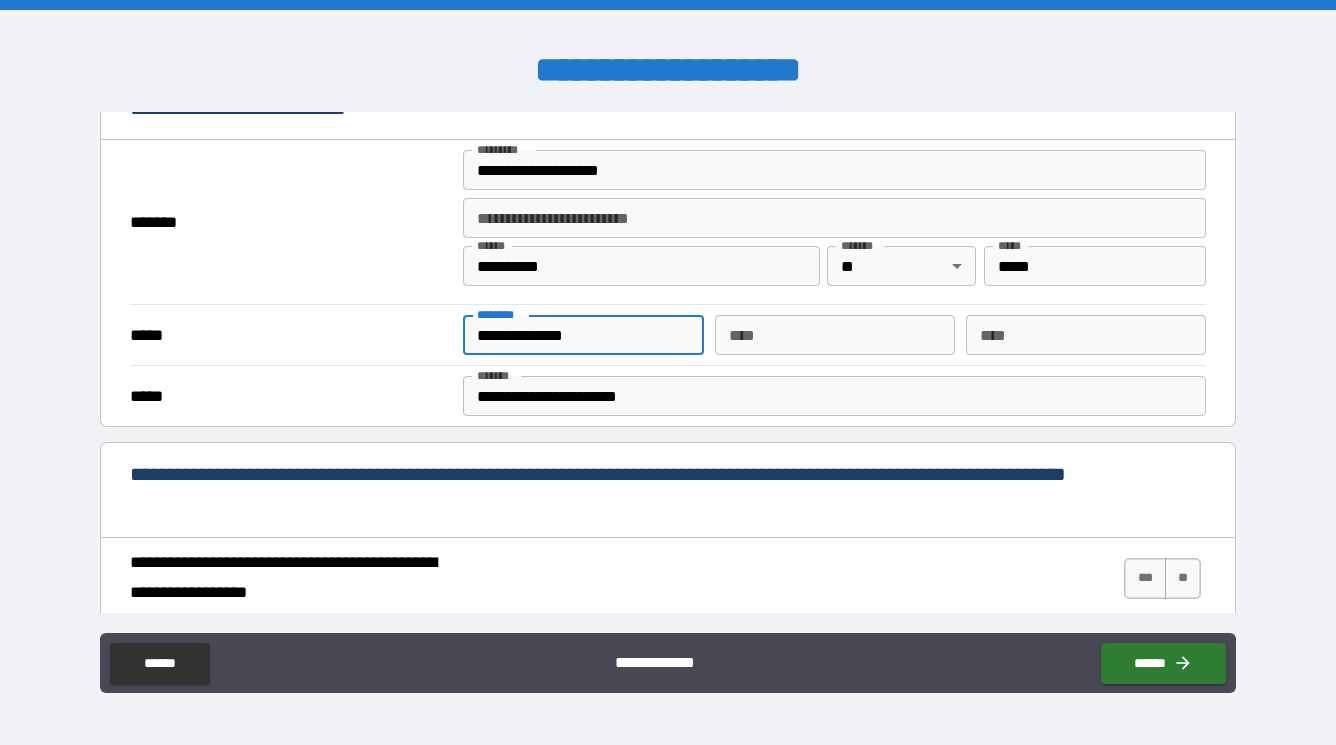 click on "**********" at bounding box center [583, 335] 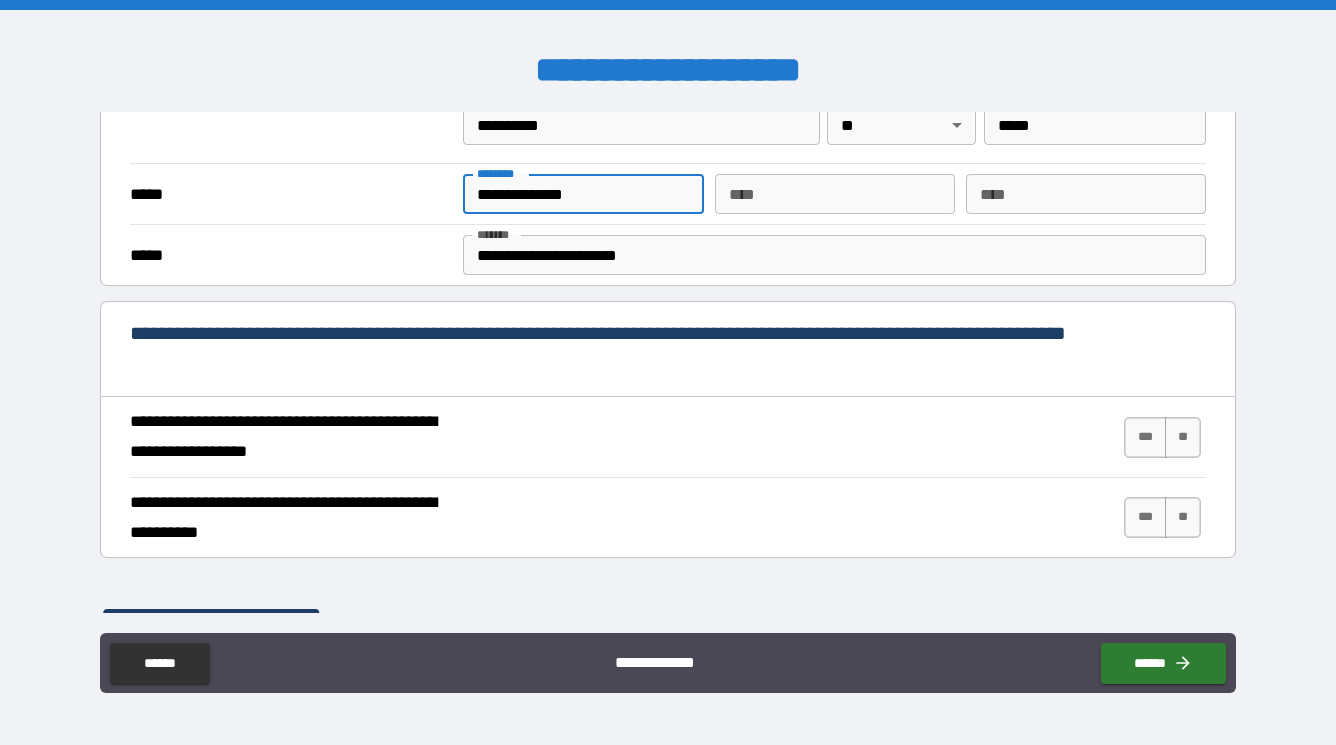 scroll, scrollTop: 635, scrollLeft: 0, axis: vertical 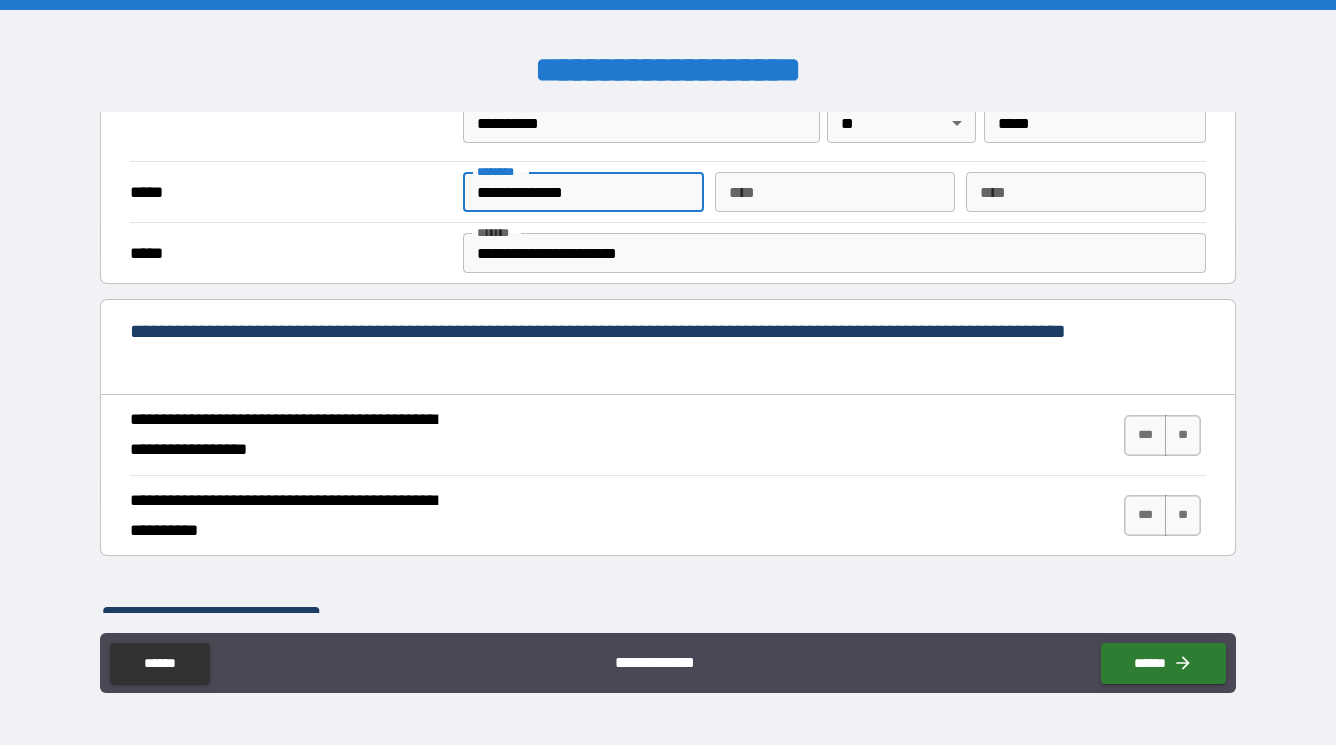 type on "**********" 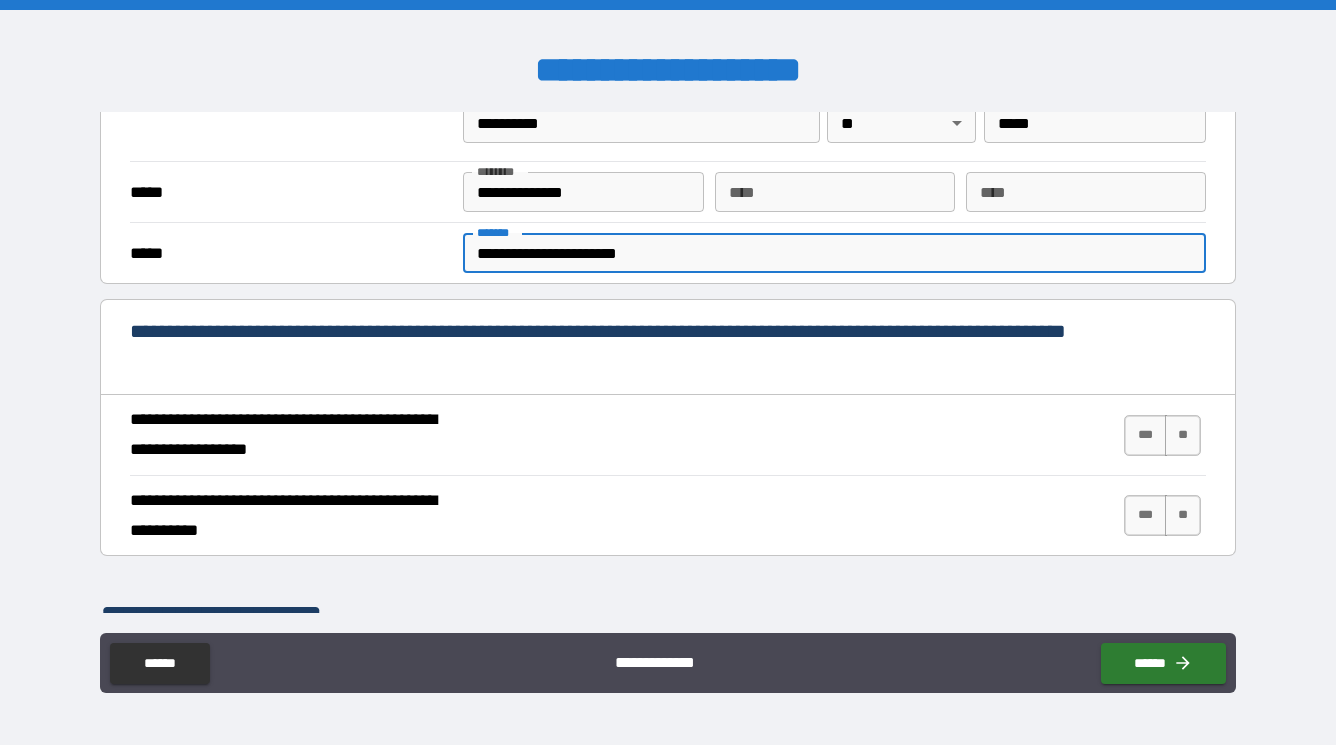 drag, startPoint x: 730, startPoint y: 252, endPoint x: 423, endPoint y: 241, distance: 307.197 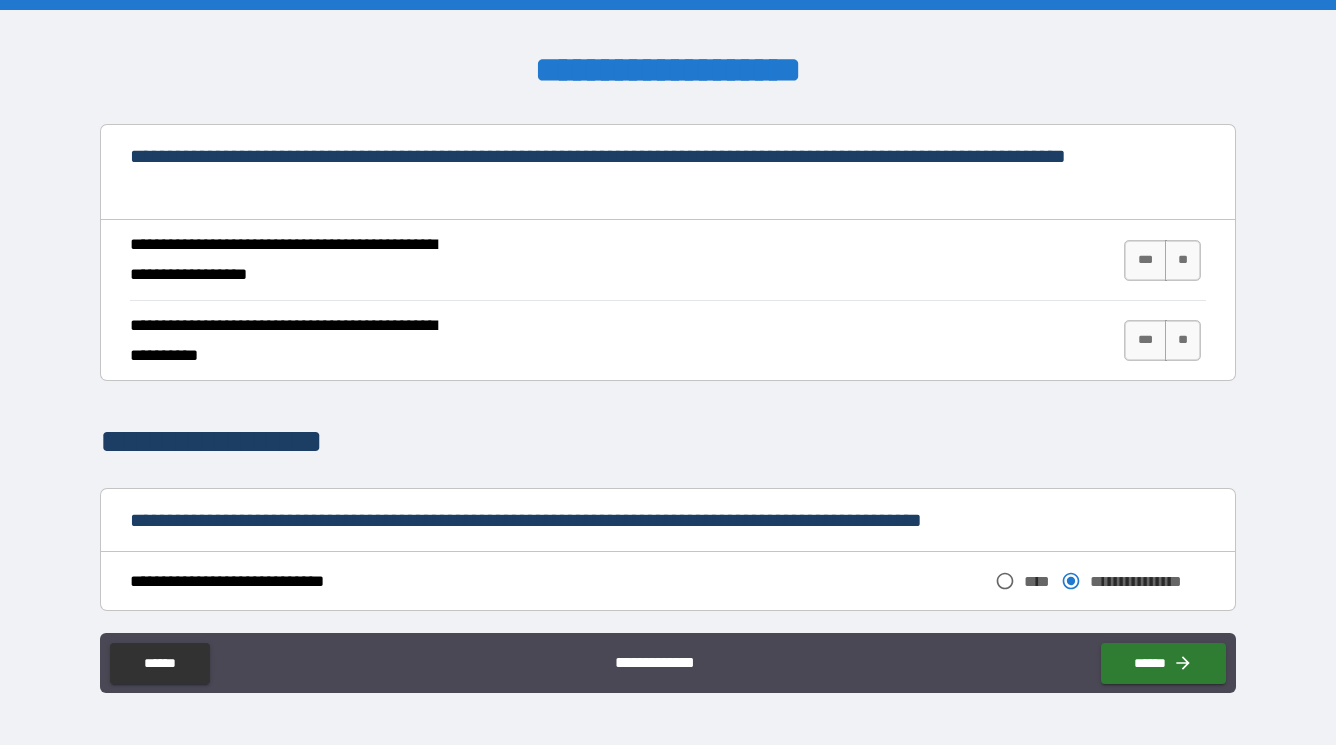 scroll, scrollTop: 817, scrollLeft: 0, axis: vertical 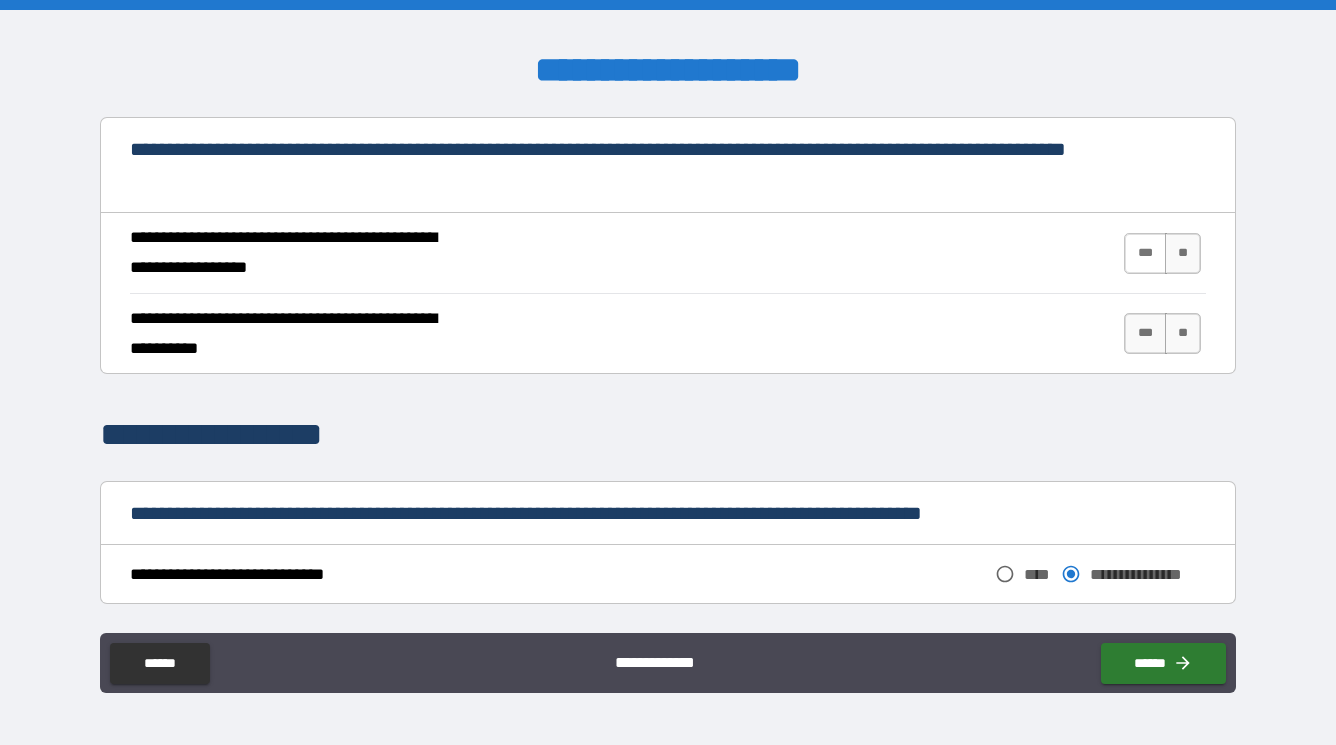 type on "**********" 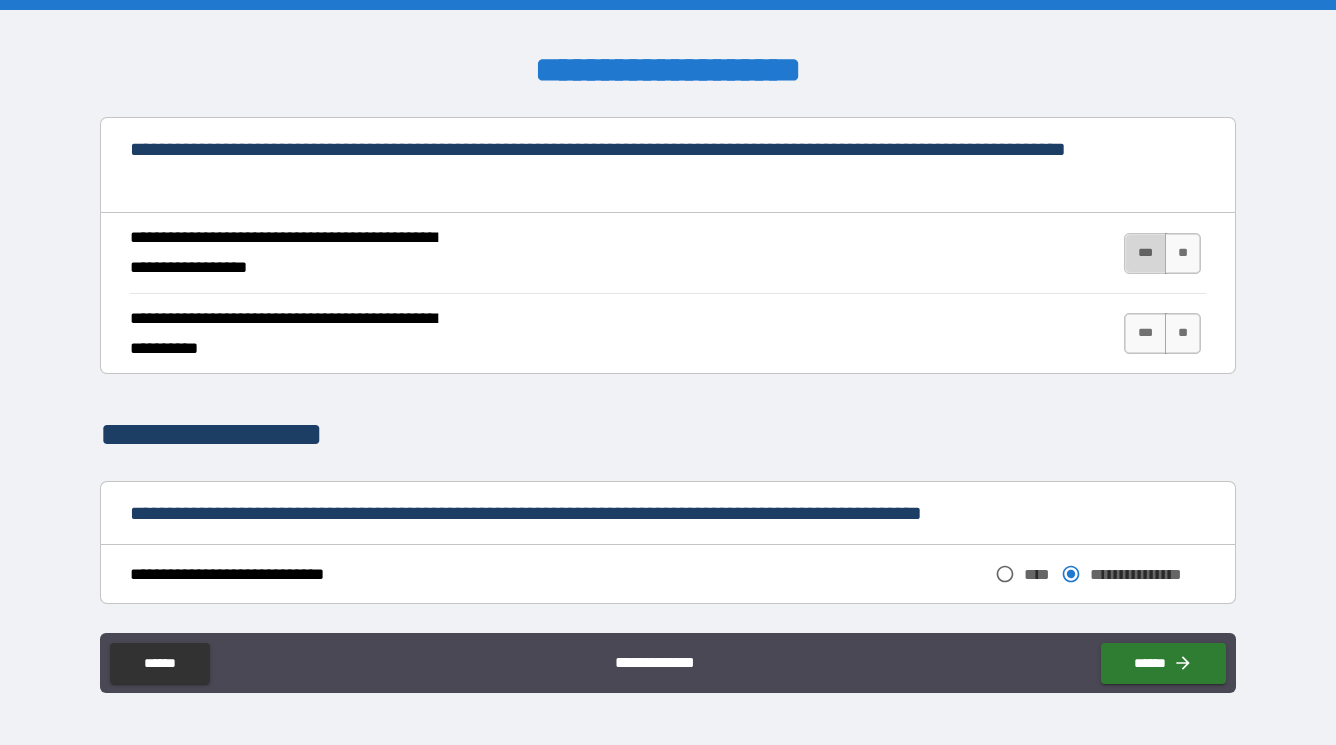 click on "***" at bounding box center [1145, 253] 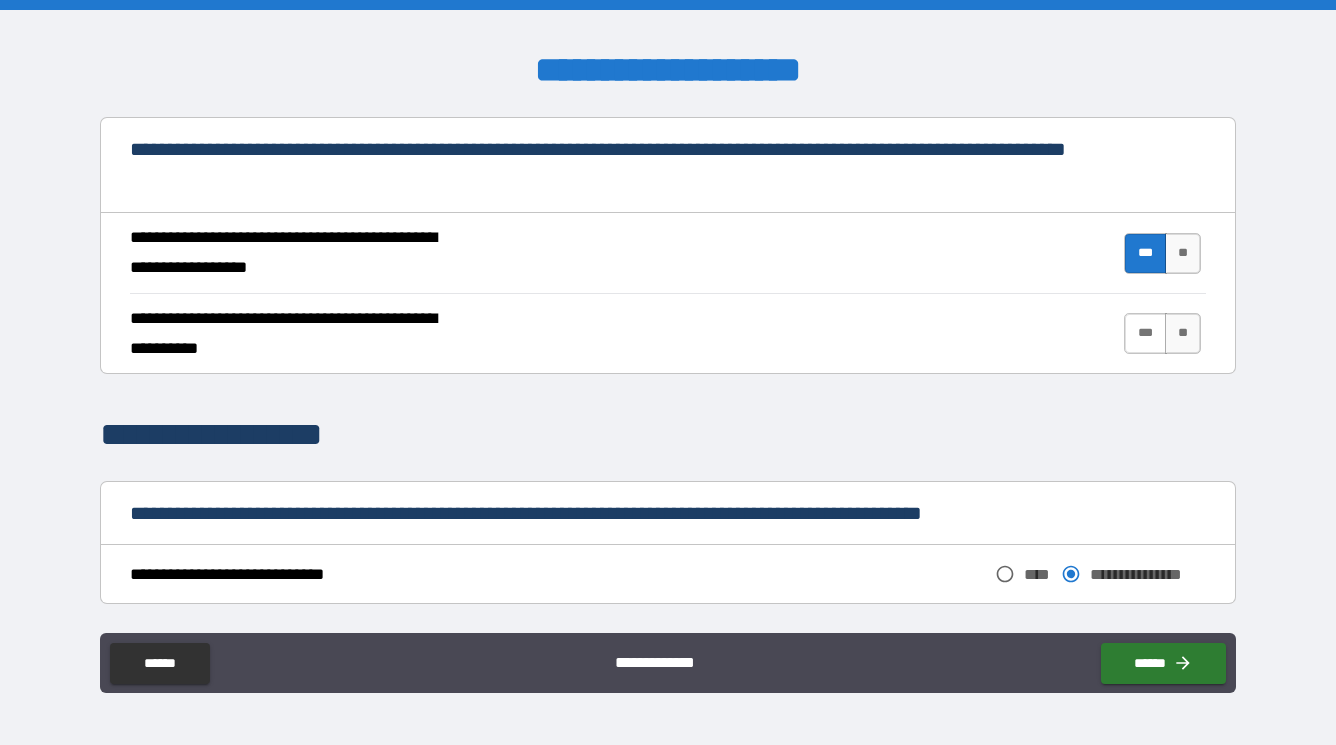 click on "***" at bounding box center (1145, 333) 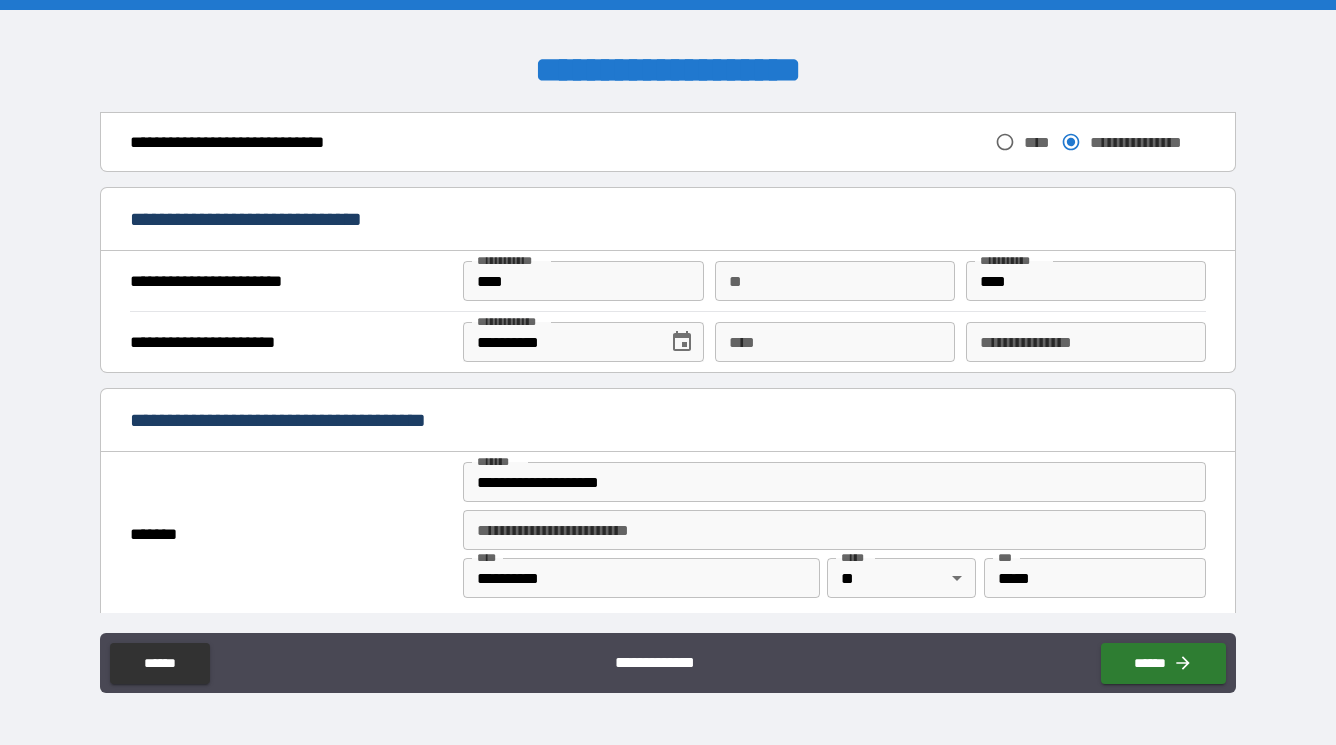 scroll, scrollTop: 1291, scrollLeft: 0, axis: vertical 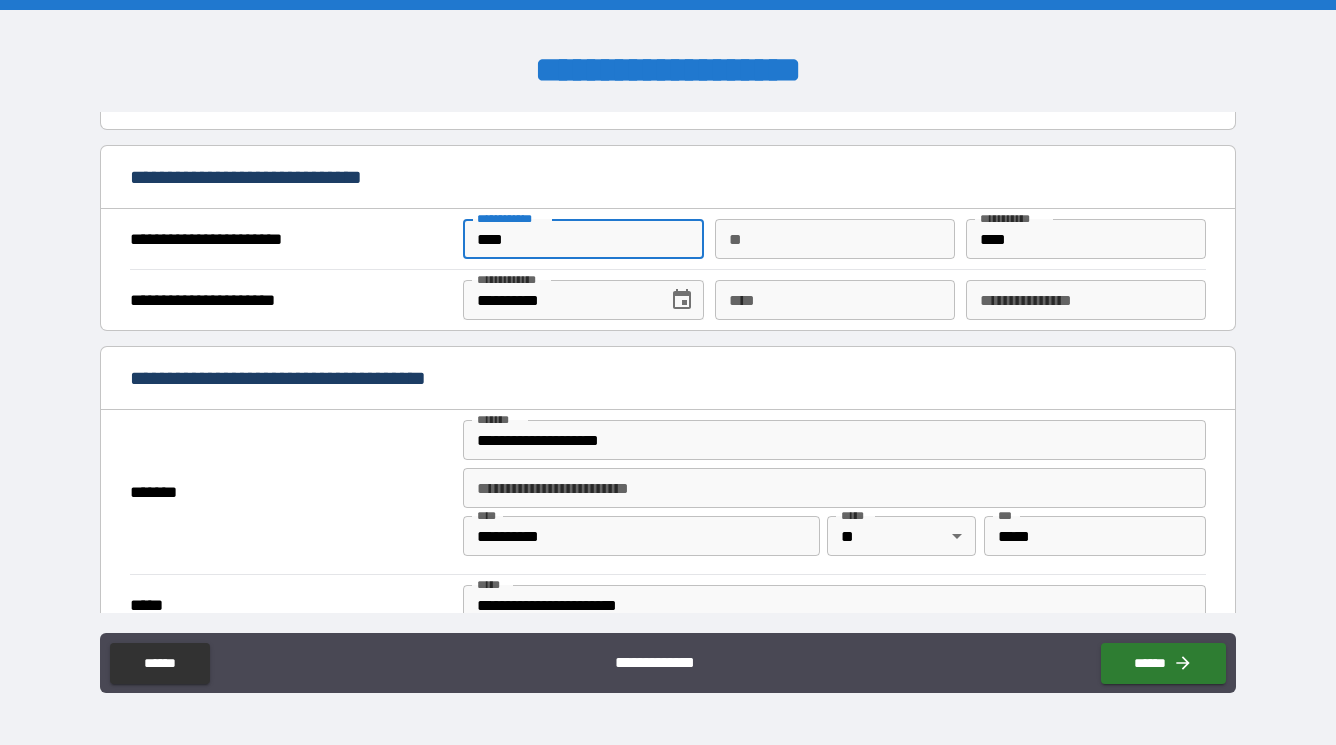 drag, startPoint x: 614, startPoint y: 236, endPoint x: 427, endPoint y: 217, distance: 187.96277 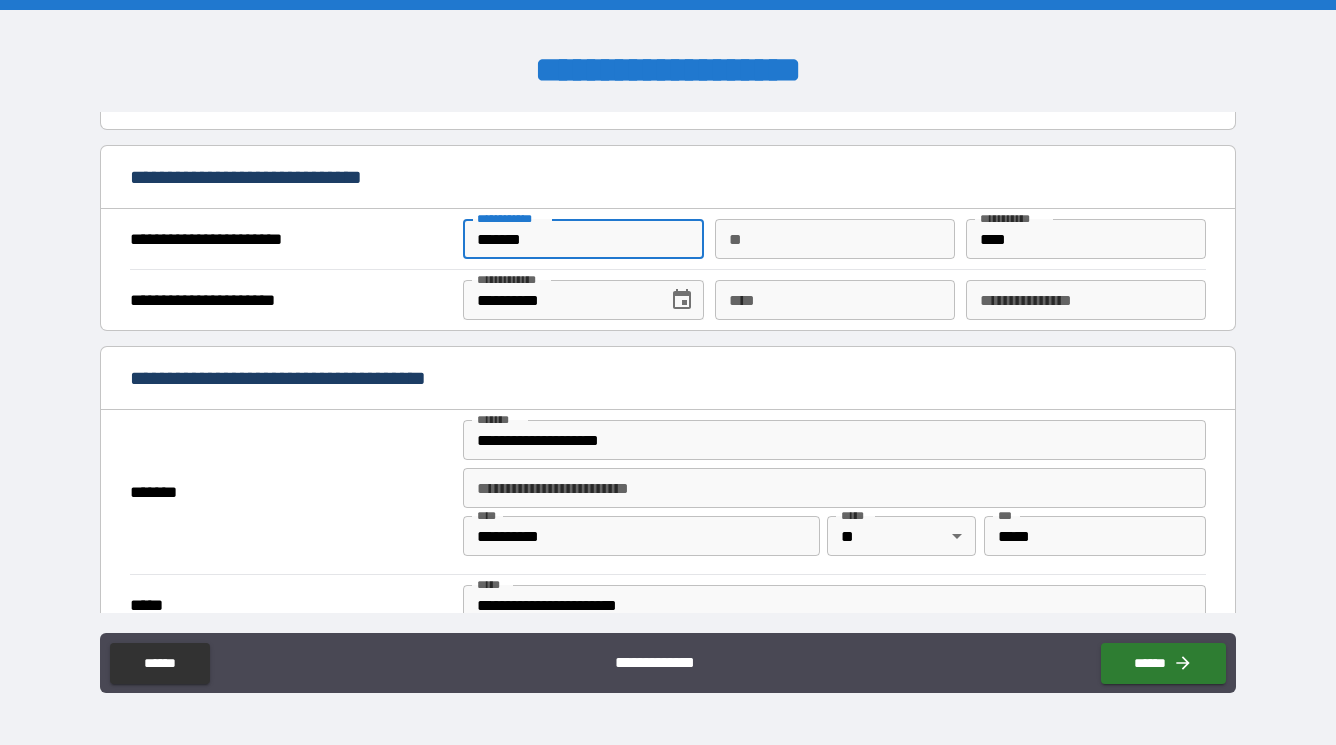 type on "******" 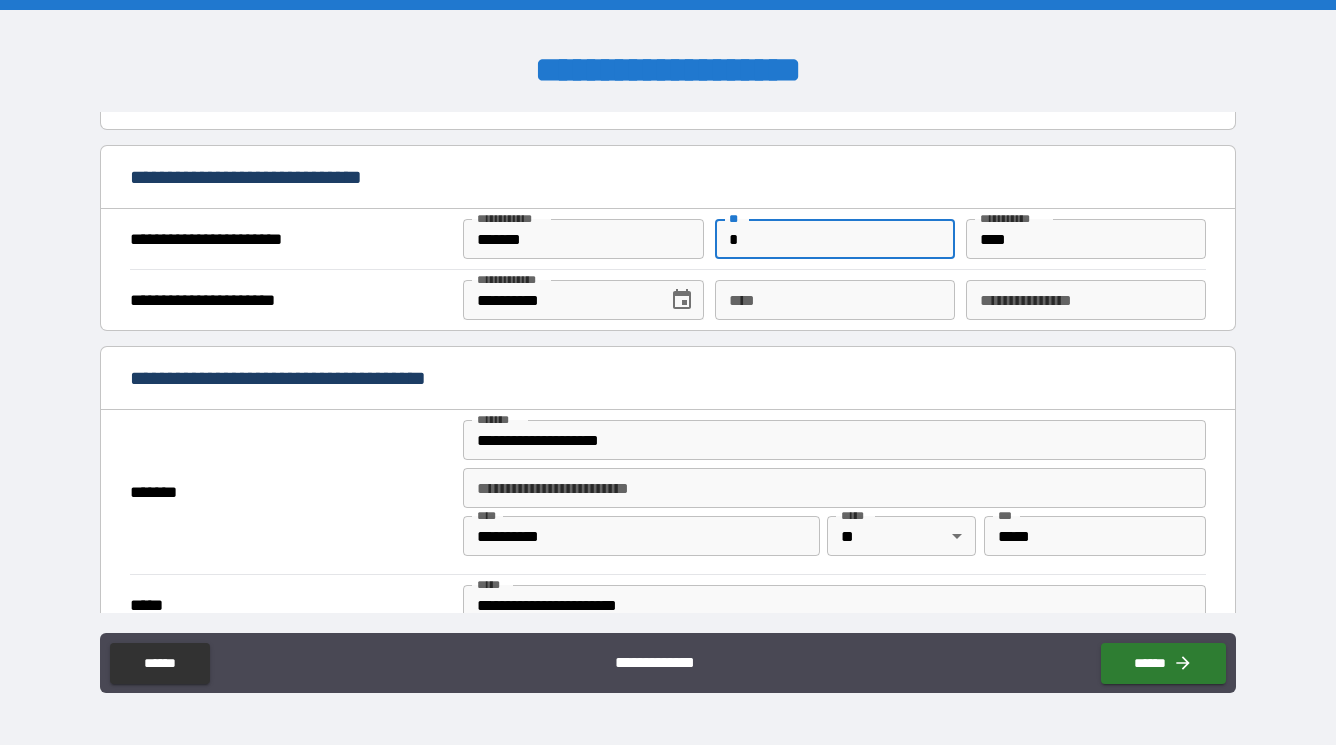 type on "*" 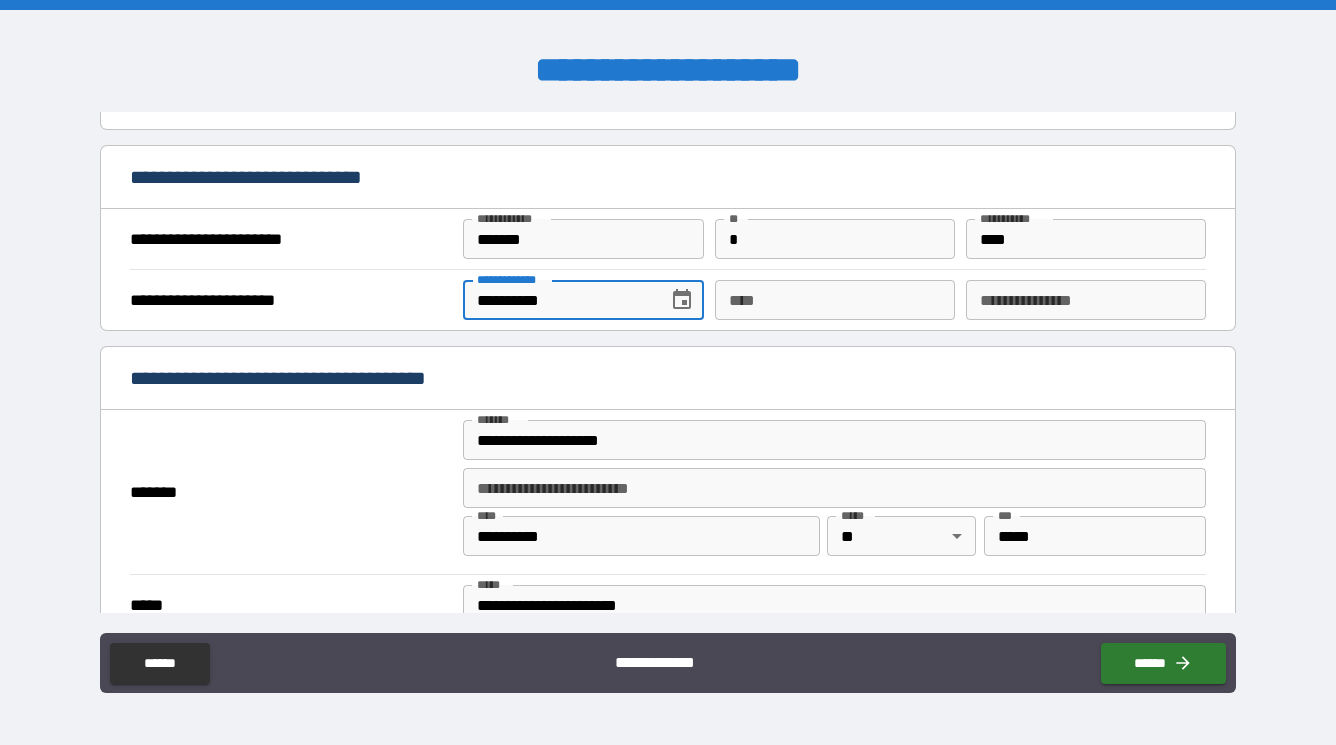 drag, startPoint x: 594, startPoint y: 311, endPoint x: 421, endPoint y: 304, distance: 173.14156 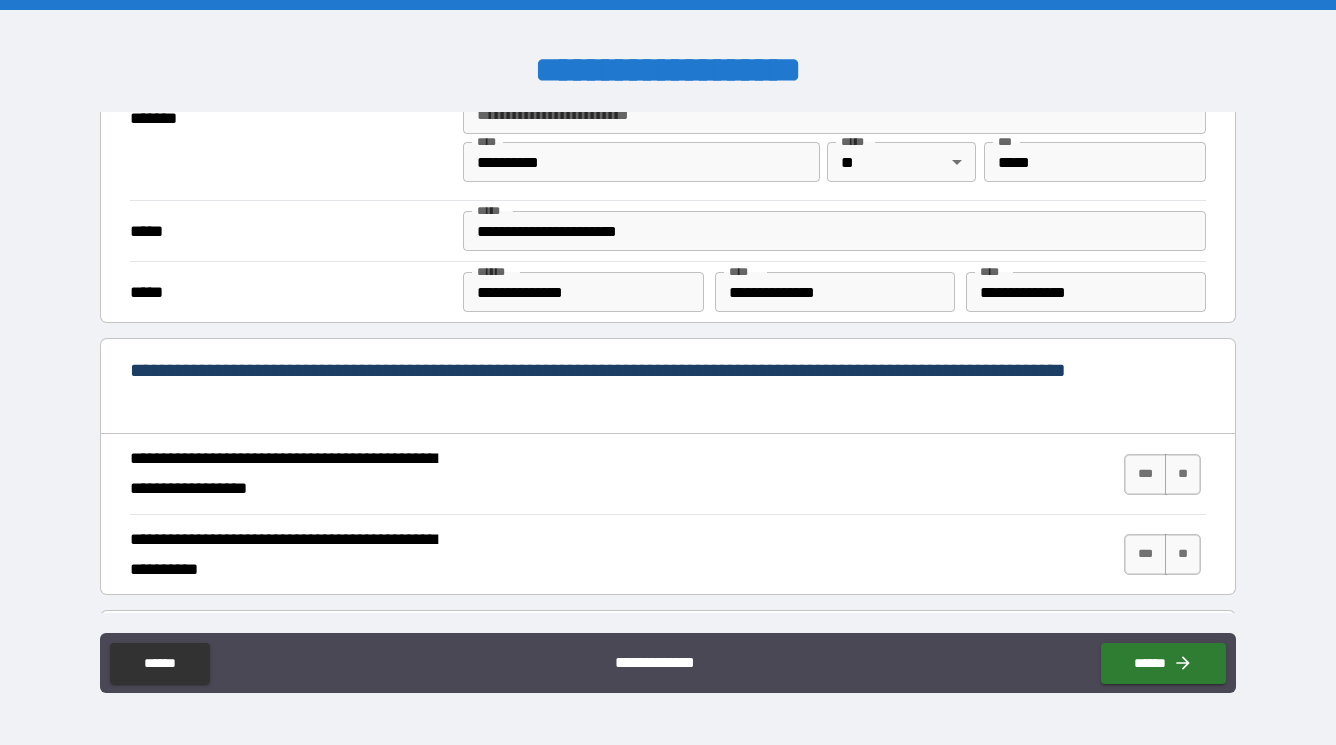 scroll, scrollTop: 1704, scrollLeft: 0, axis: vertical 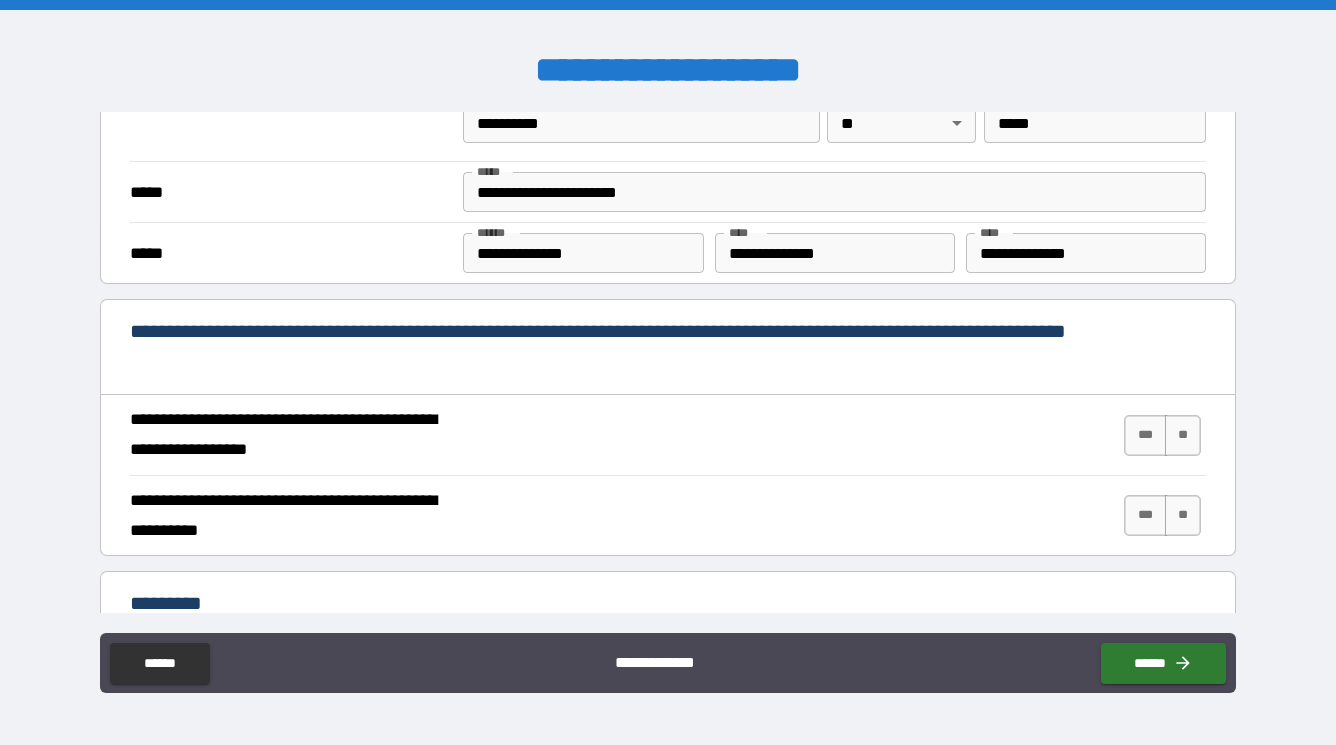 type on "**********" 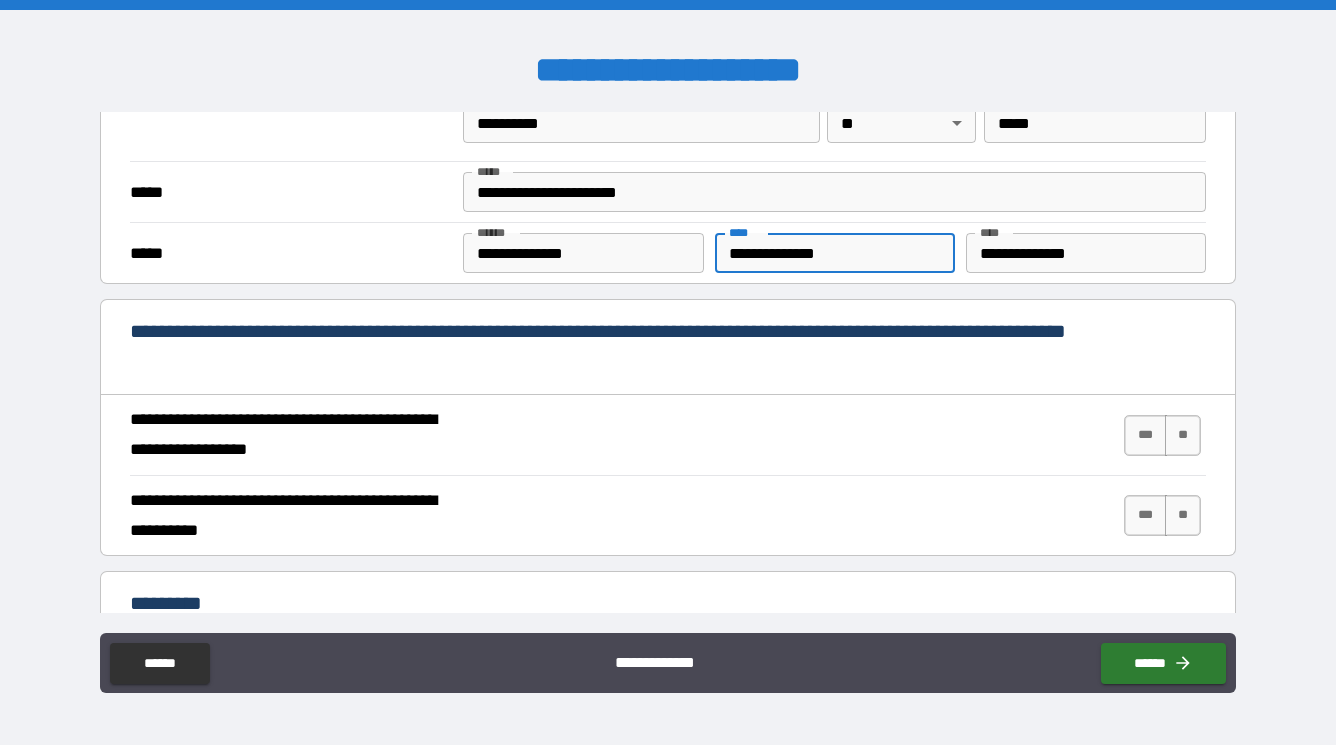 drag, startPoint x: 869, startPoint y: 257, endPoint x: 656, endPoint y: 243, distance: 213.4596 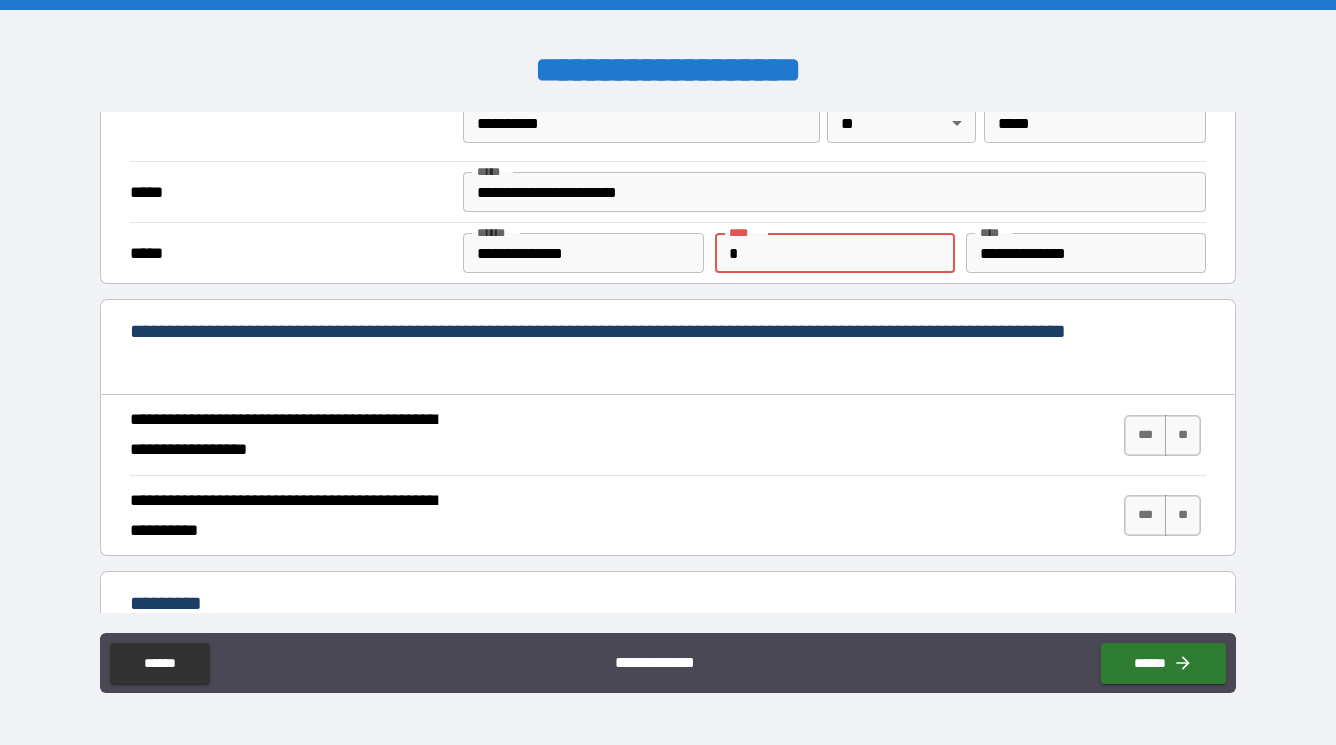 type on "*" 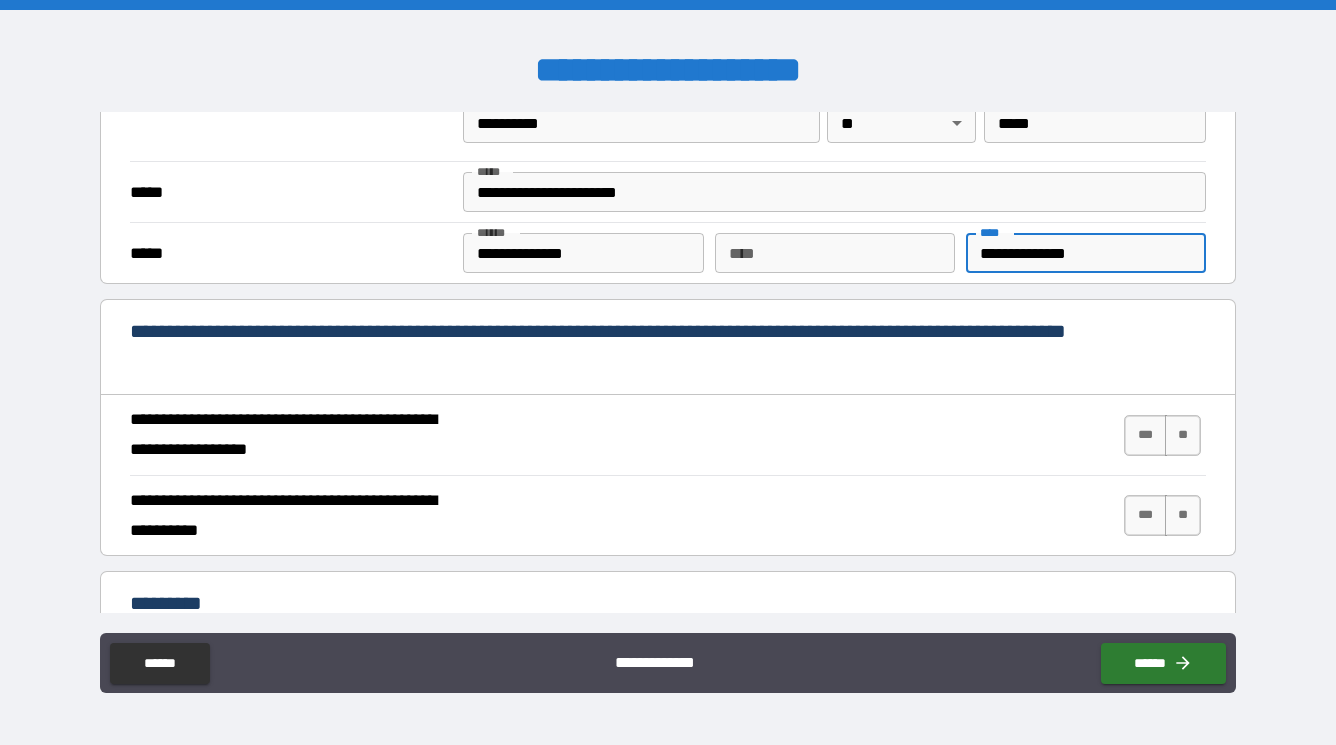 drag, startPoint x: 1176, startPoint y: 253, endPoint x: 886, endPoint y: 217, distance: 292.22595 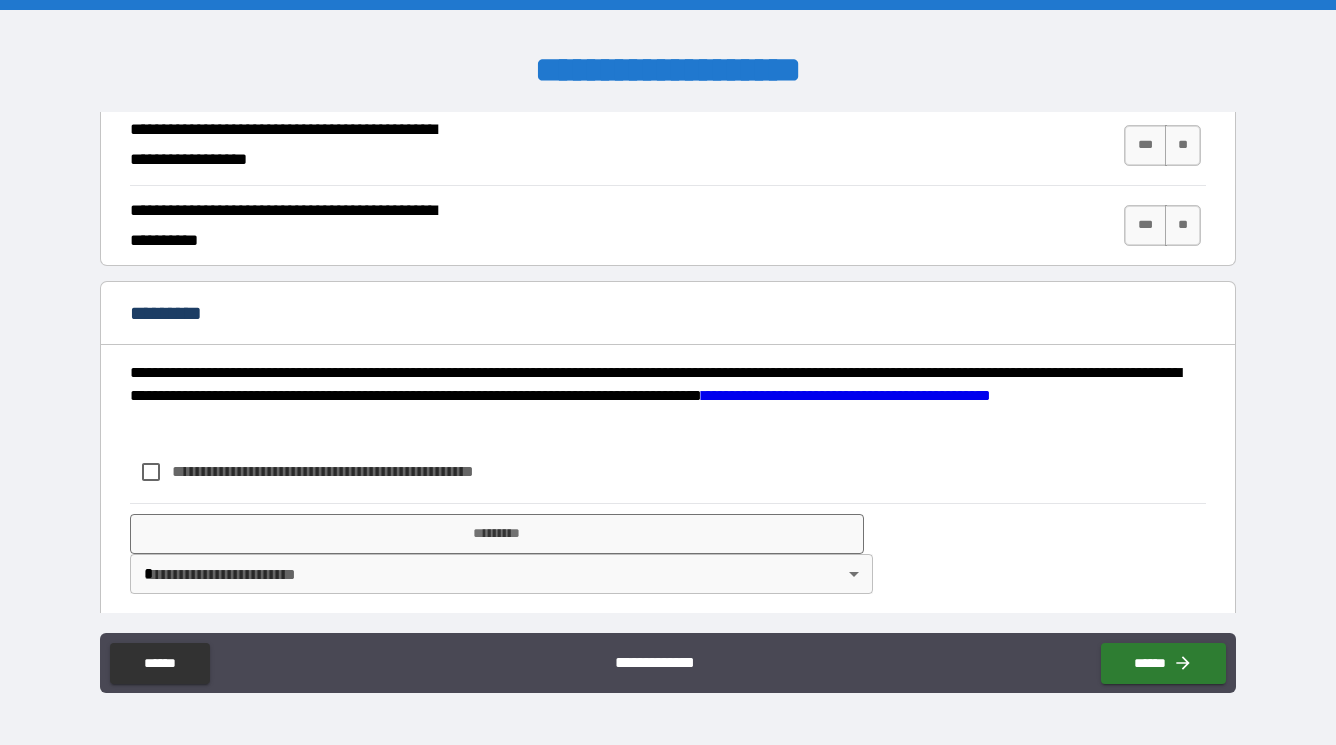 scroll, scrollTop: 1999, scrollLeft: 0, axis: vertical 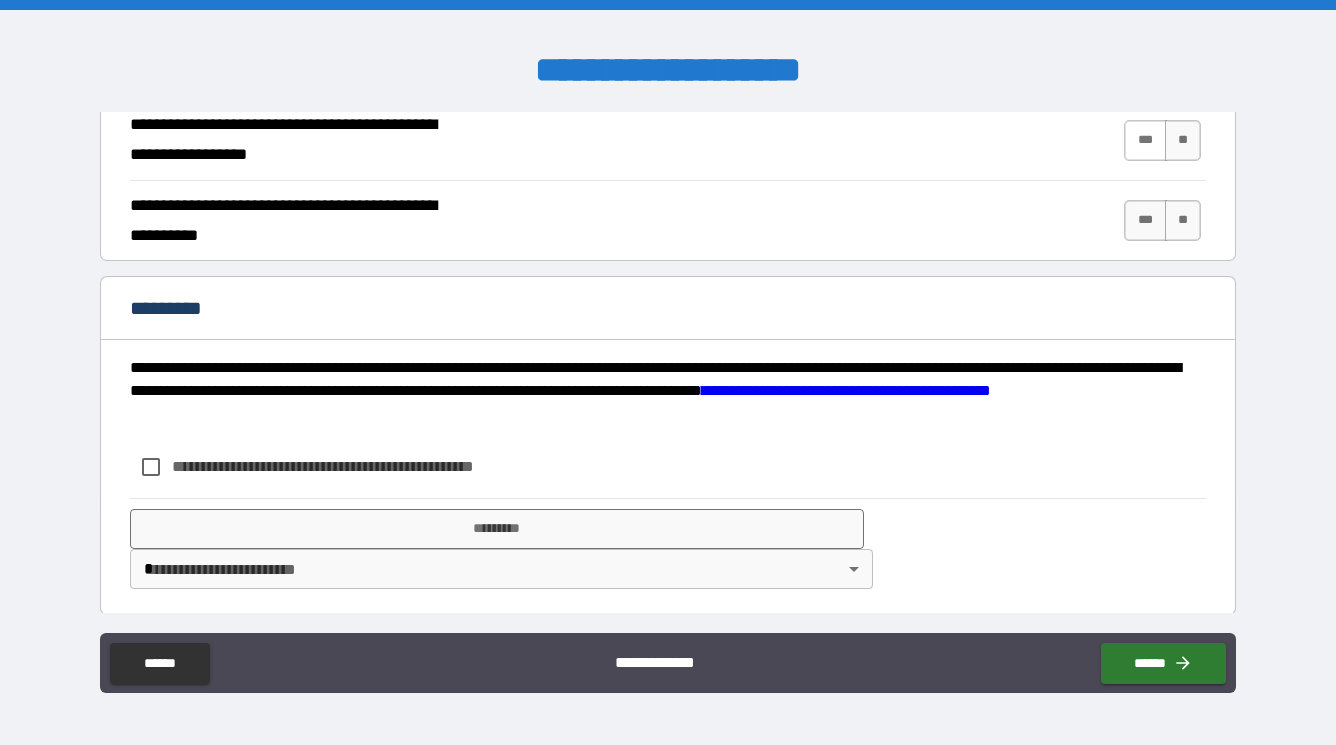 type on "*" 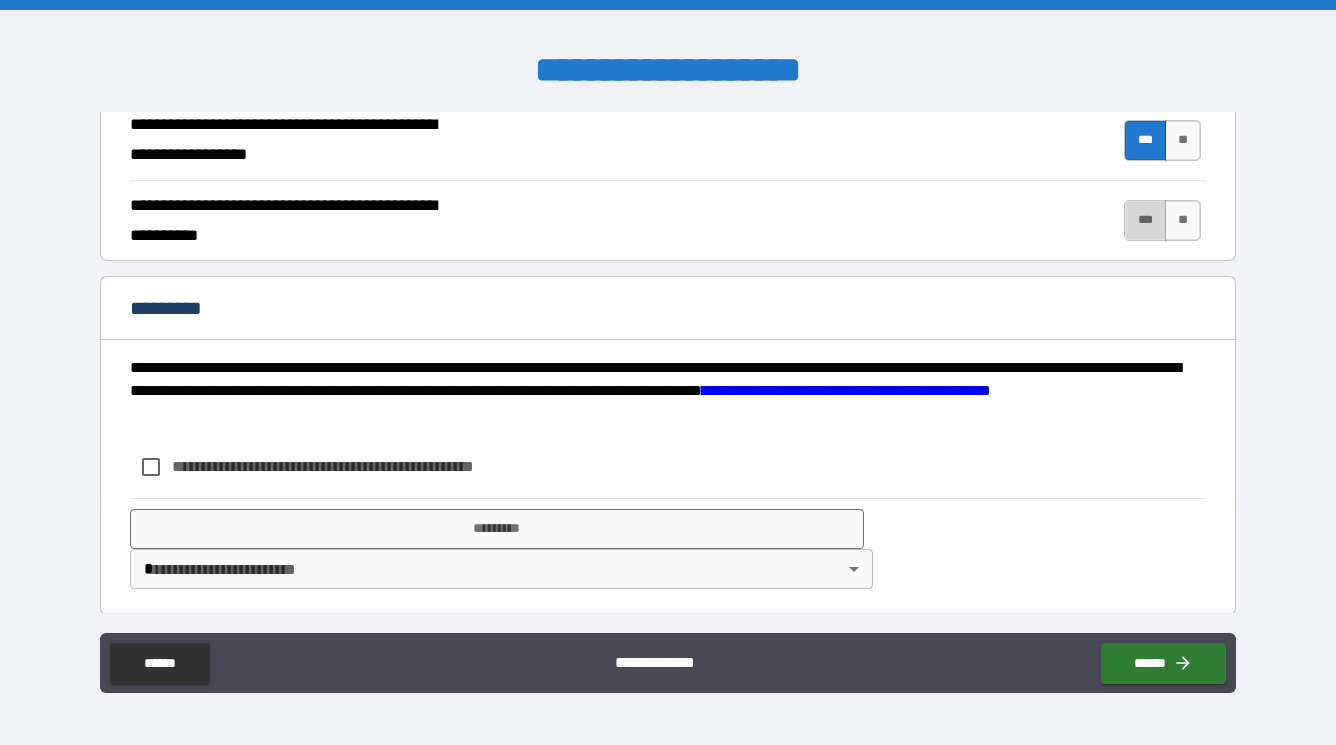 click on "***" at bounding box center [1145, 220] 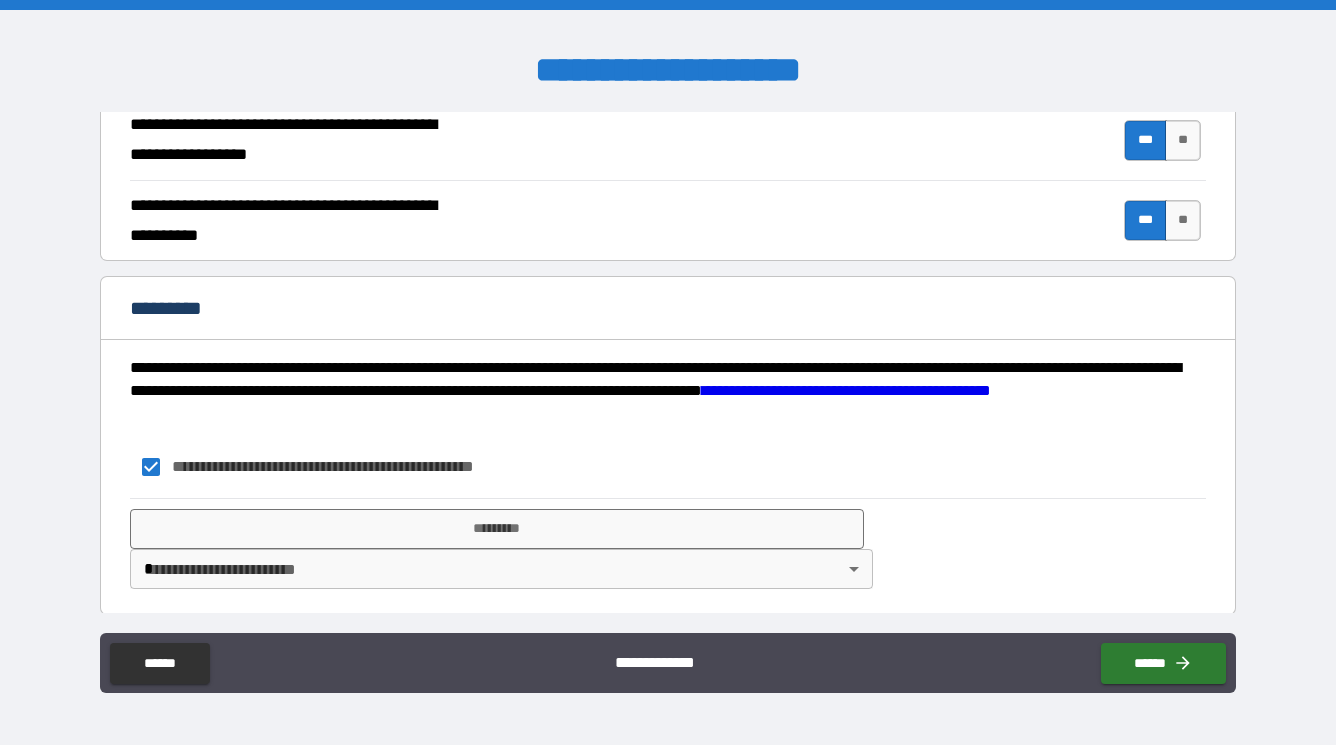 scroll, scrollTop: 2005, scrollLeft: 0, axis: vertical 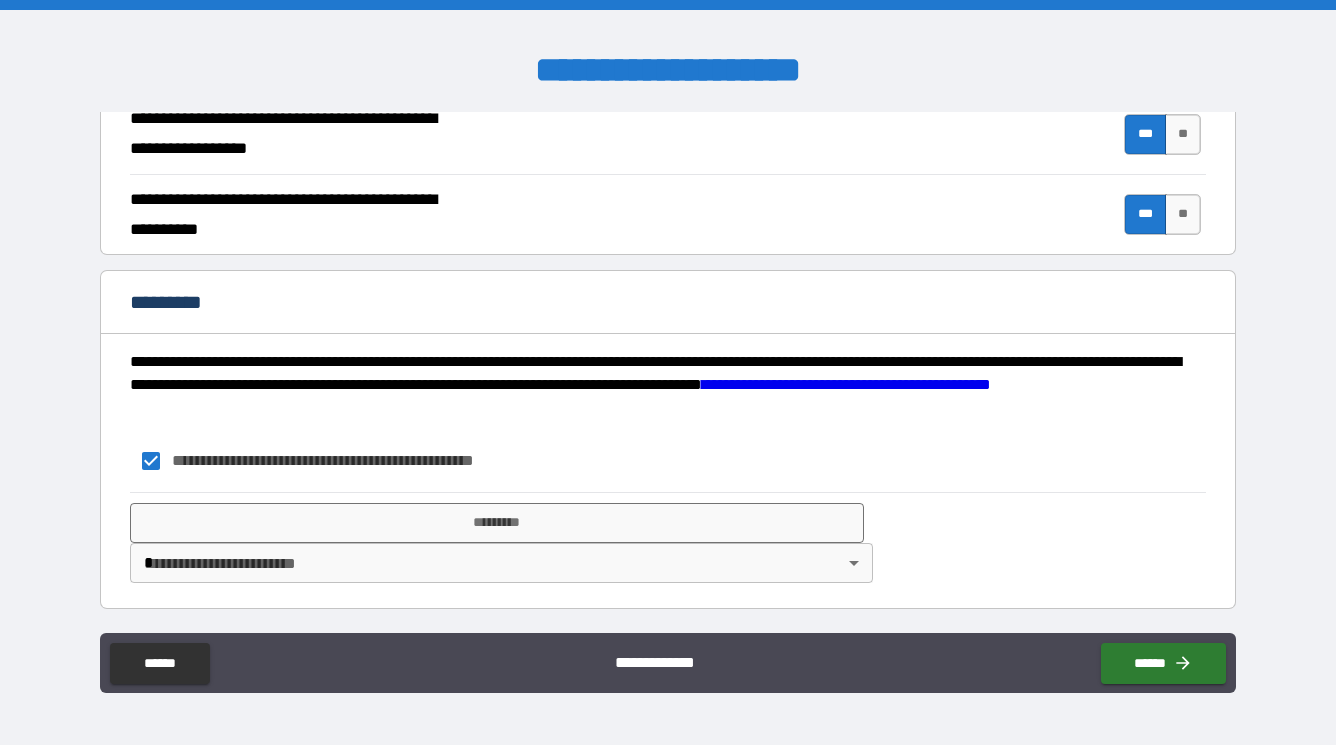 click on "**********" at bounding box center [668, 372] 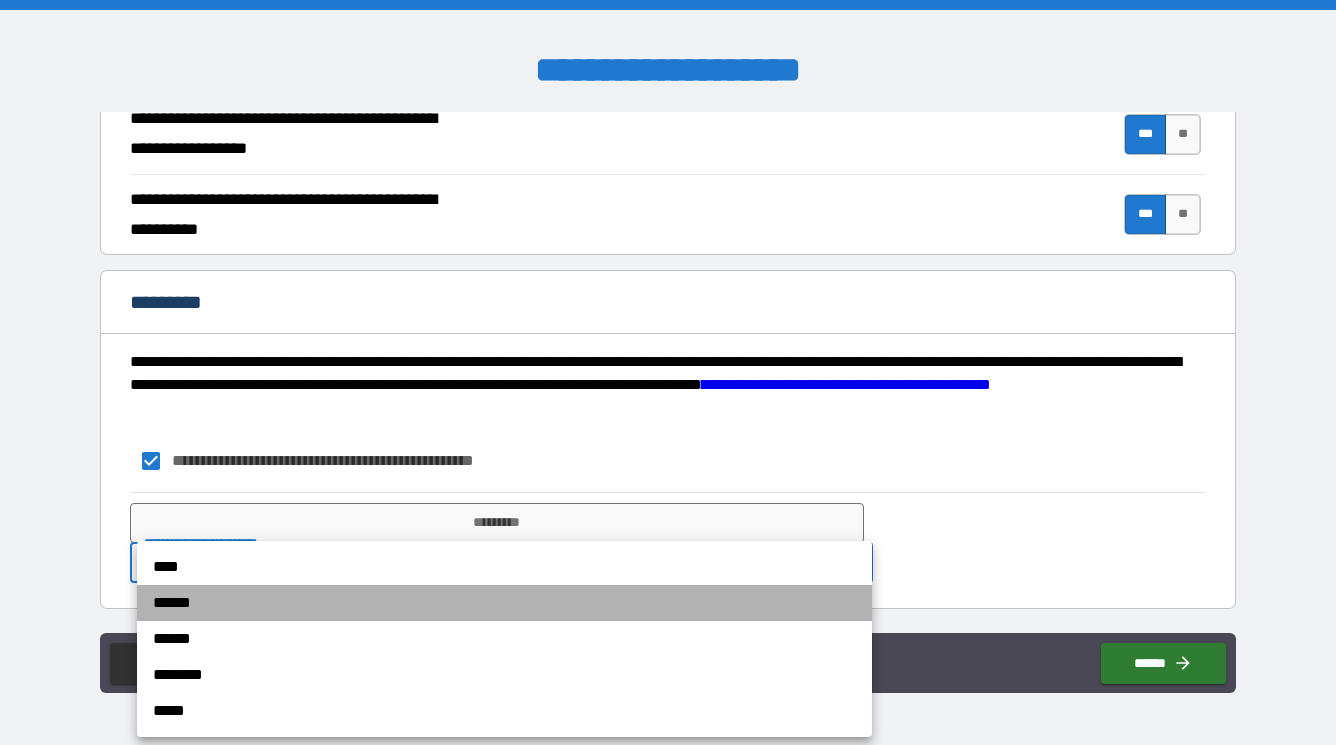click on "******" at bounding box center (504, 603) 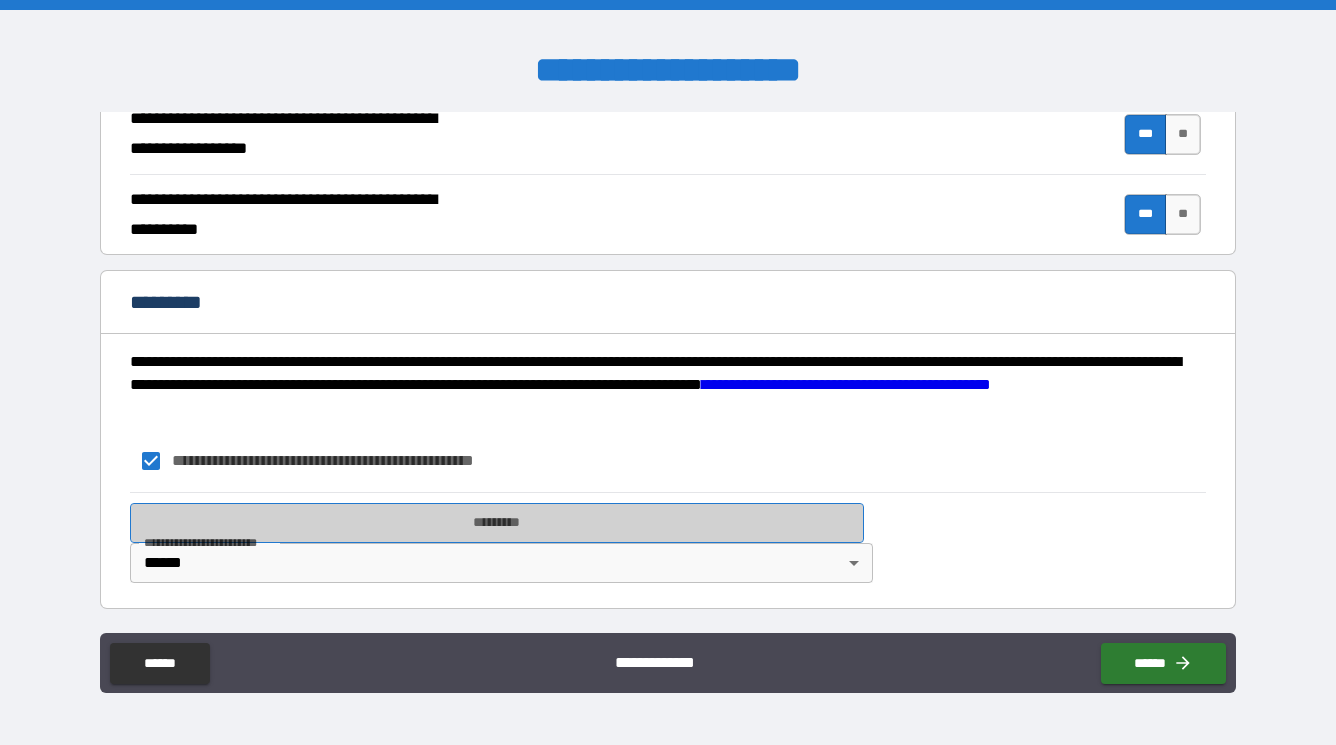 click on "*********" at bounding box center (497, 523) 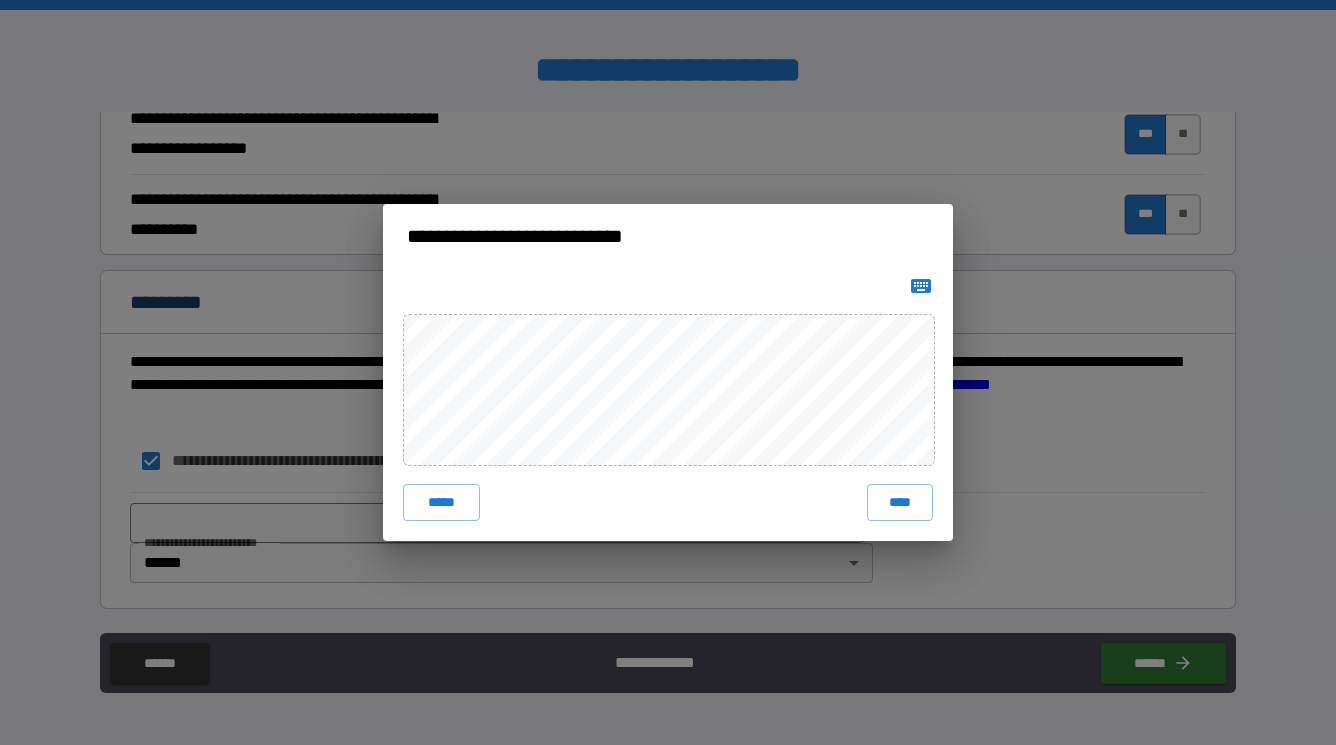 click on "***** ****" at bounding box center [668, 404] 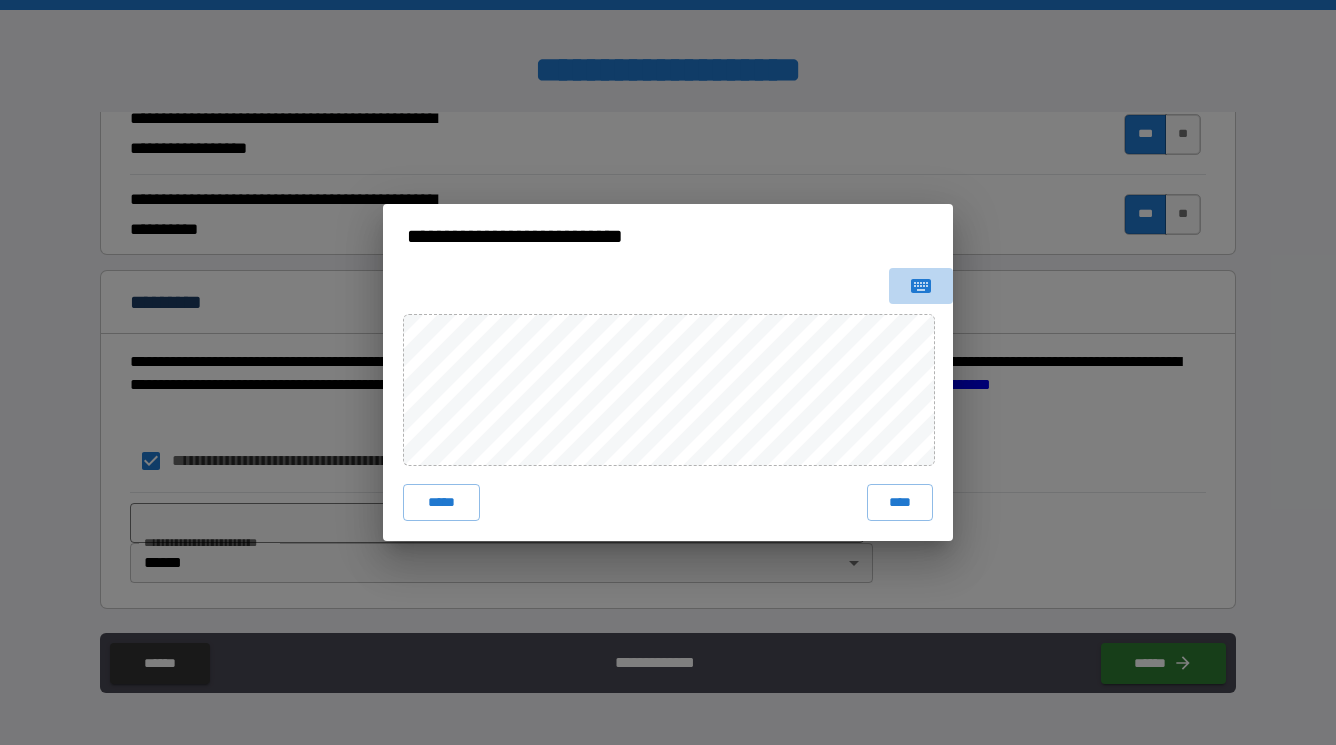 click 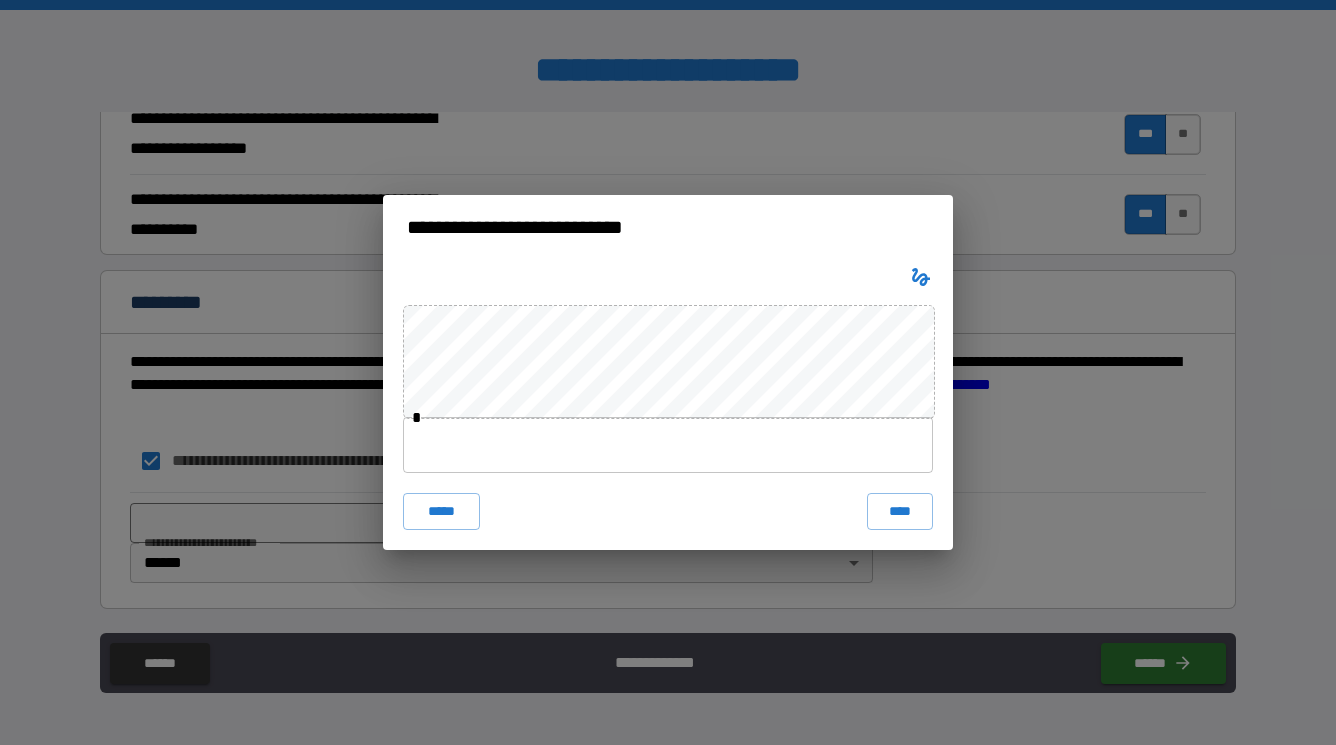 click at bounding box center [668, 445] 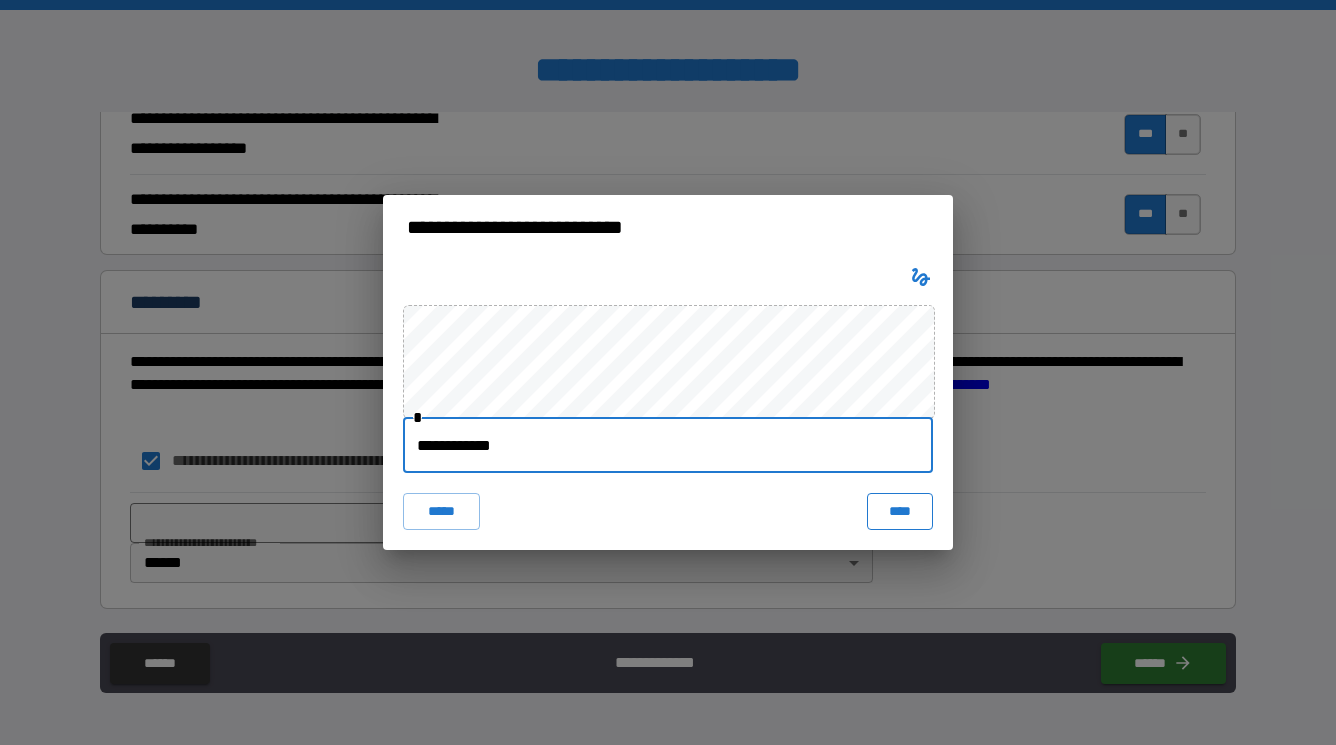 type on "**********" 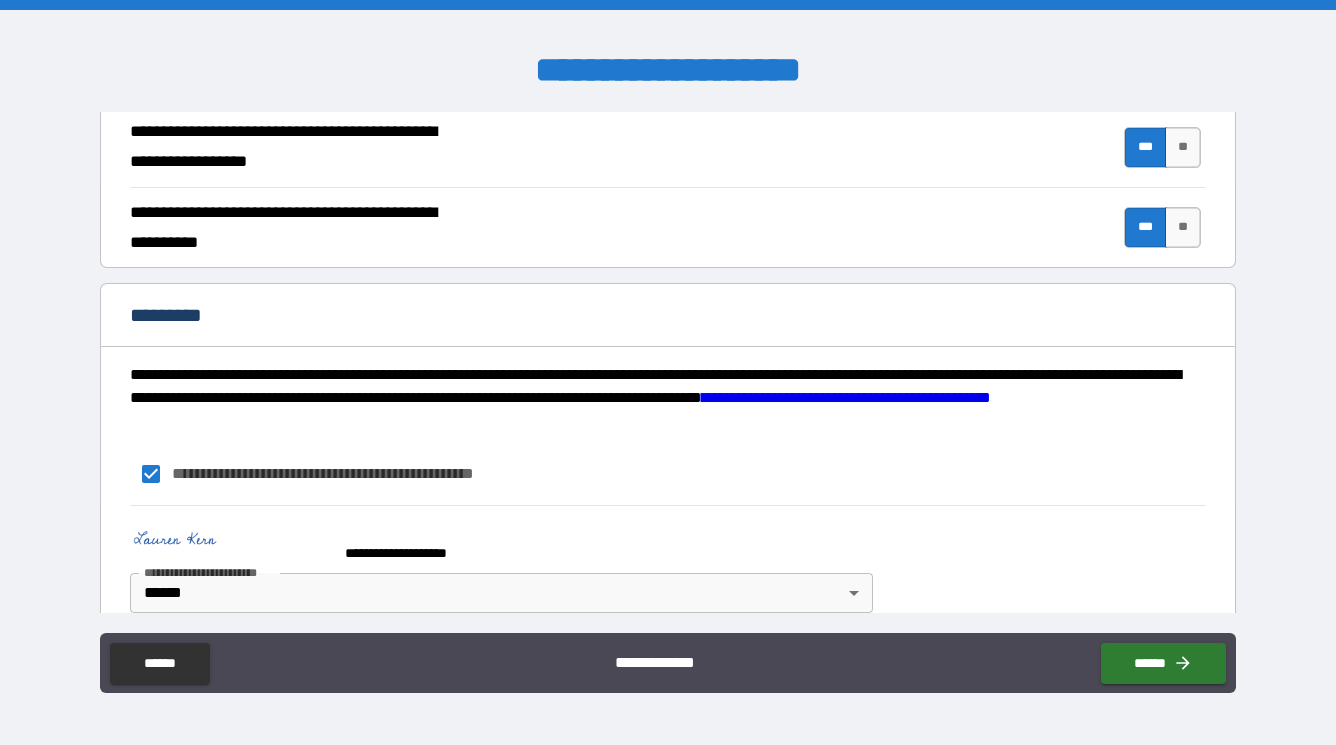 scroll, scrollTop: 2023, scrollLeft: 0, axis: vertical 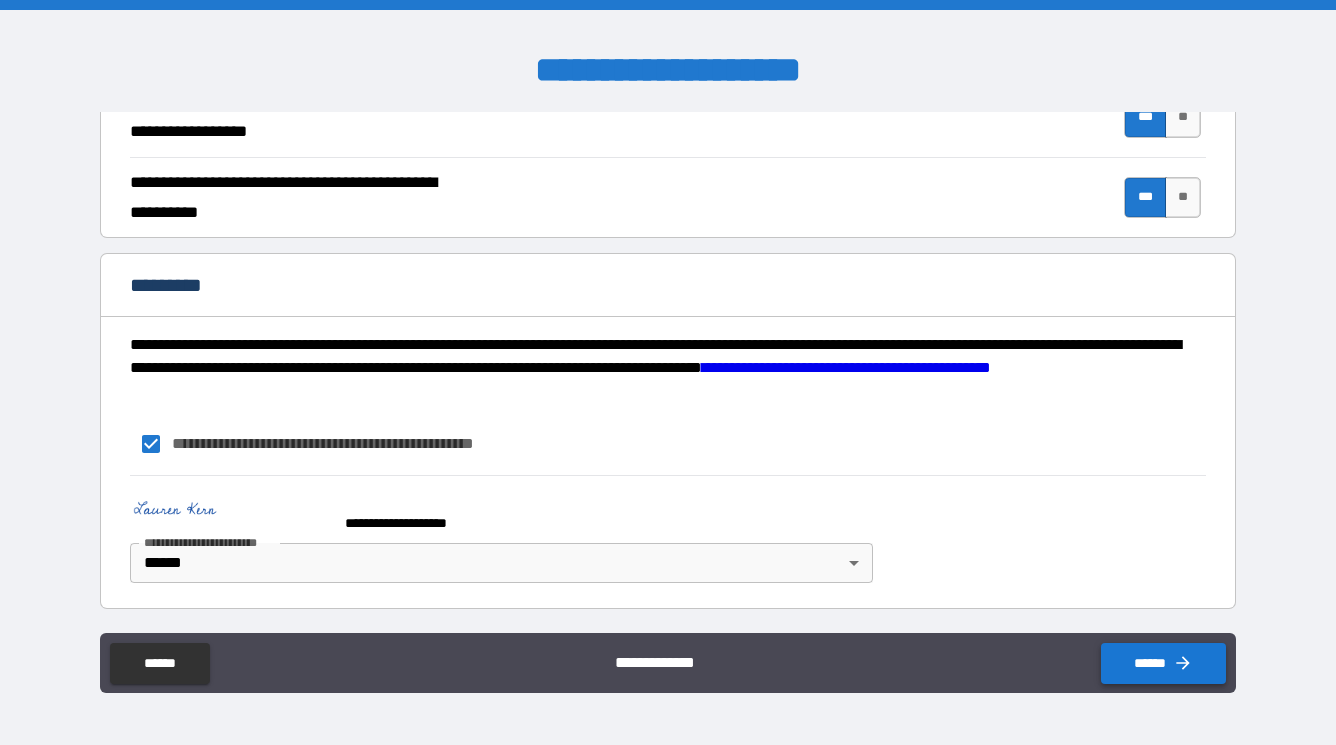 click on "******" at bounding box center [1163, 663] 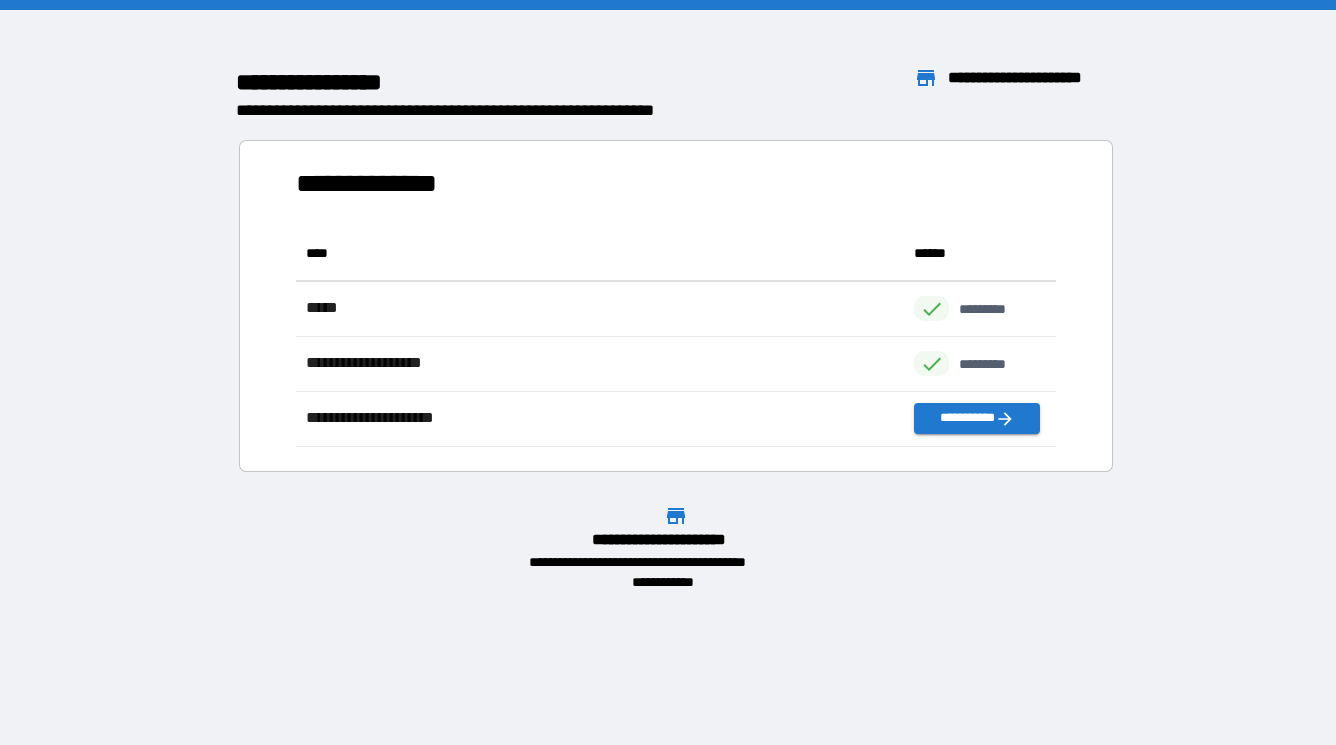 scroll, scrollTop: 1, scrollLeft: 1, axis: both 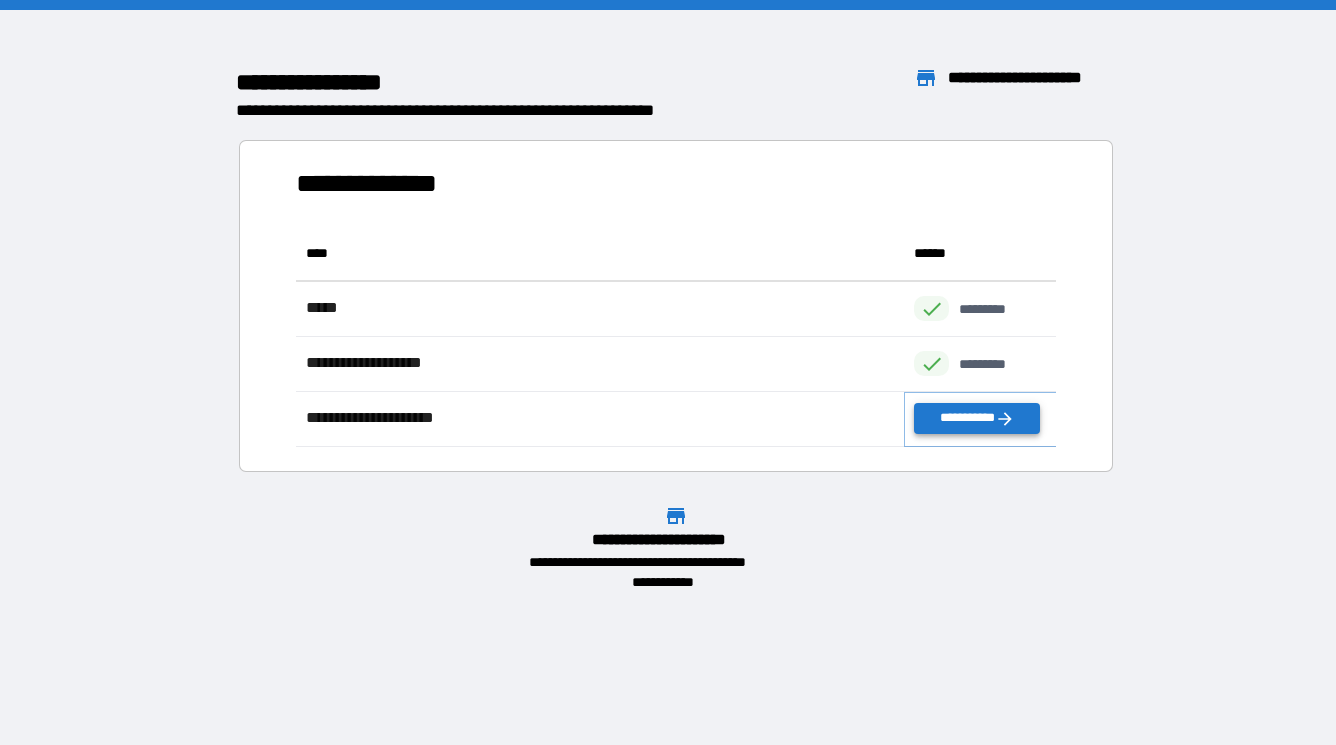 click on "**********" at bounding box center [976, 418] 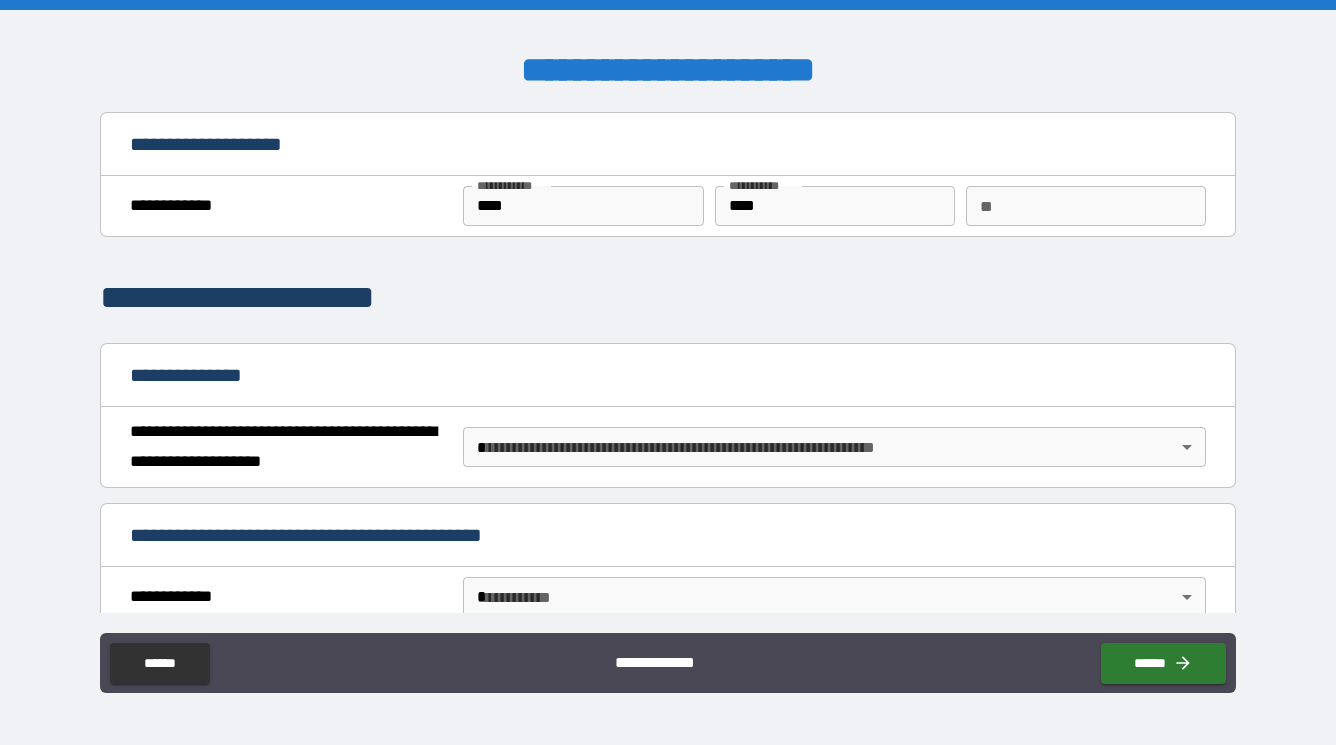 scroll, scrollTop: 111, scrollLeft: 0, axis: vertical 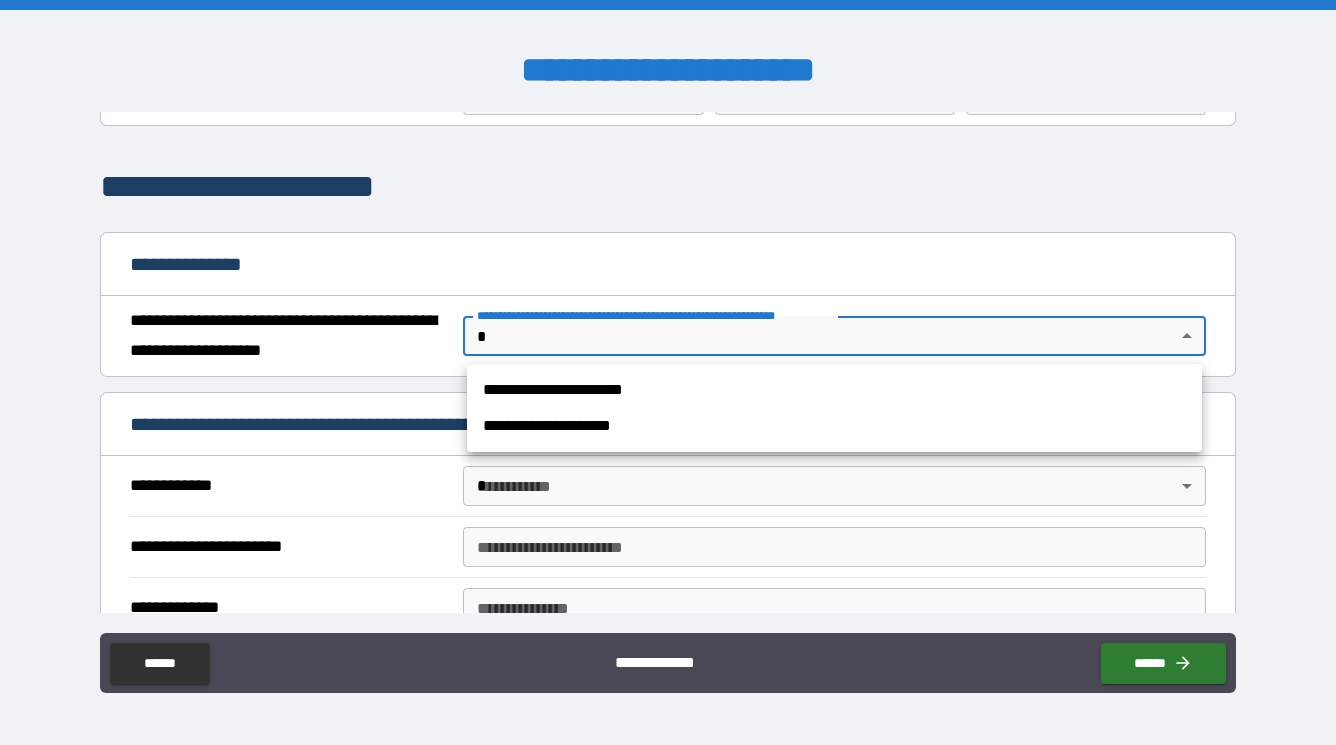 click on "**********" at bounding box center (668, 372) 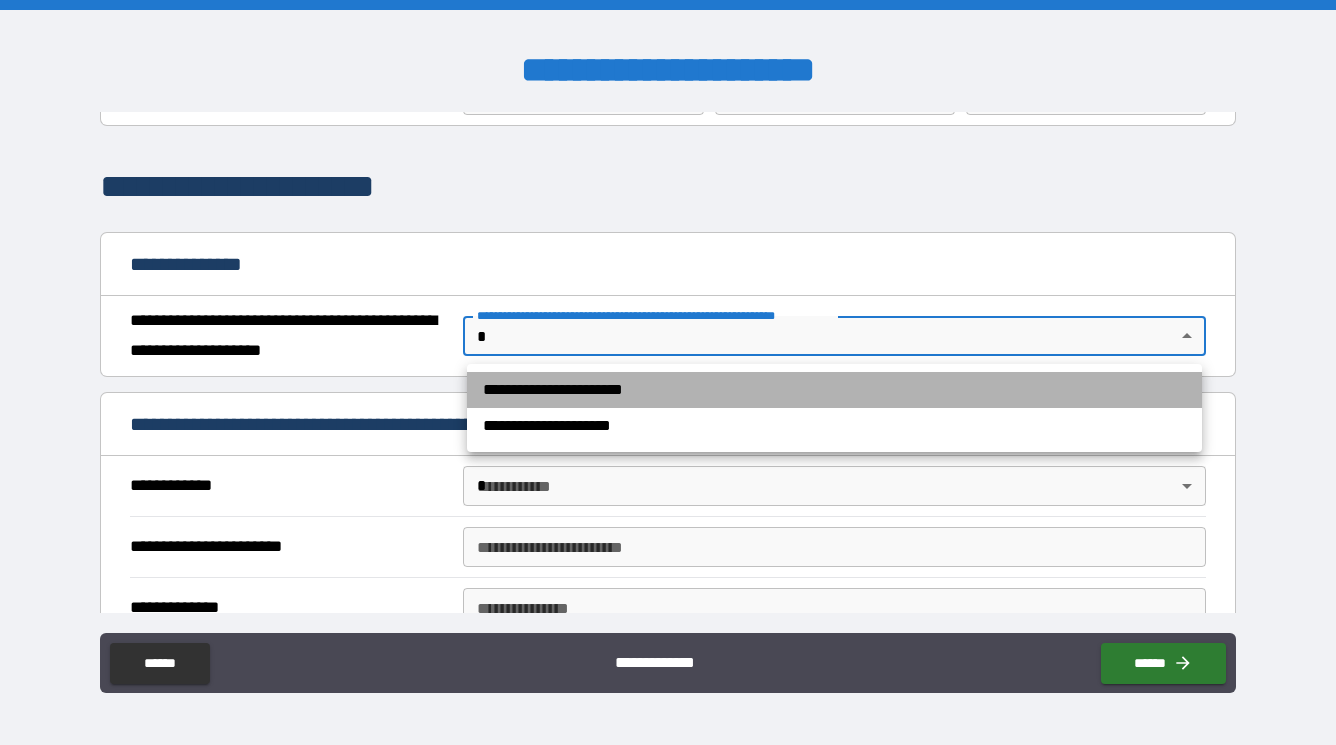 click on "**********" at bounding box center (834, 390) 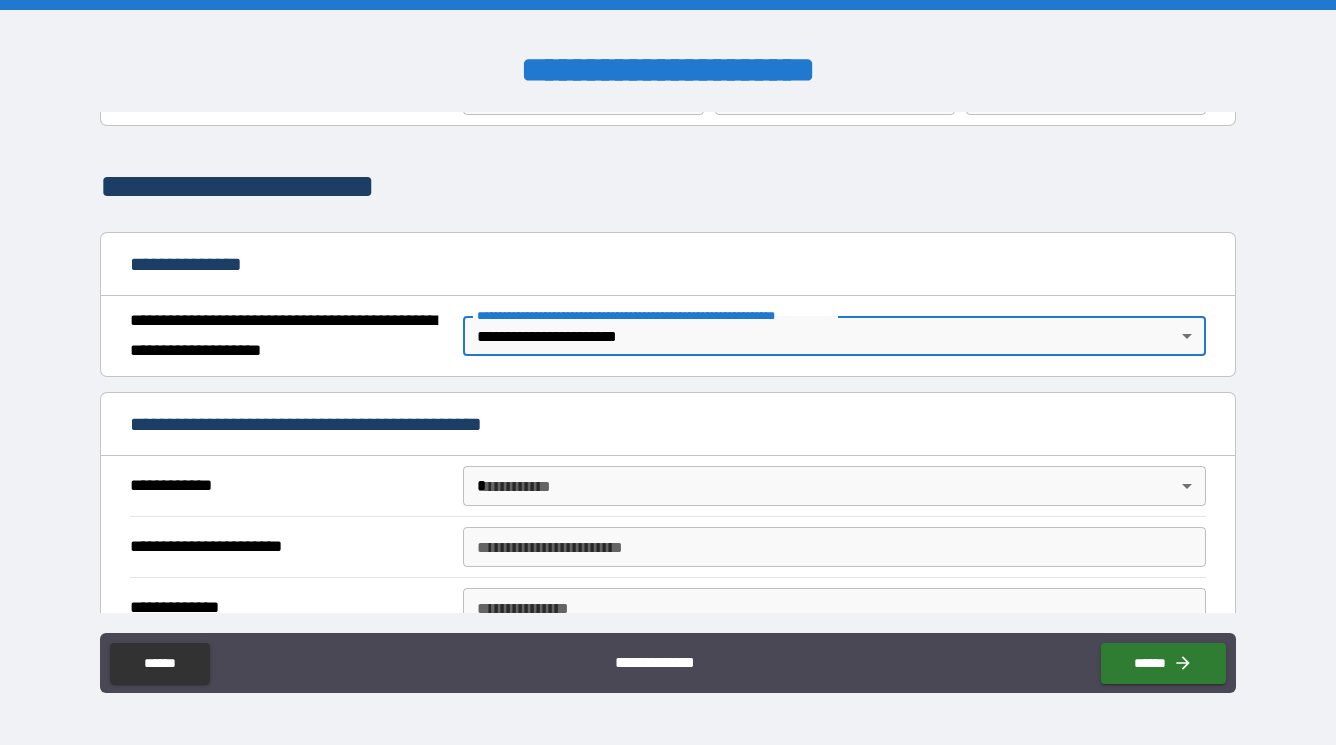click on "**********" at bounding box center [668, 372] 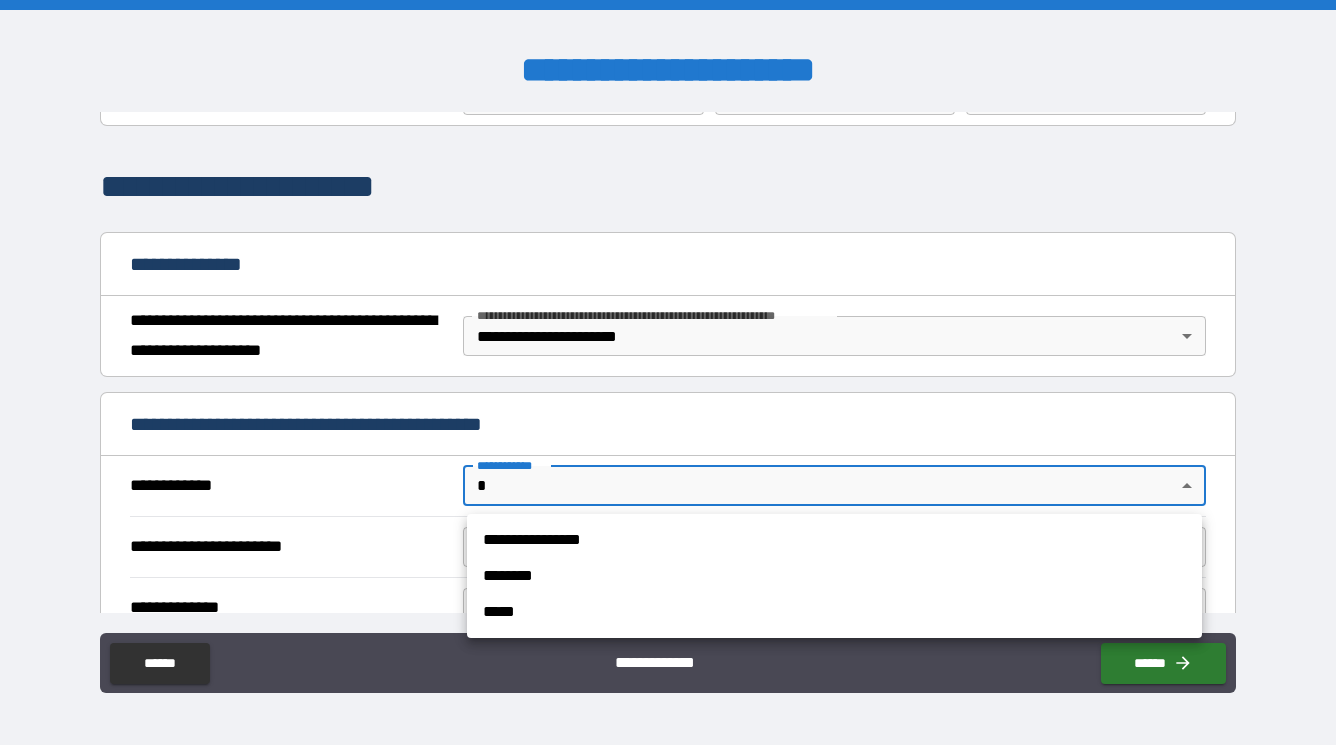 click on "**********" at bounding box center (834, 540) 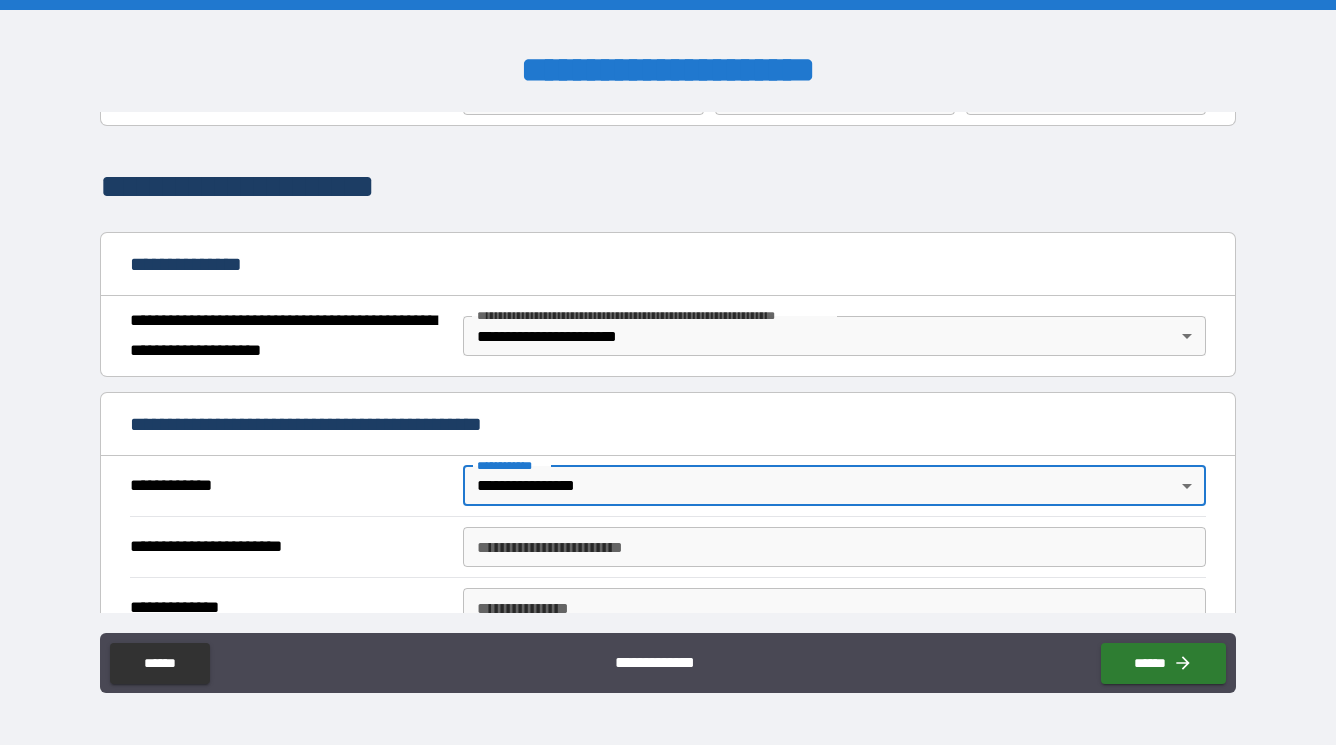 click on "**********" at bounding box center (834, 547) 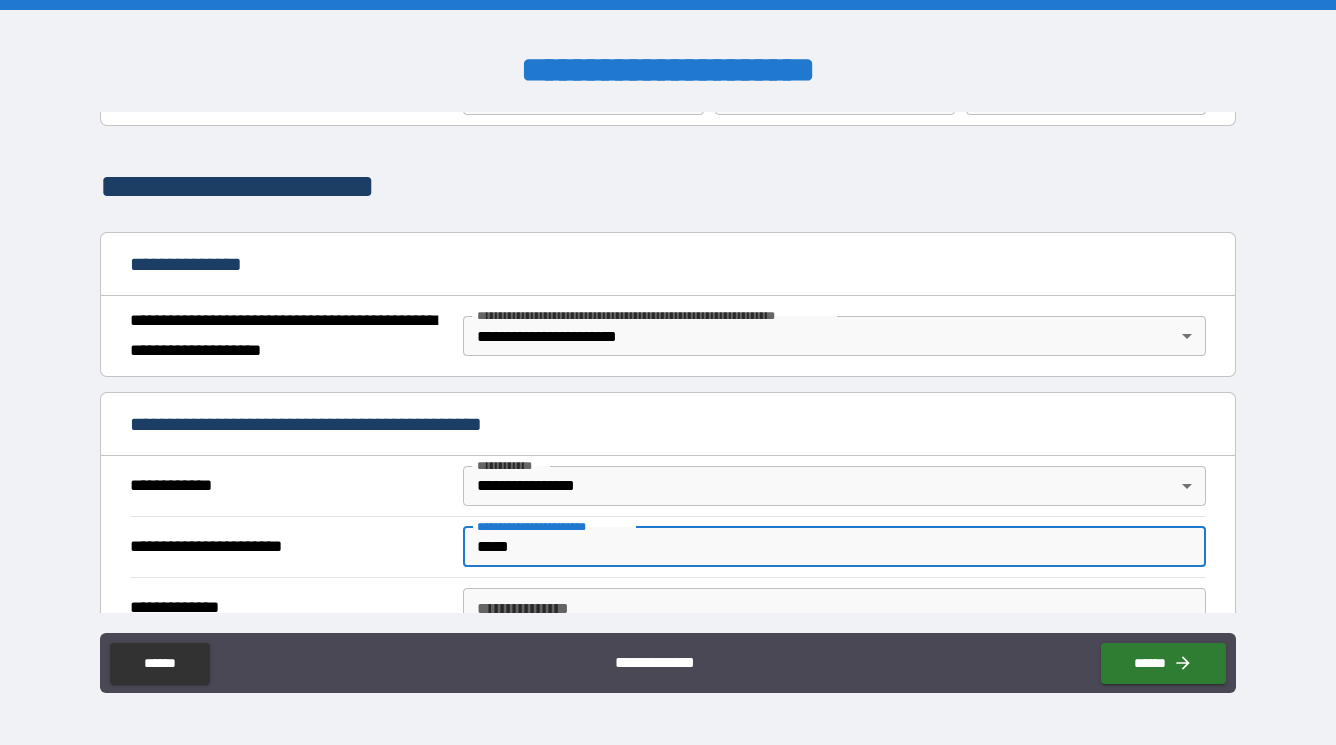 click on "**********" at bounding box center [834, 608] 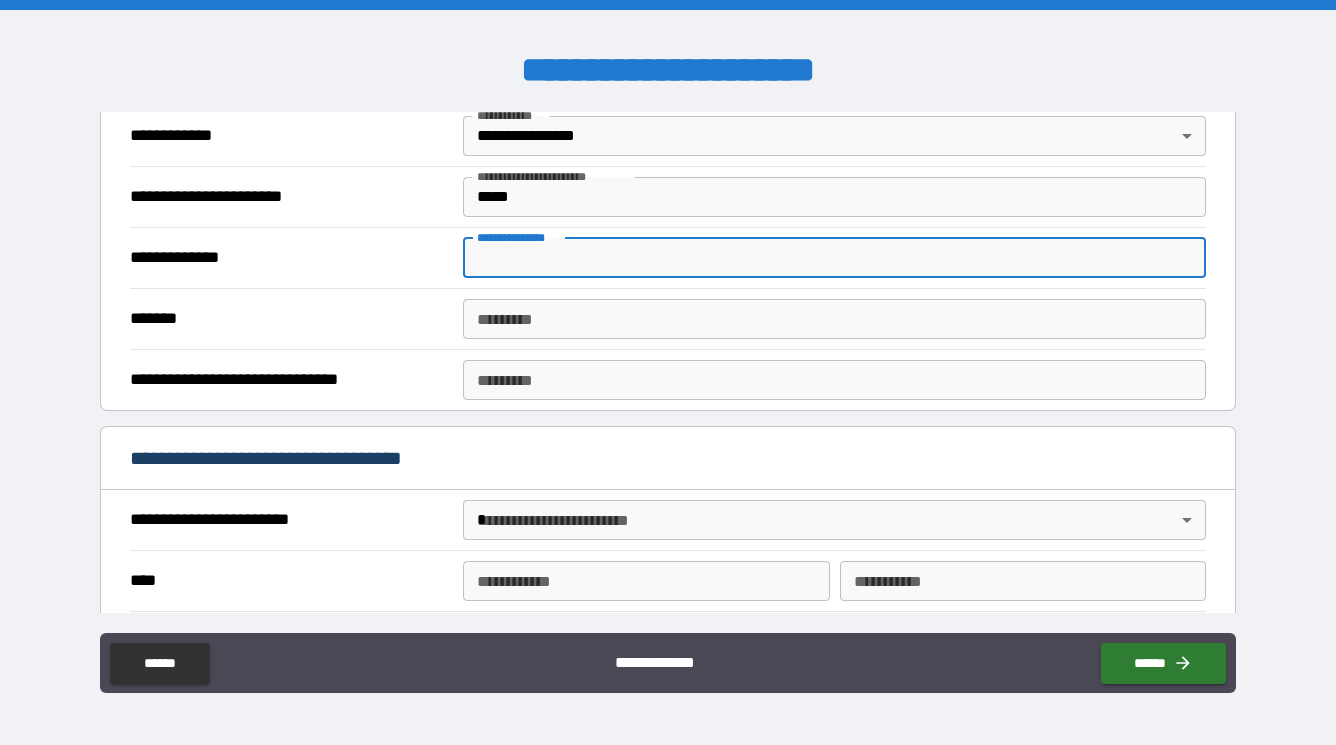 scroll, scrollTop: 480, scrollLeft: 0, axis: vertical 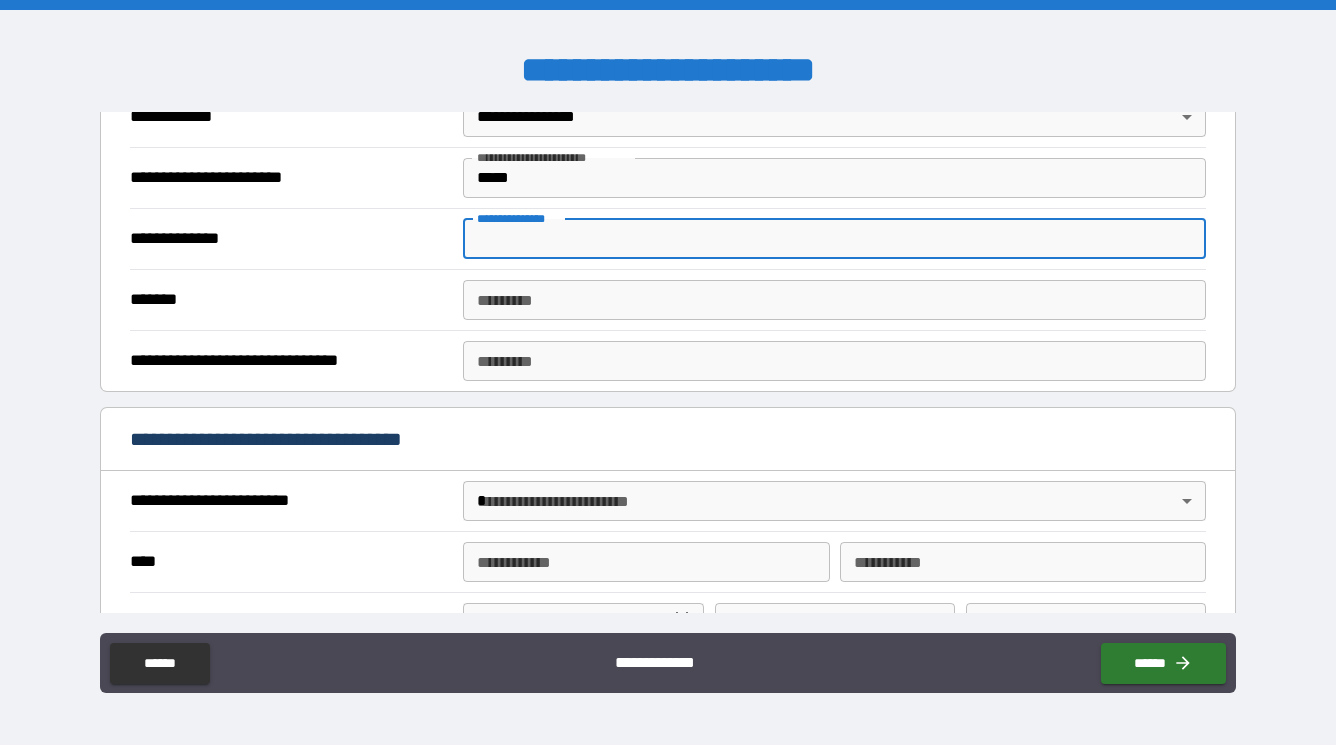 click on "*****" at bounding box center [834, 178] 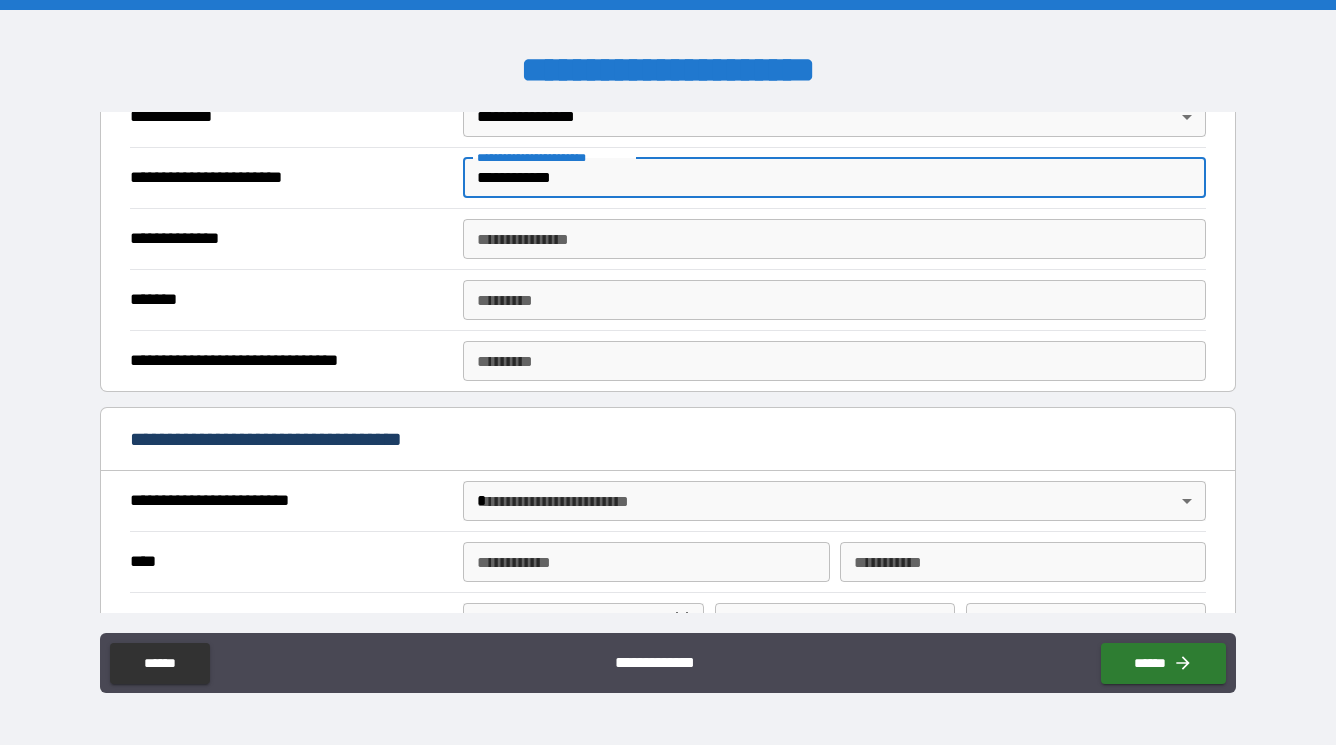 type on "**********" 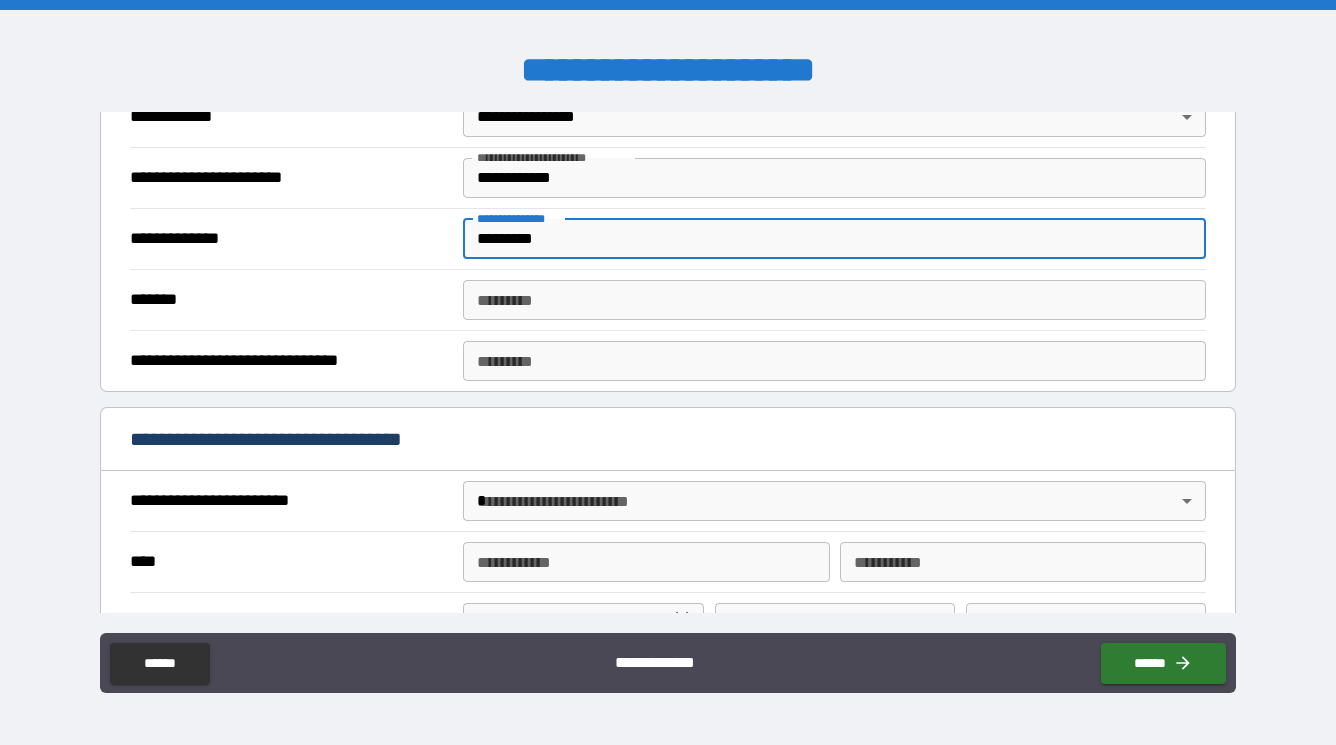 type on "*********" 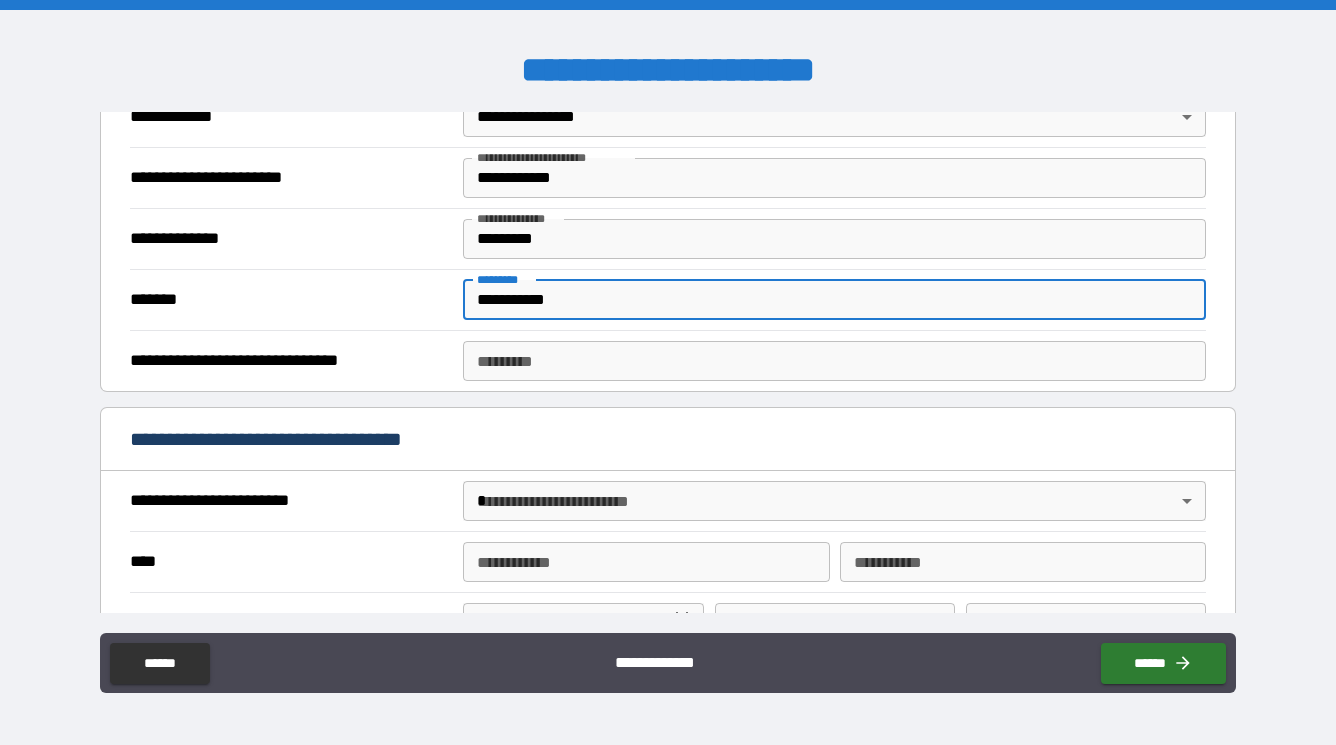type on "**********" 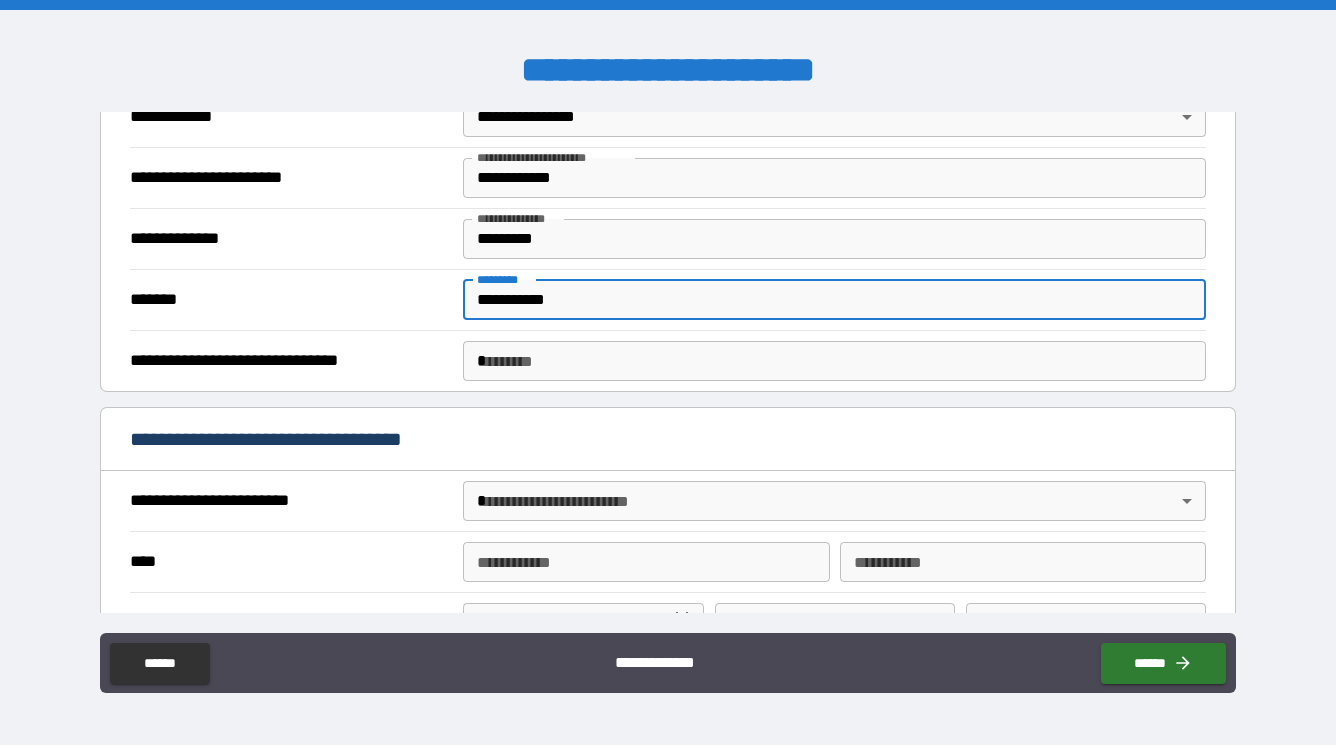click on "*" at bounding box center [834, 361] 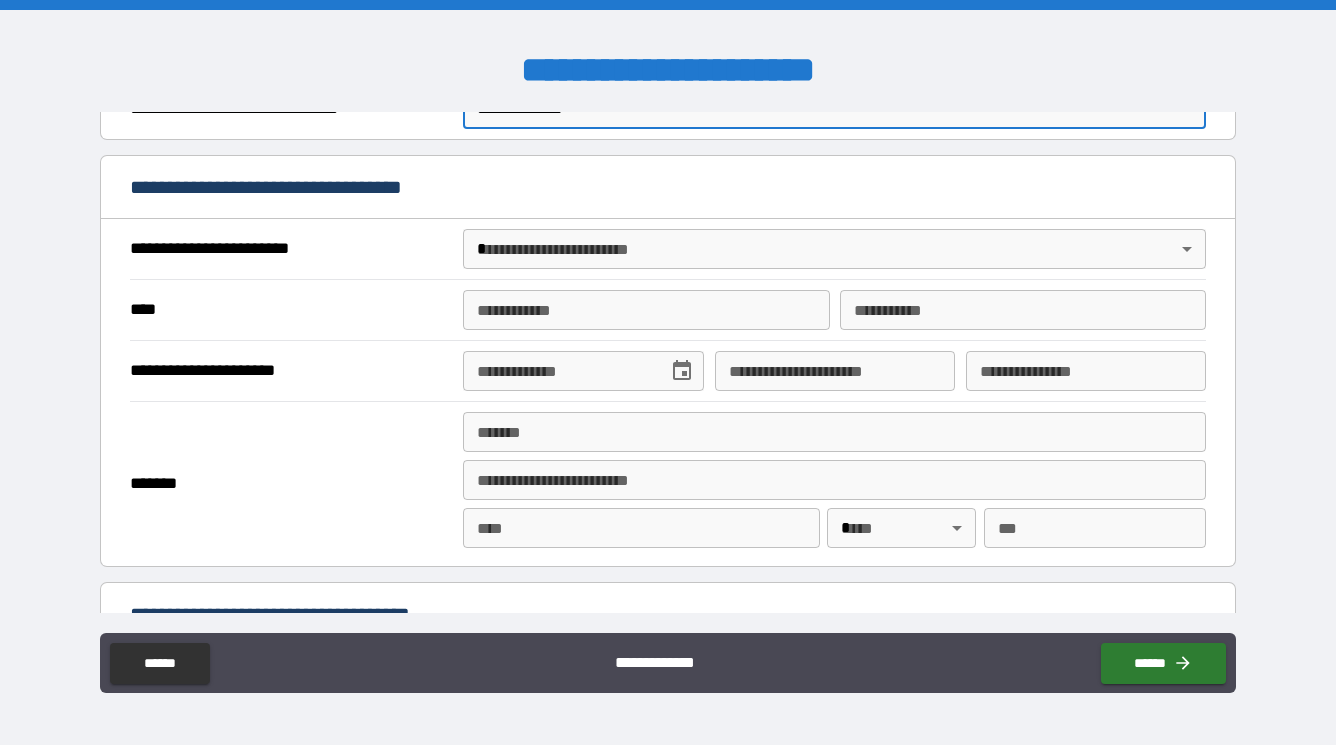 scroll, scrollTop: 747, scrollLeft: 0, axis: vertical 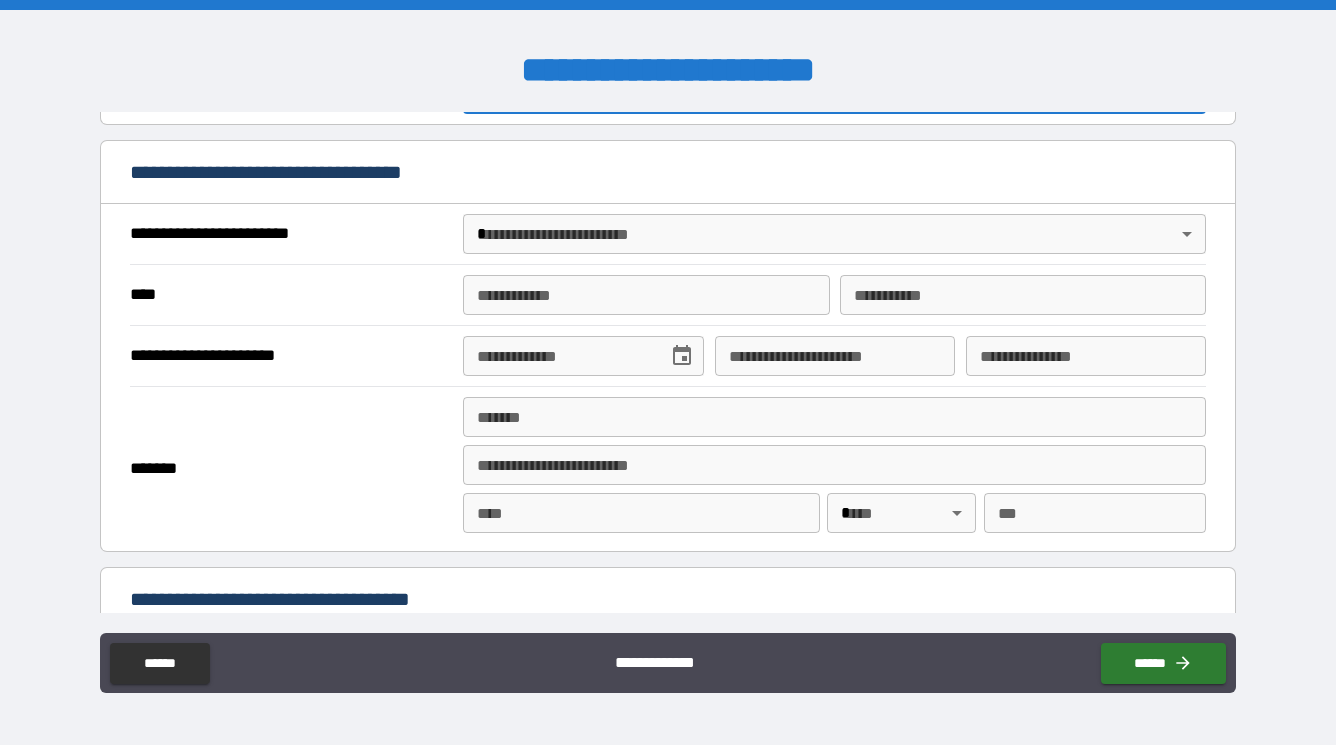type on "**********" 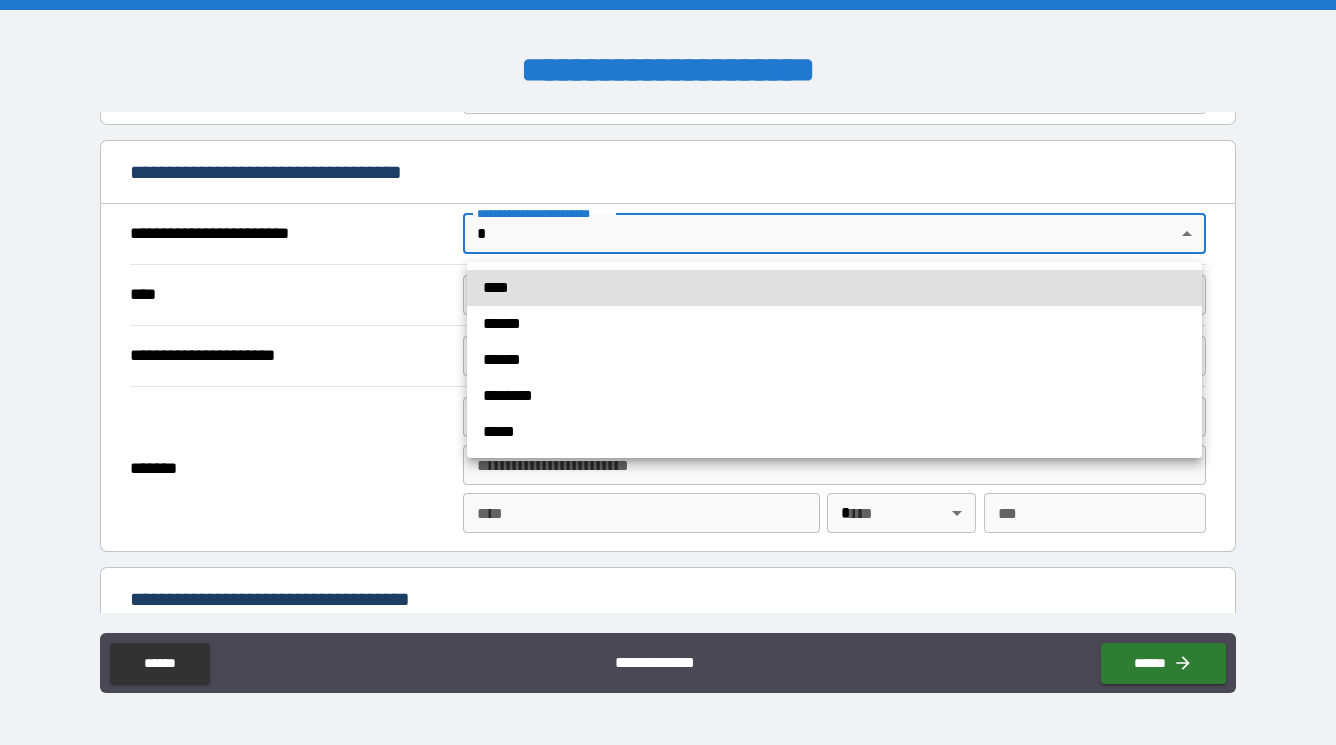 click on "**********" at bounding box center [668, 372] 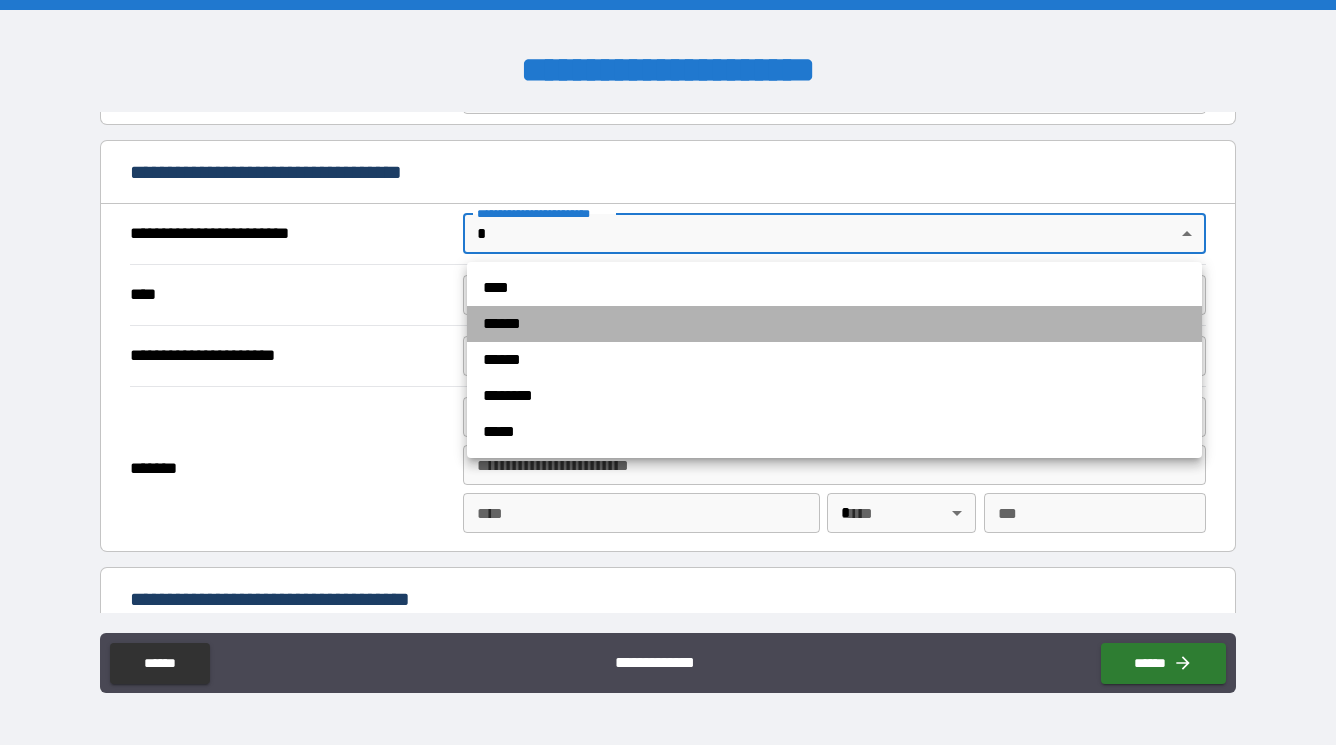 click on "******" at bounding box center [834, 324] 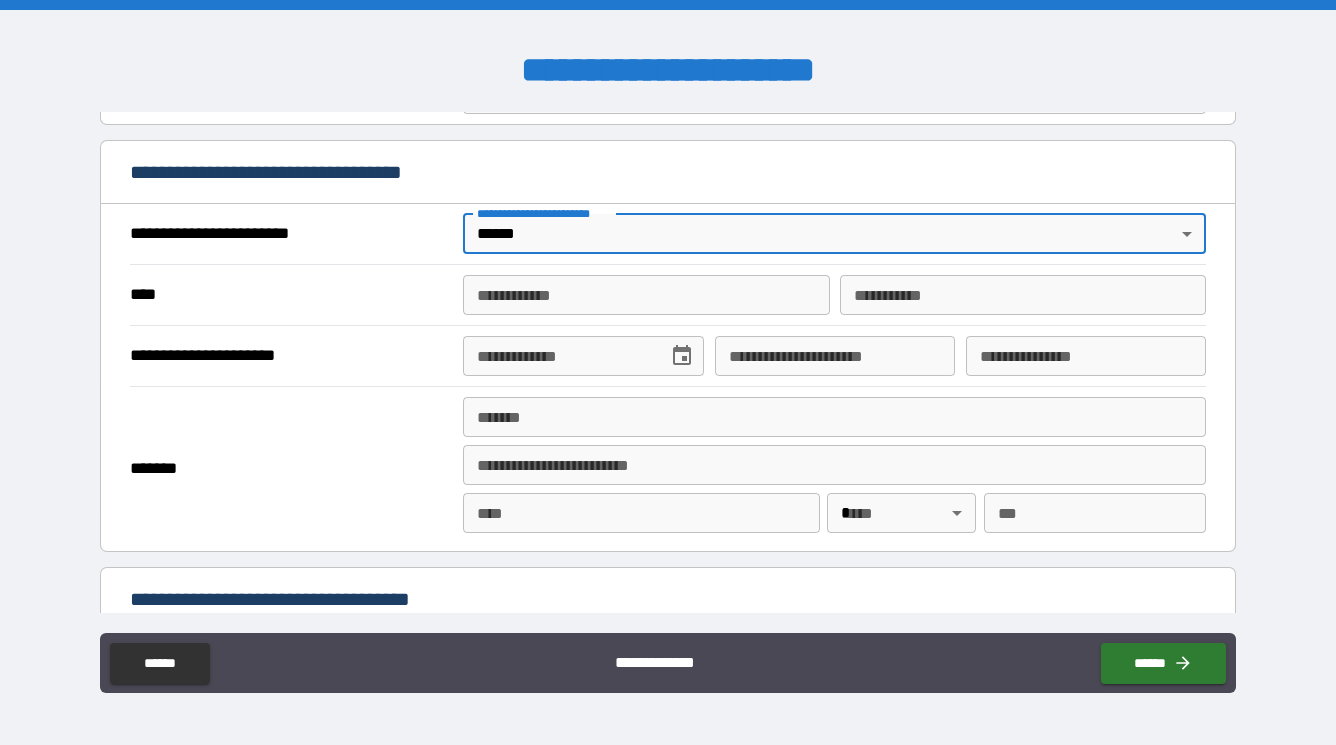 click on "**********" at bounding box center [646, 295] 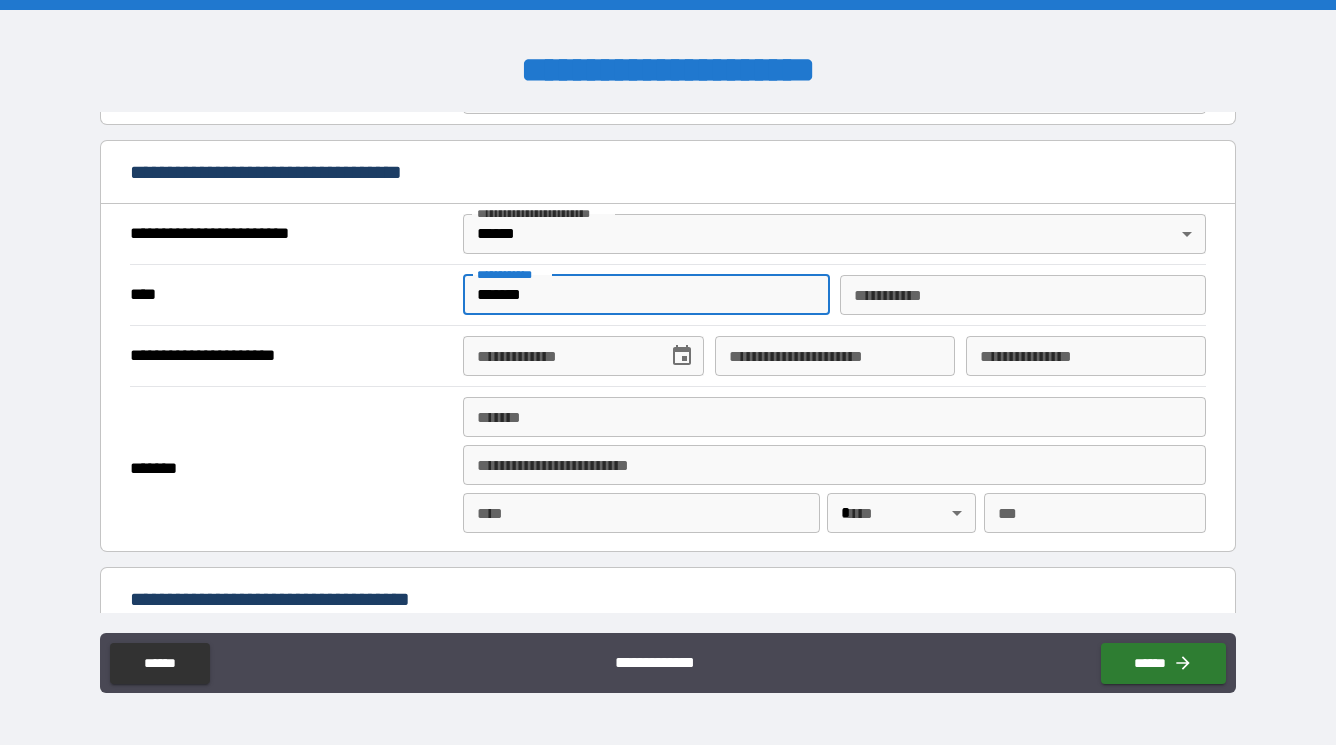 type on "******" 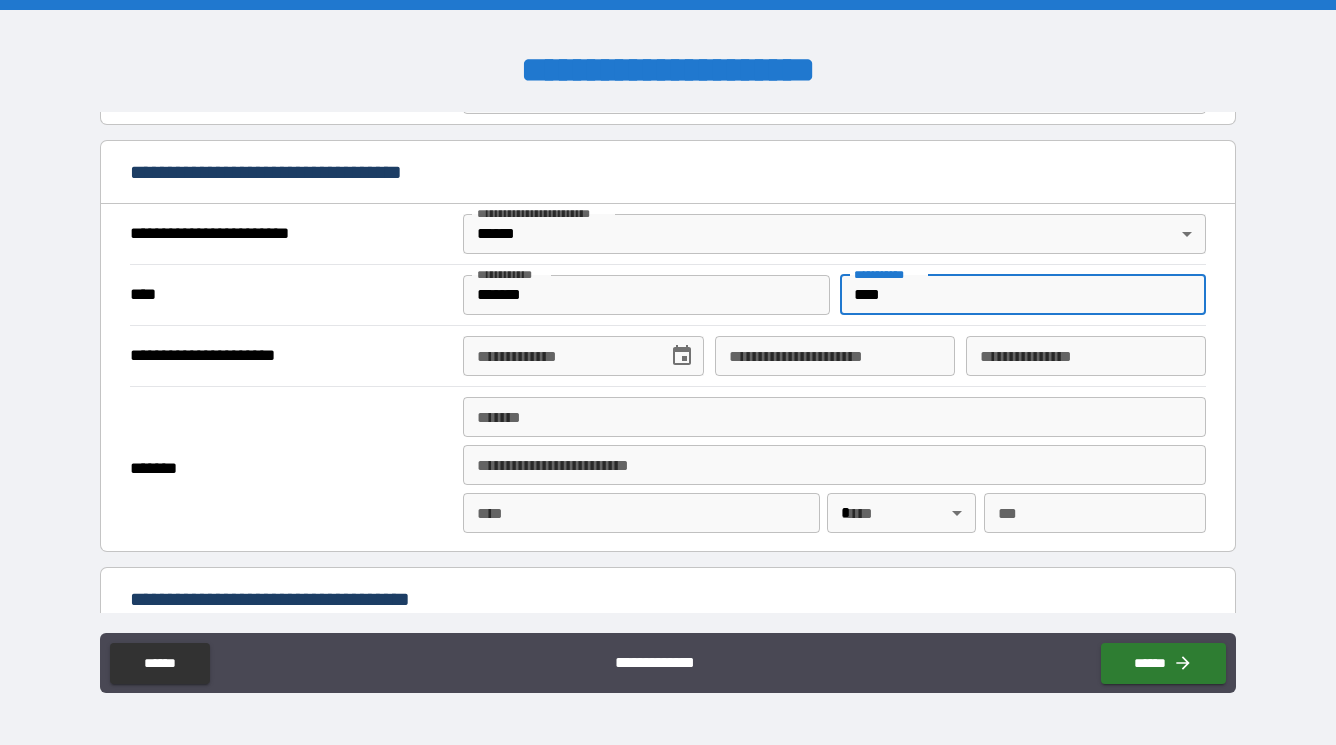 type on "****" 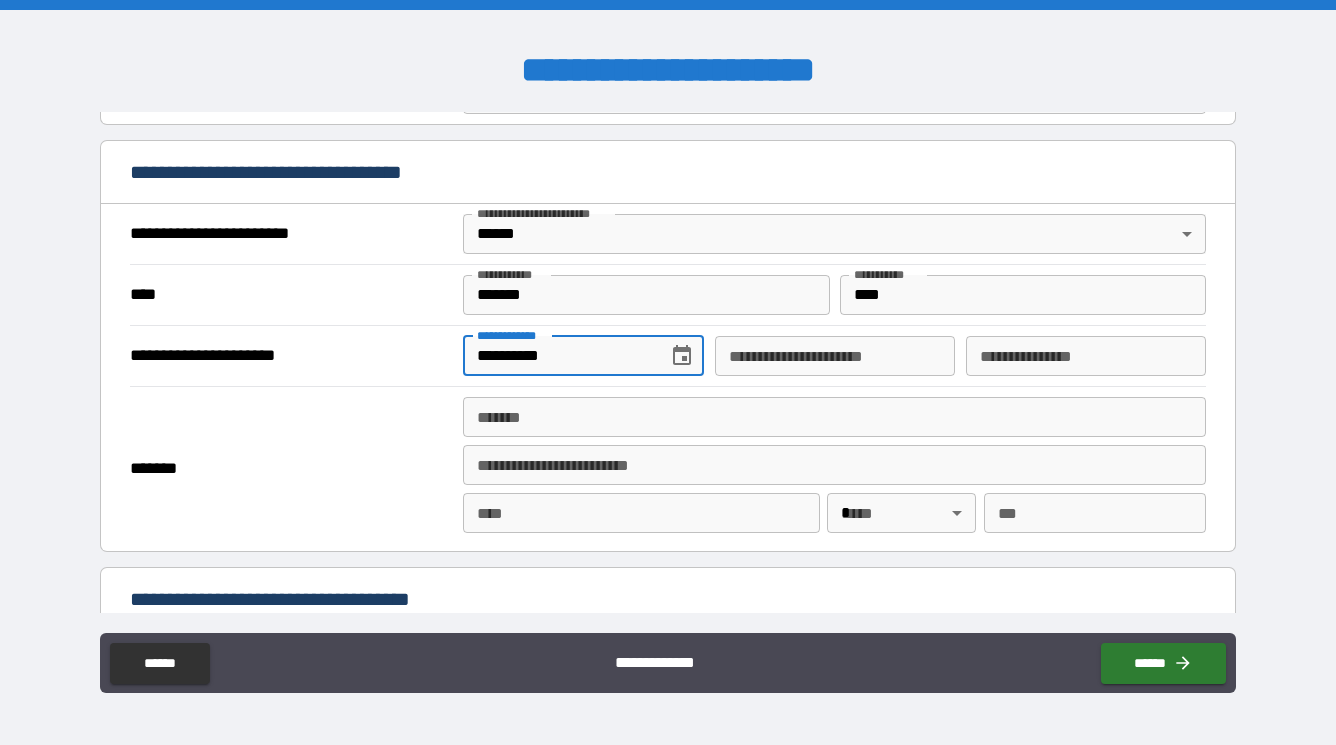 type on "**********" 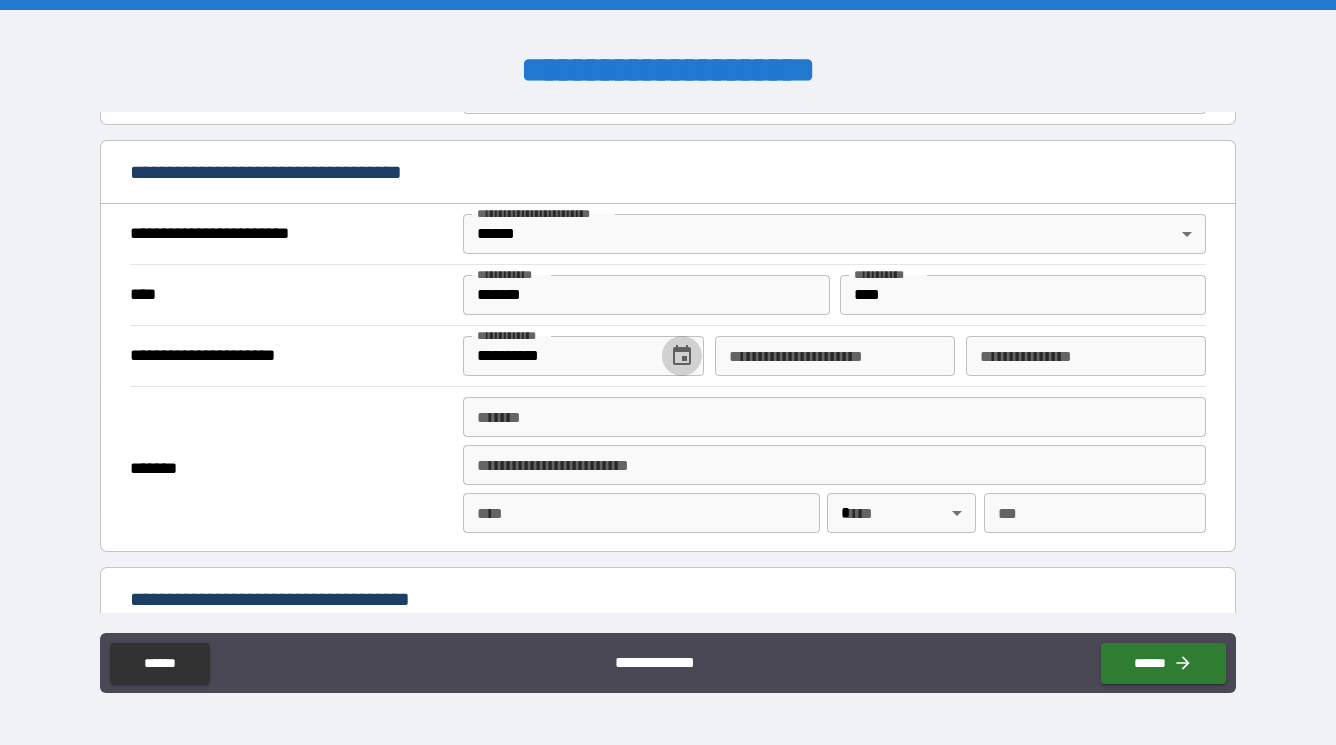 type 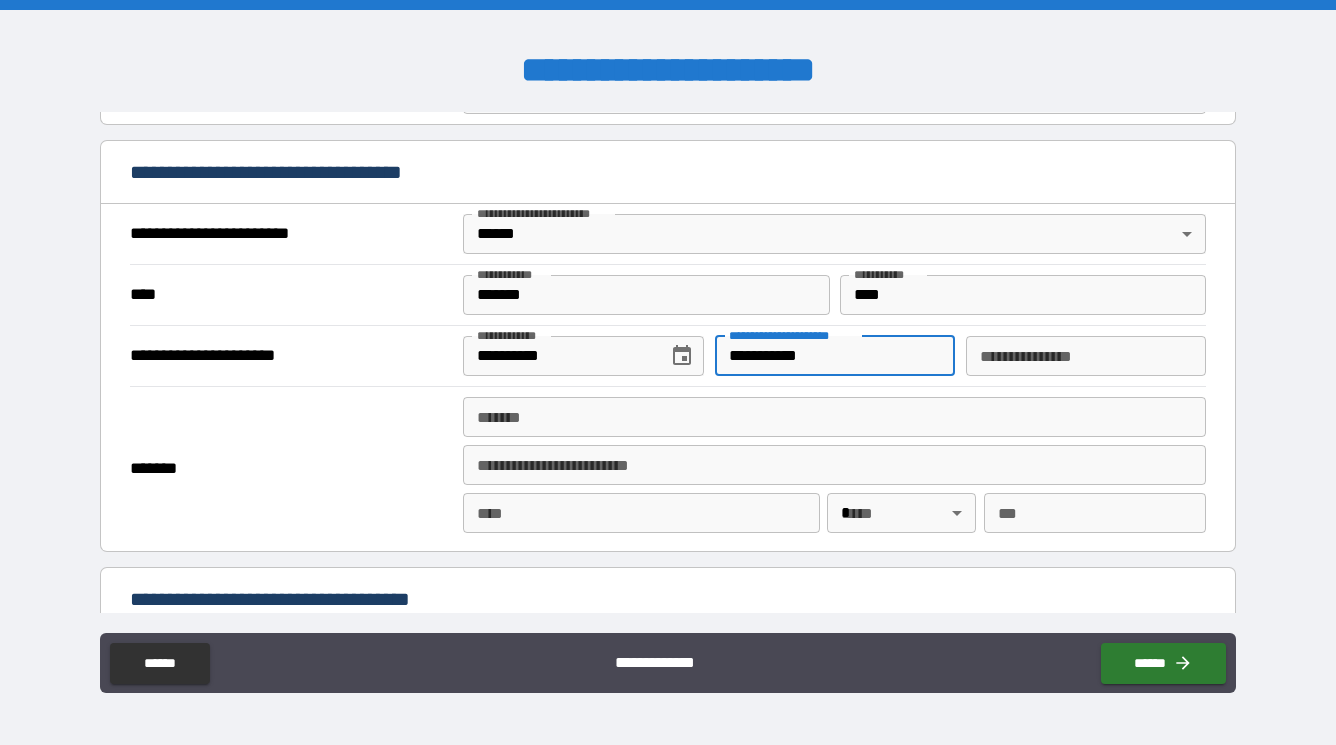type on "**********" 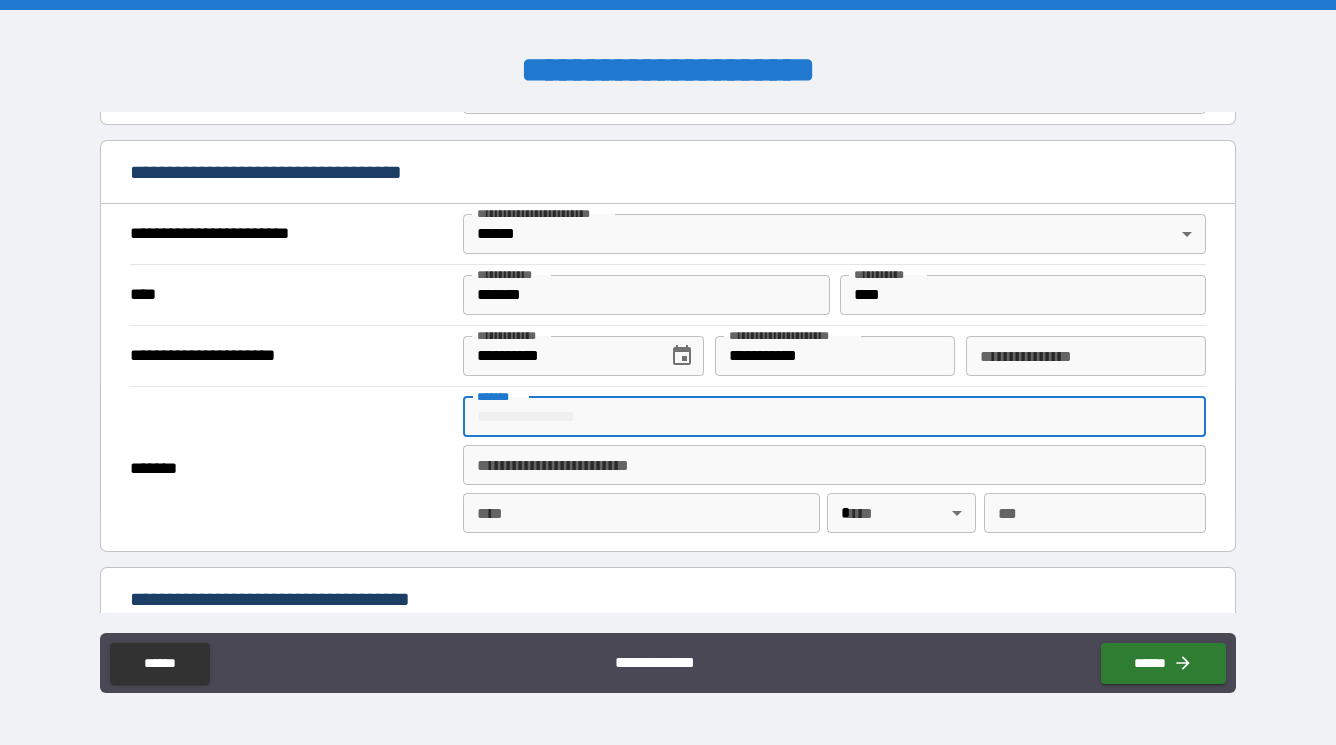 type on "**********" 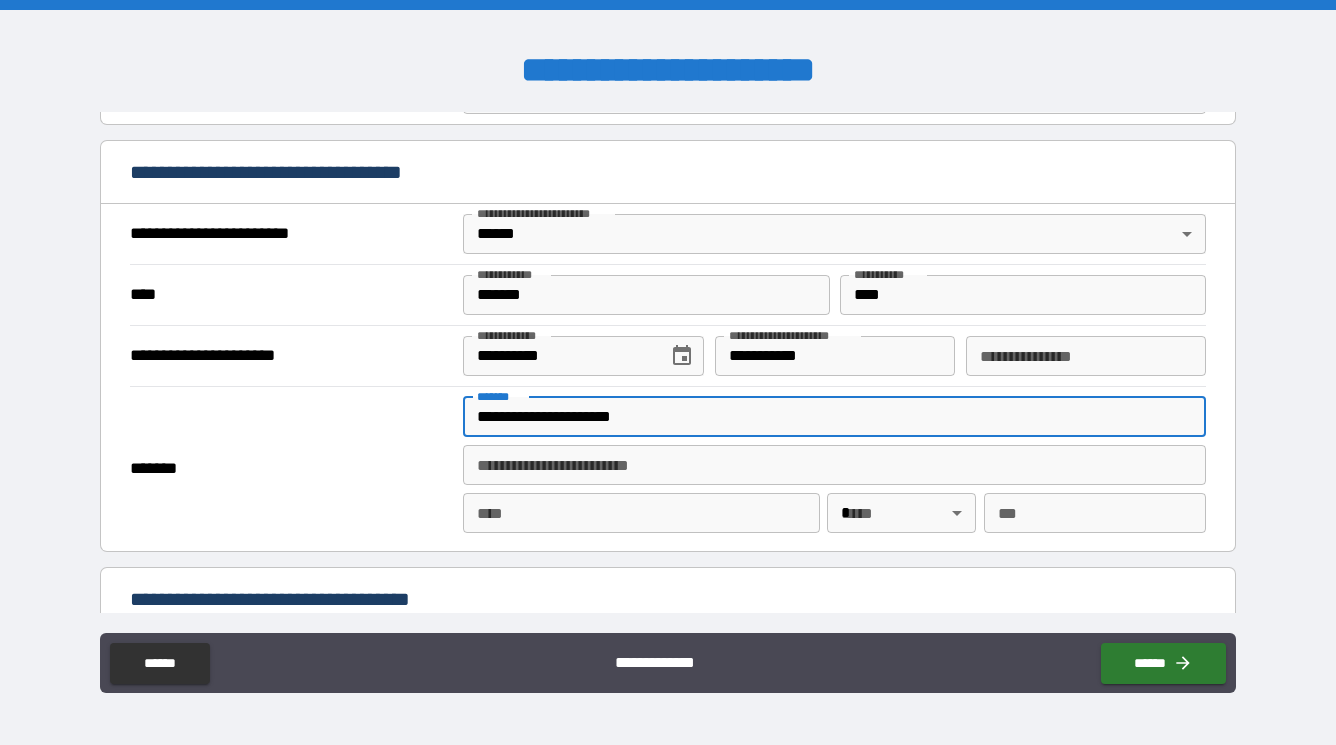 type on "**********" 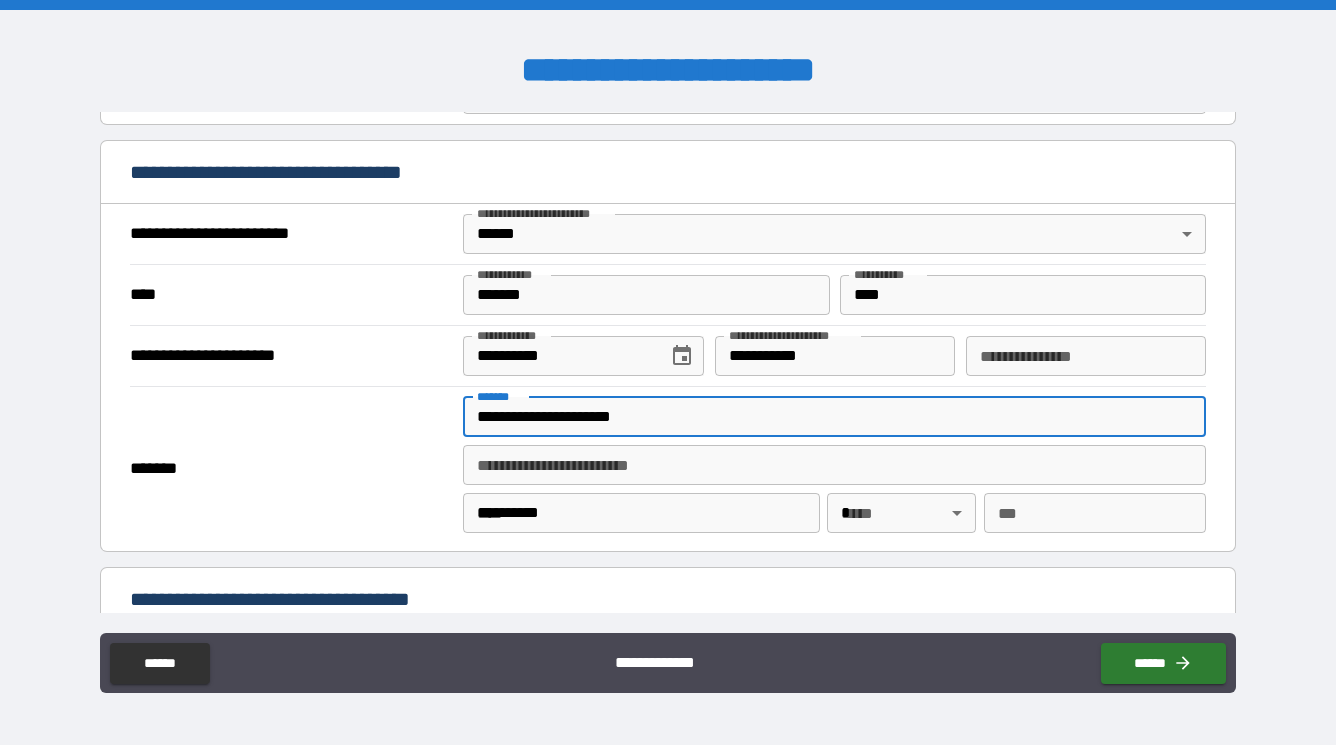 type 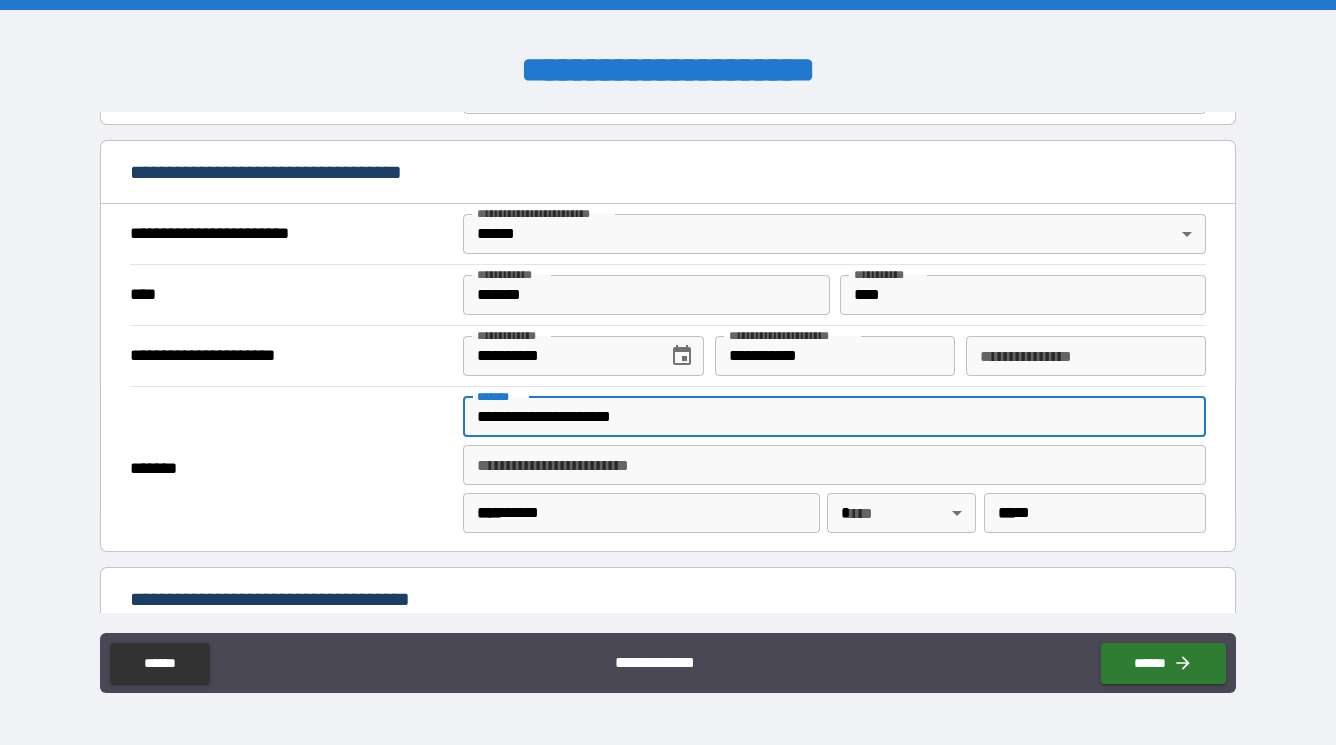 type on "*" 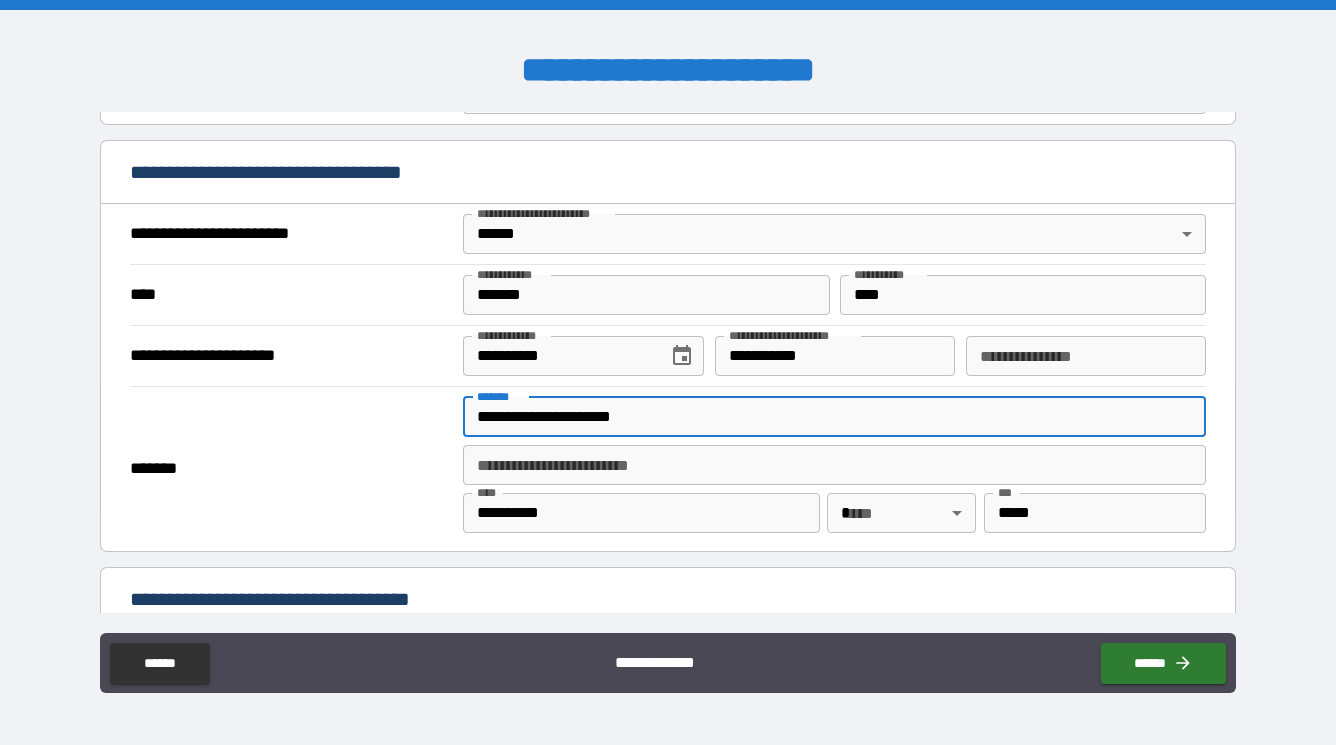 click on "**********" at bounding box center (668, 372) 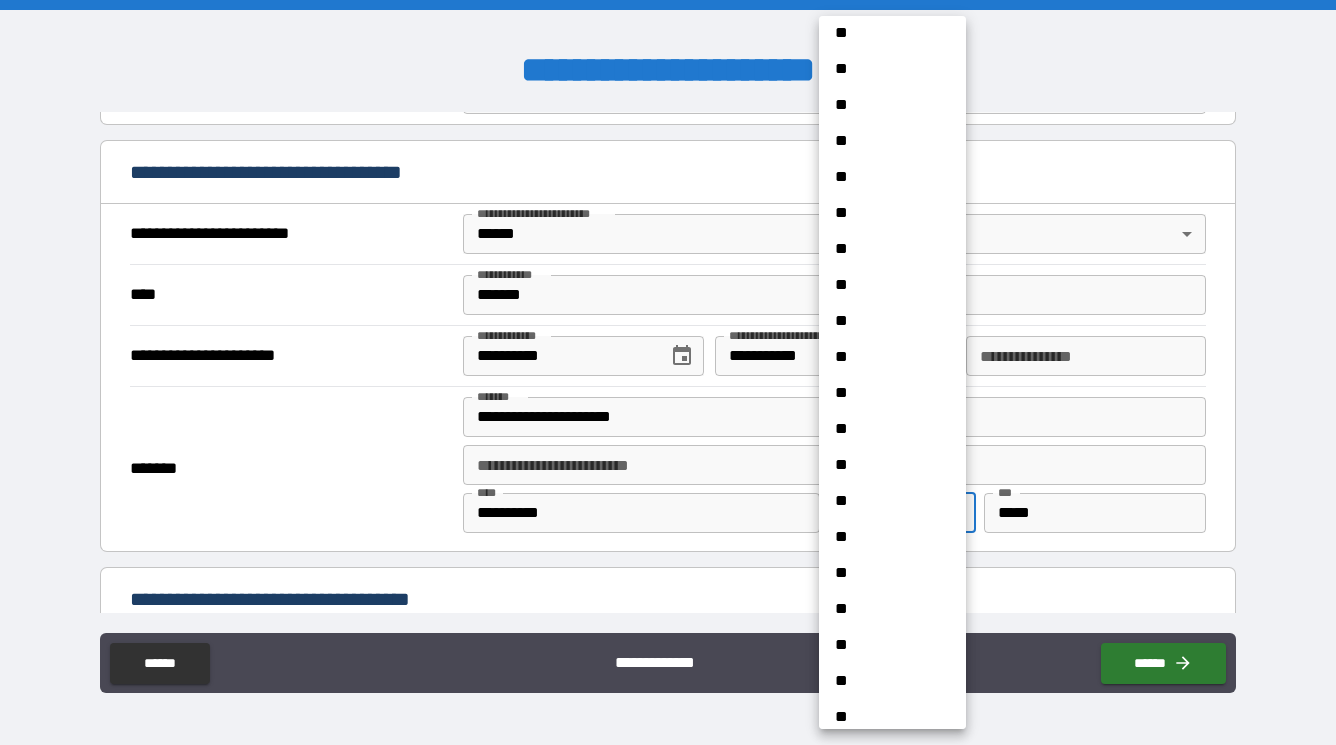 scroll, scrollTop: 1427, scrollLeft: 0, axis: vertical 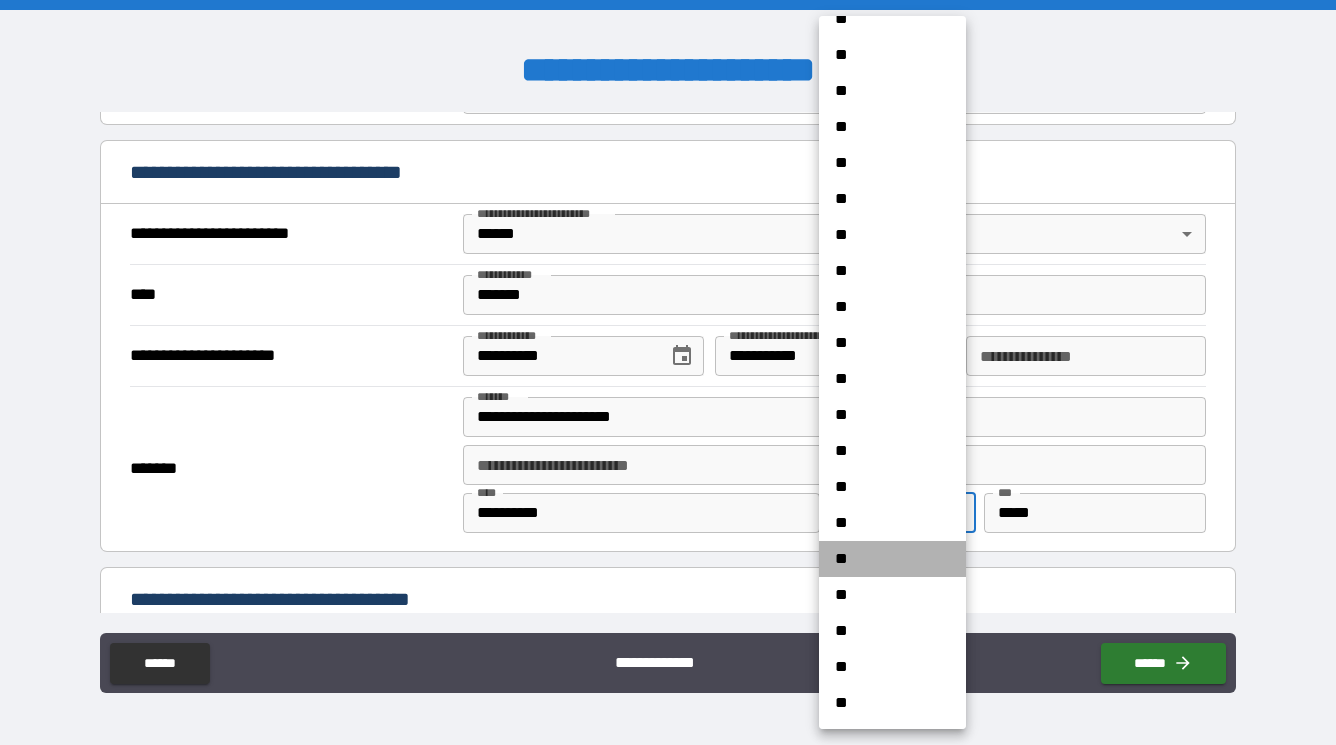 click on "**" at bounding box center [892, 559] 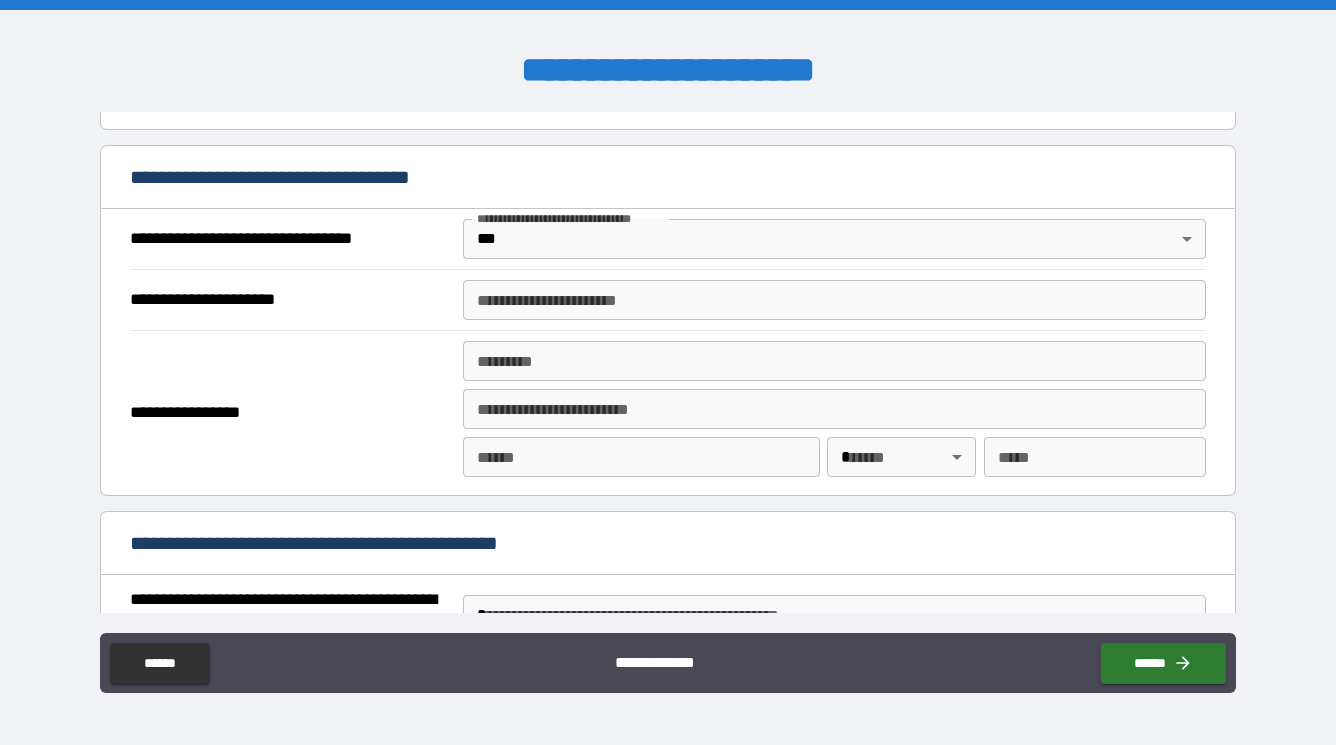 scroll, scrollTop: 1141, scrollLeft: 0, axis: vertical 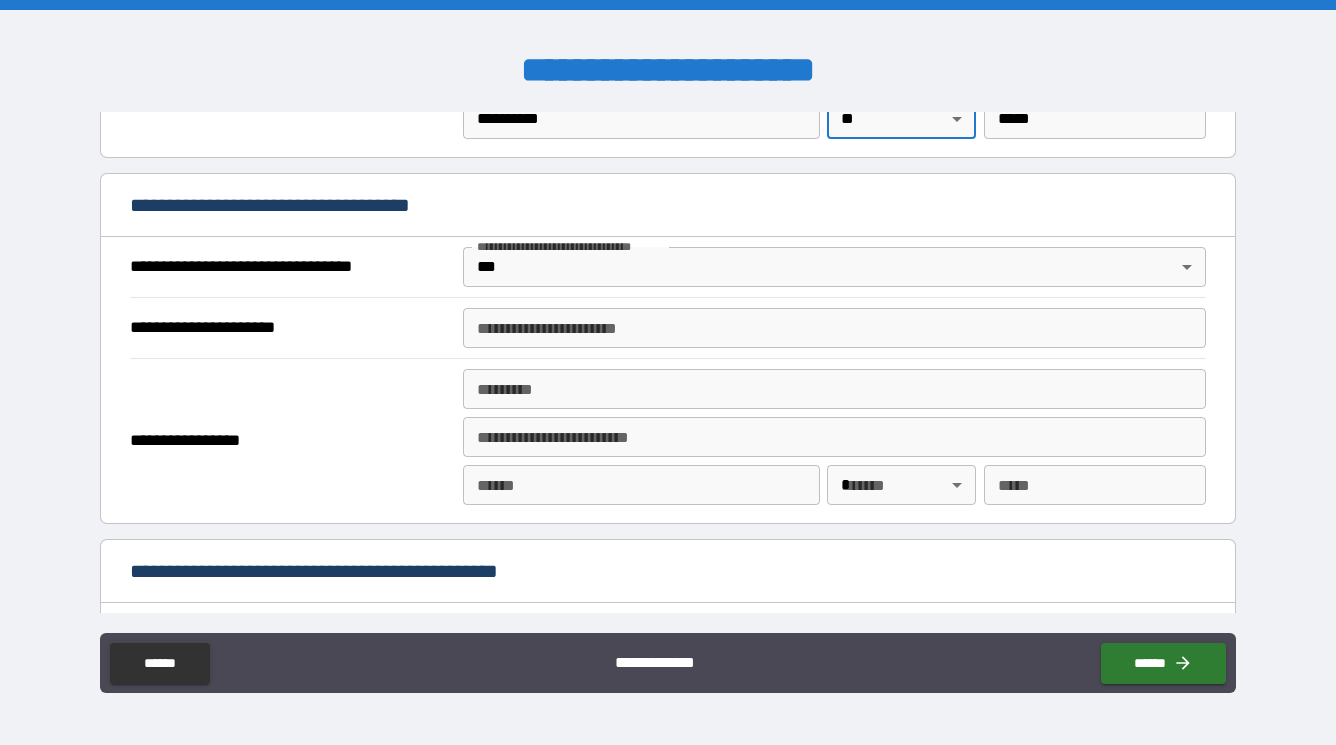 click on "**********" at bounding box center (834, 328) 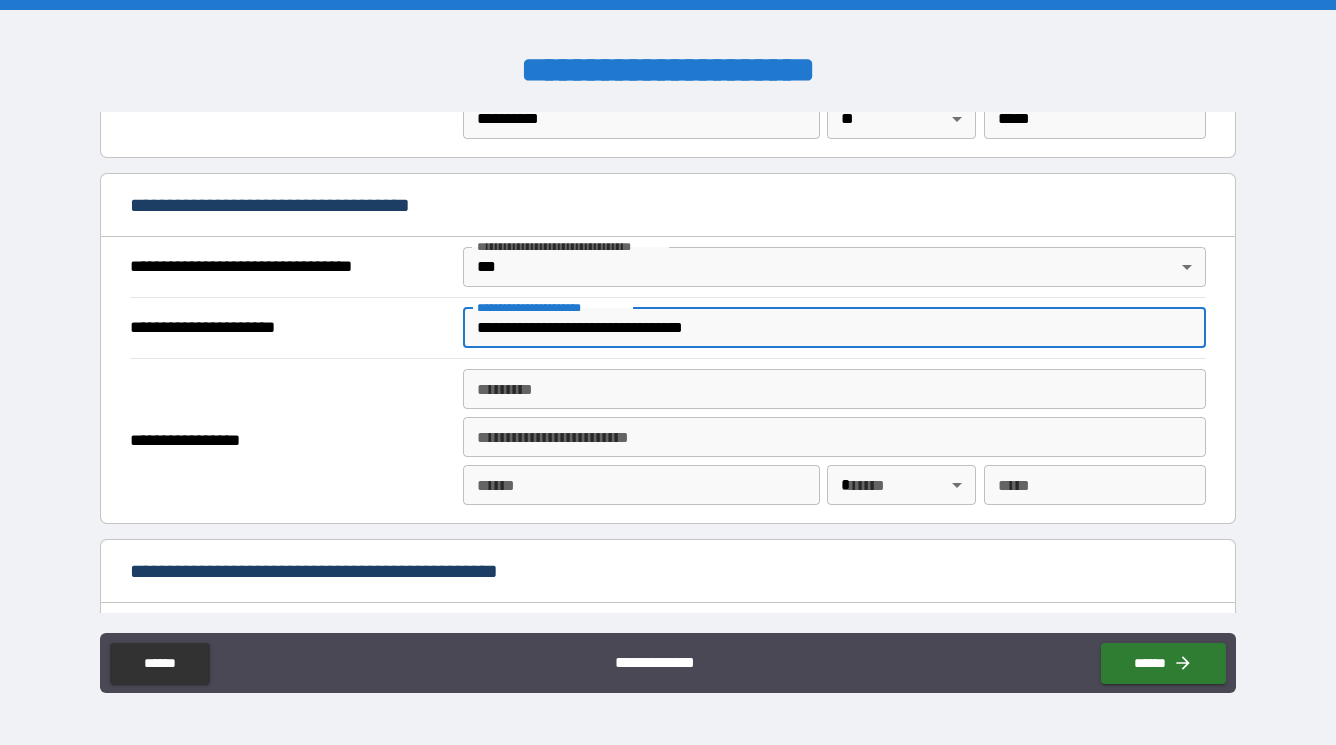 type on "**********" 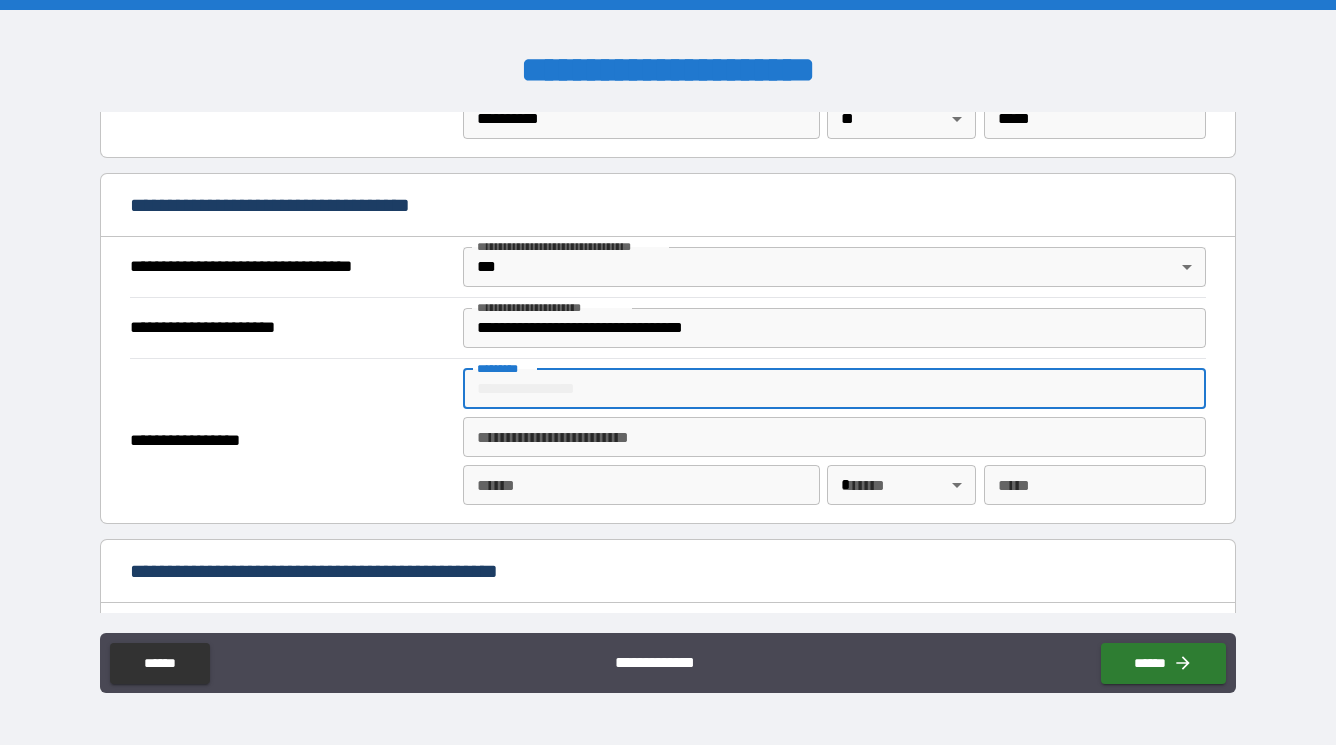 paste on "**********" 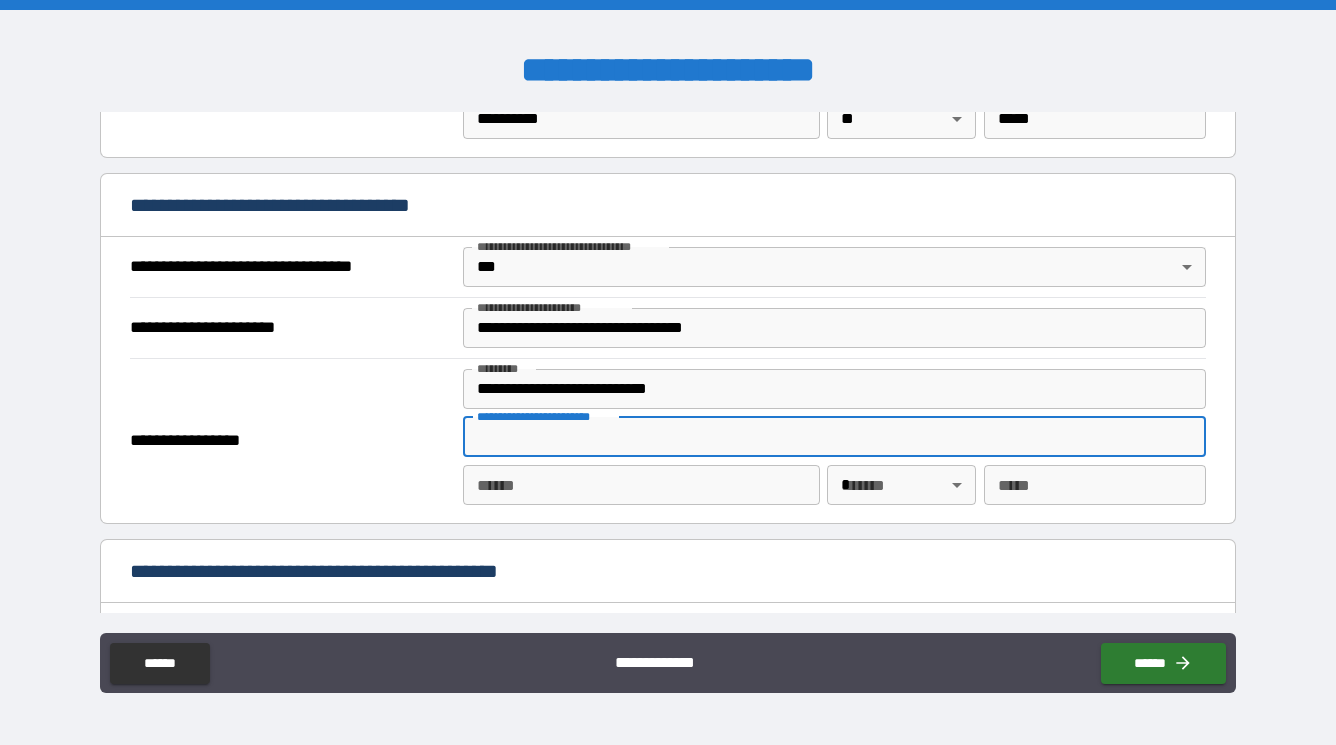type on "**********" 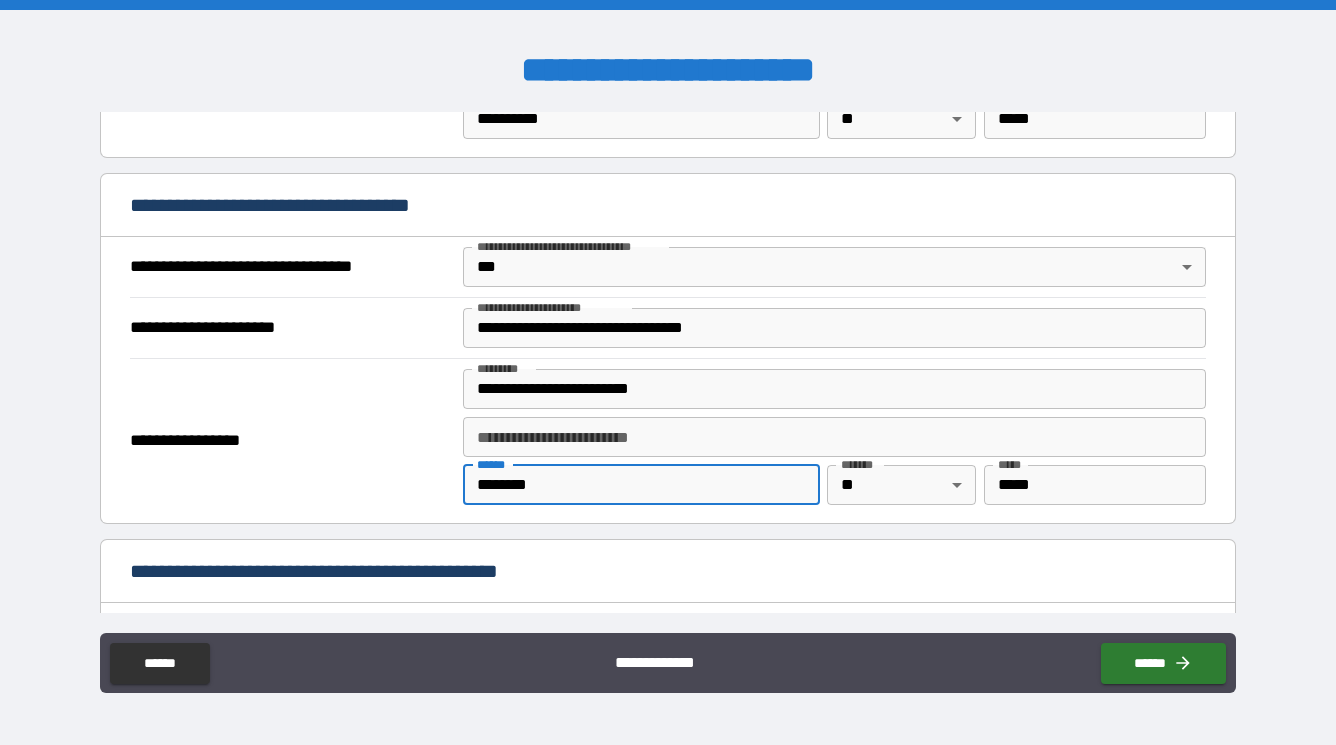 drag, startPoint x: 657, startPoint y: 476, endPoint x: 454, endPoint y: 470, distance: 203.08865 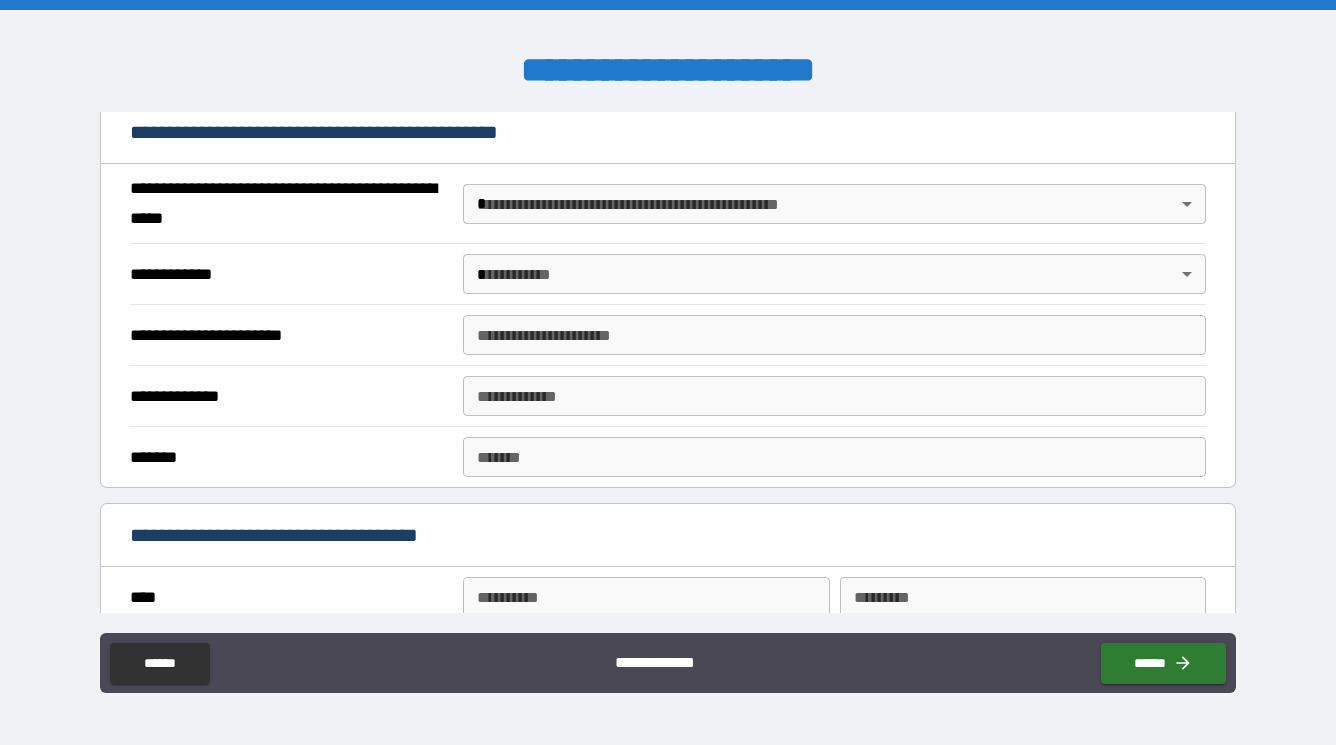 scroll, scrollTop: 1582, scrollLeft: 0, axis: vertical 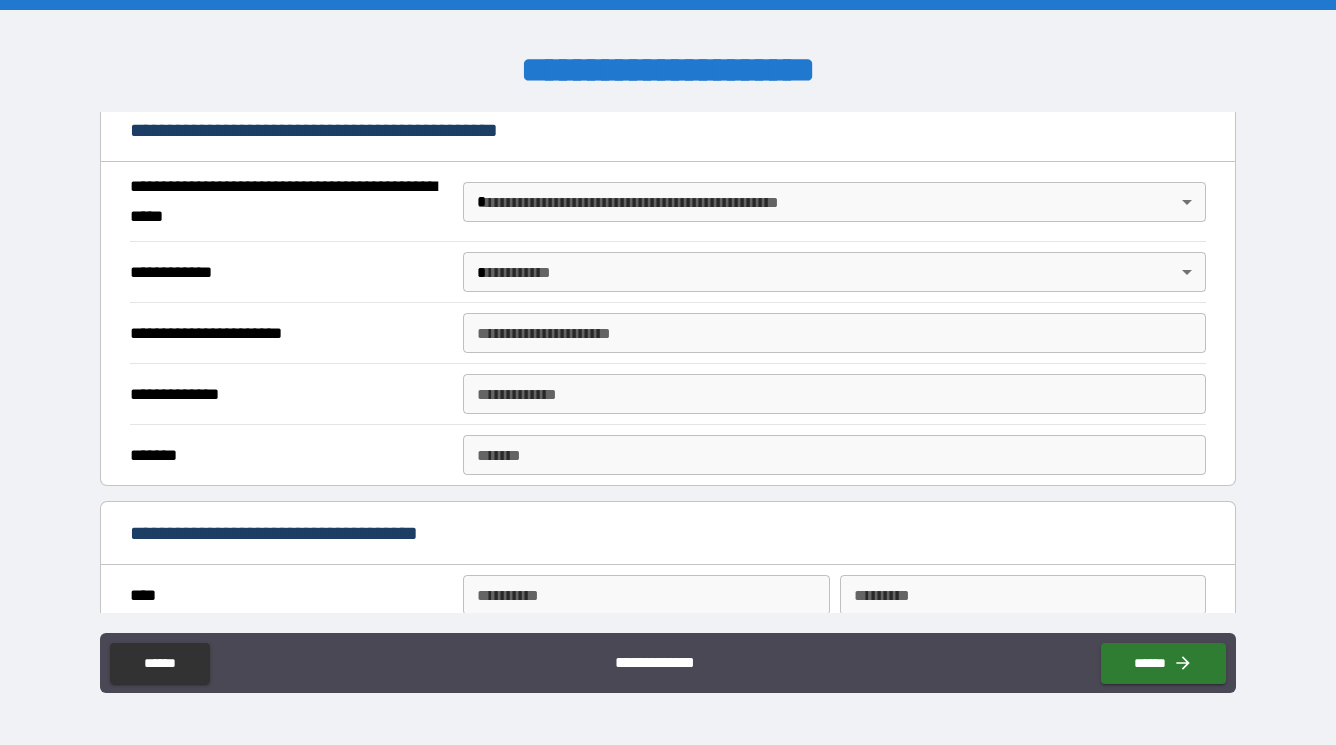 type on "**********" 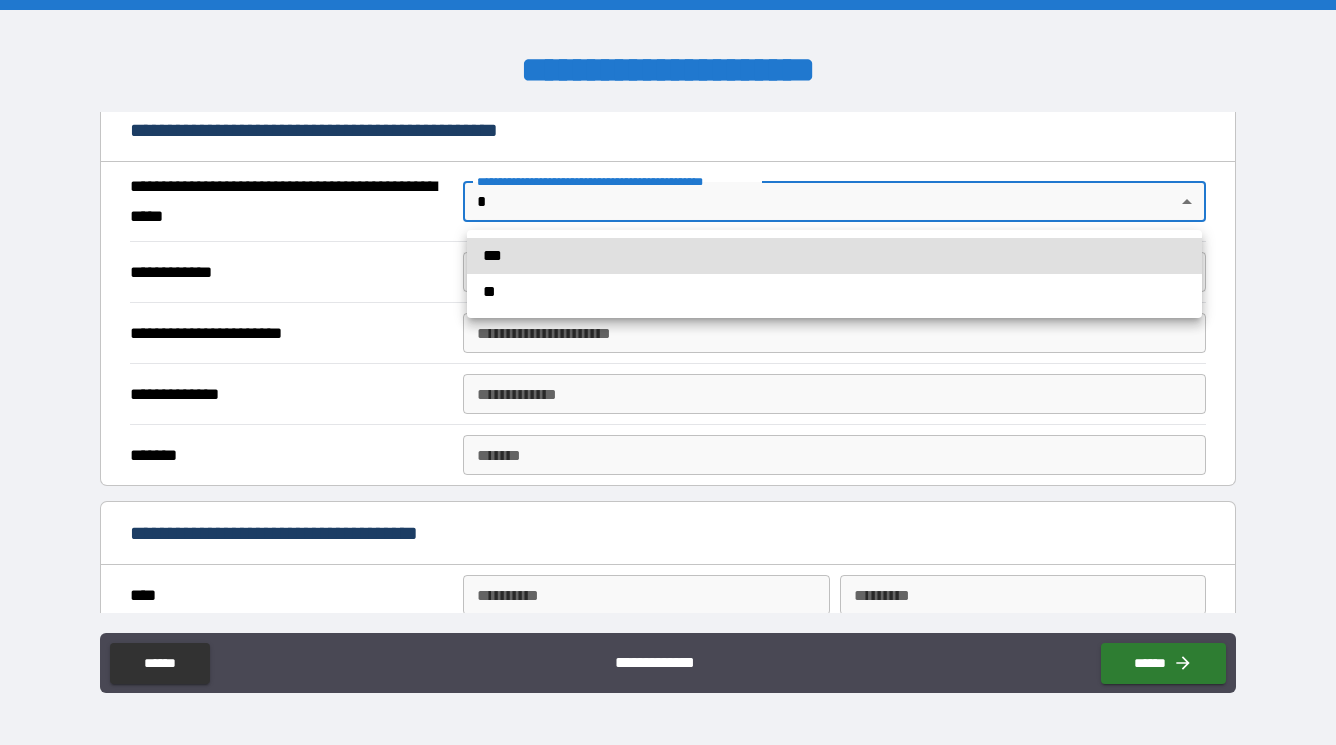 click on "**********" at bounding box center [668, 372] 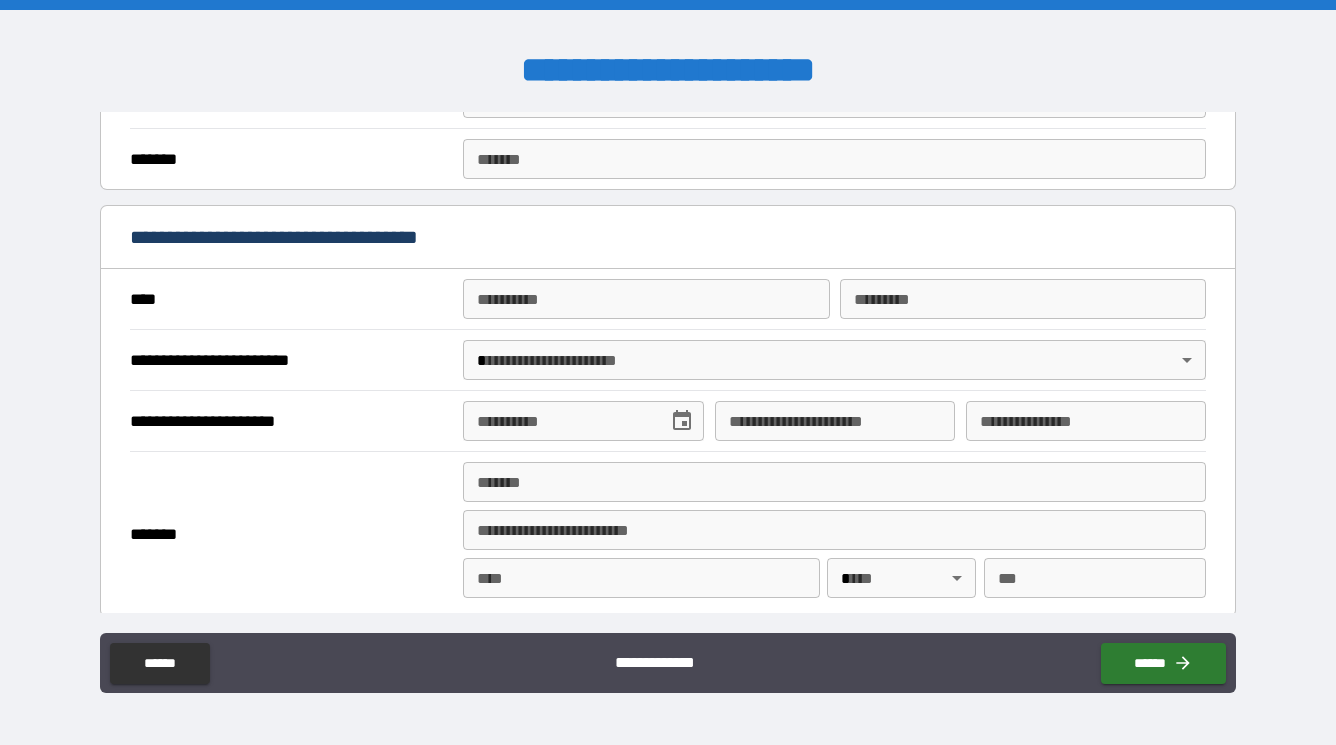 scroll, scrollTop: 1897, scrollLeft: 0, axis: vertical 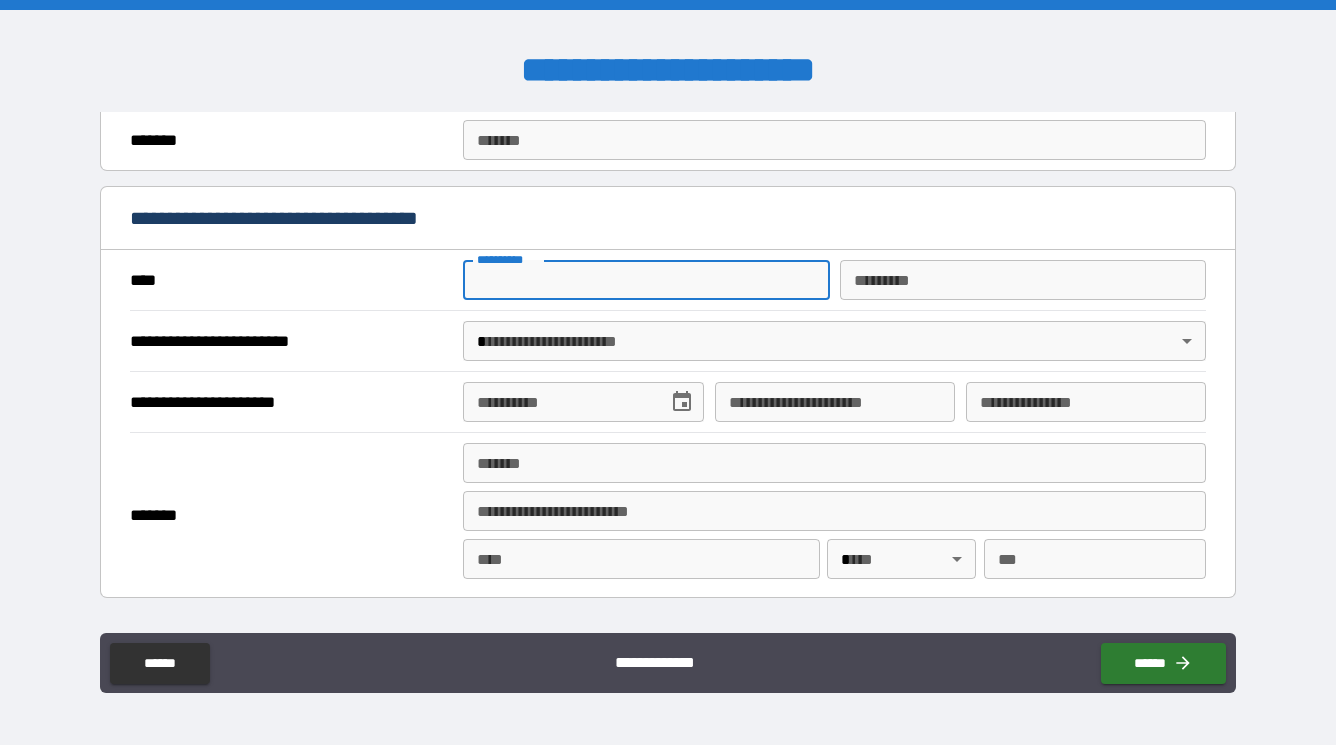 click on "**********" at bounding box center [646, 280] 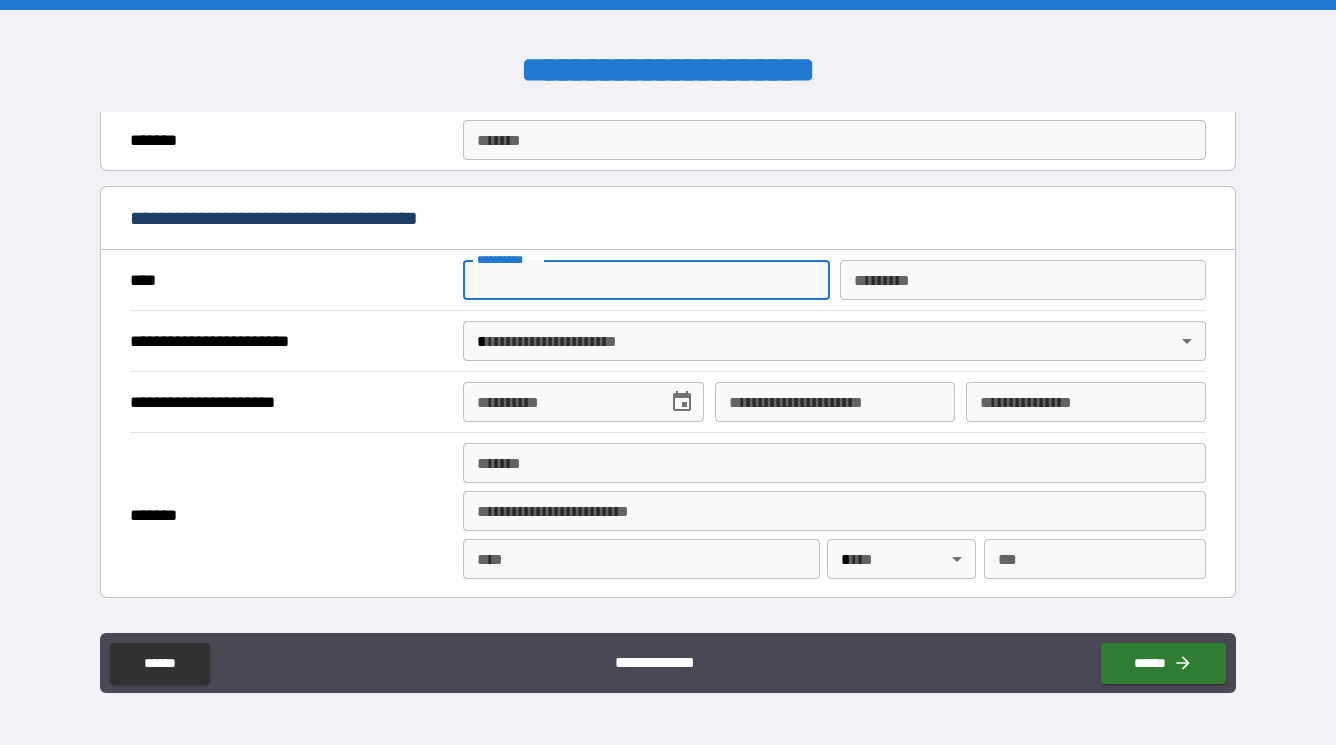 click on "**********" at bounding box center [668, 220] 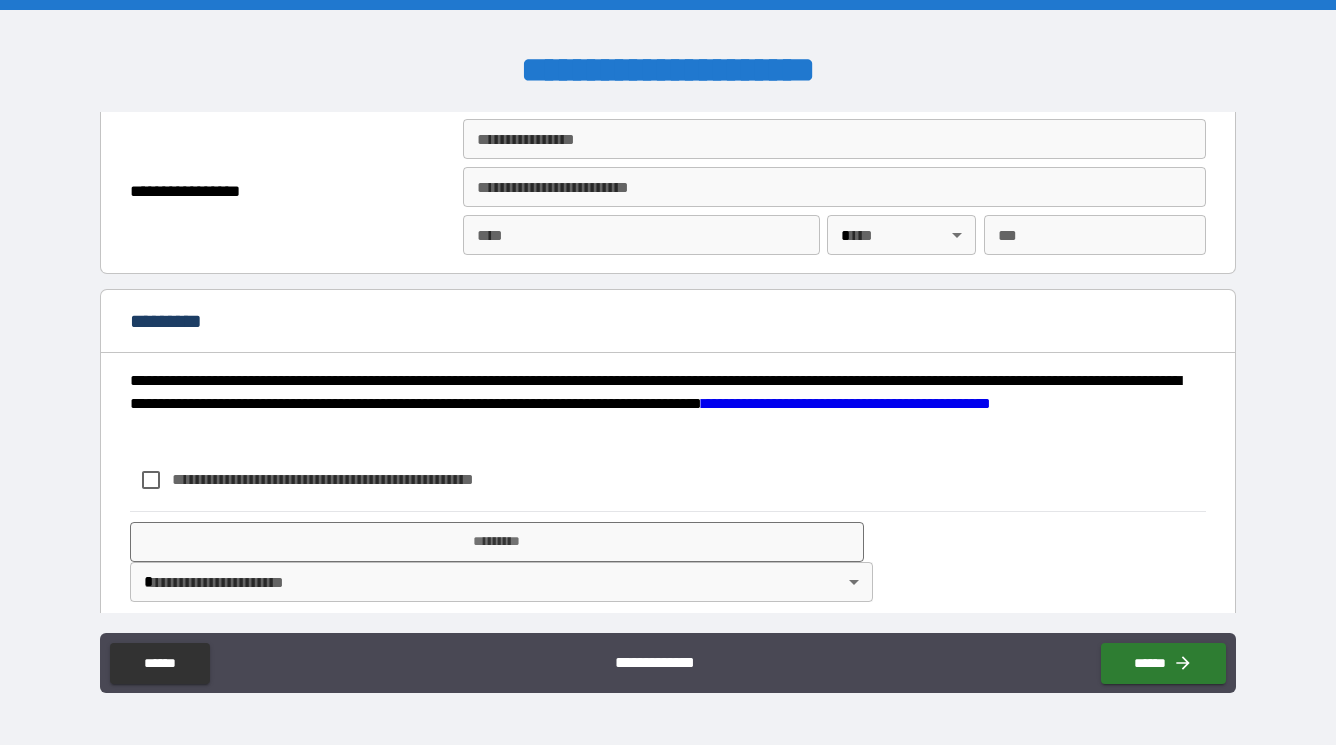 scroll, scrollTop: 2606, scrollLeft: 0, axis: vertical 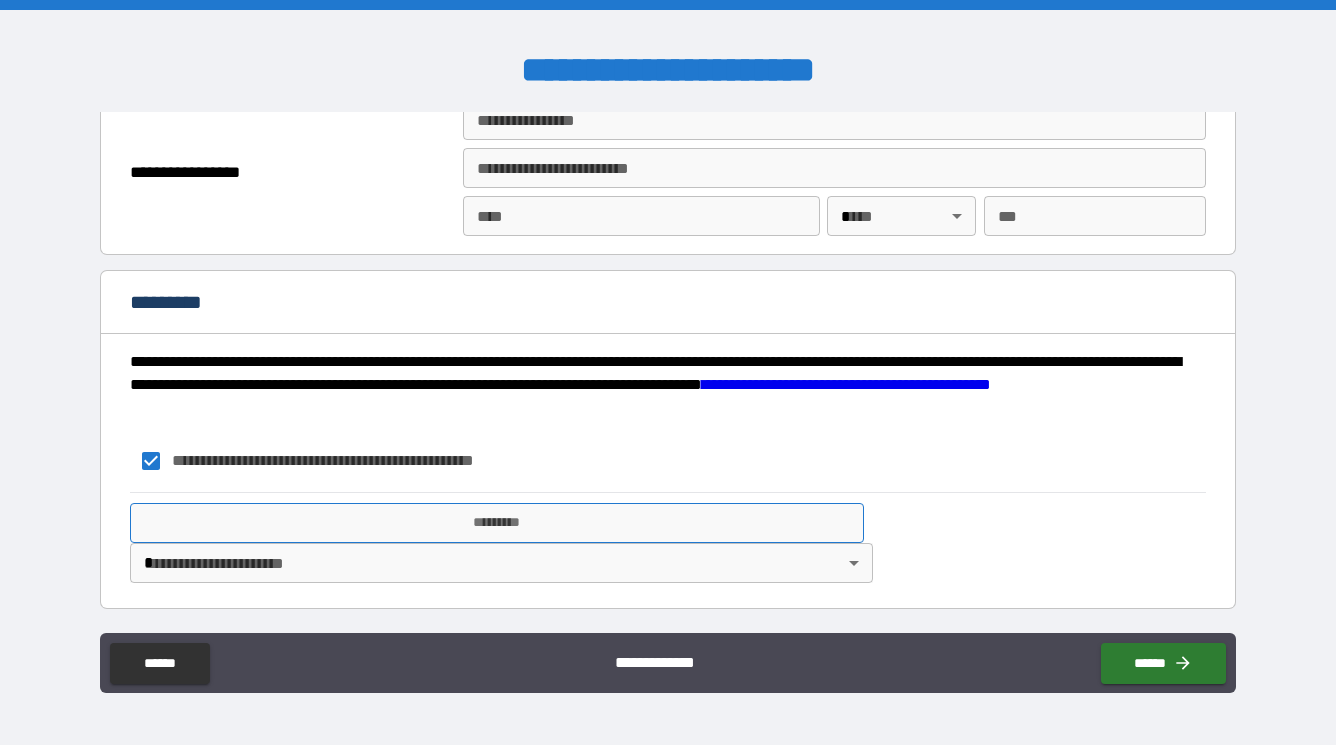 click on "*********" at bounding box center [497, 523] 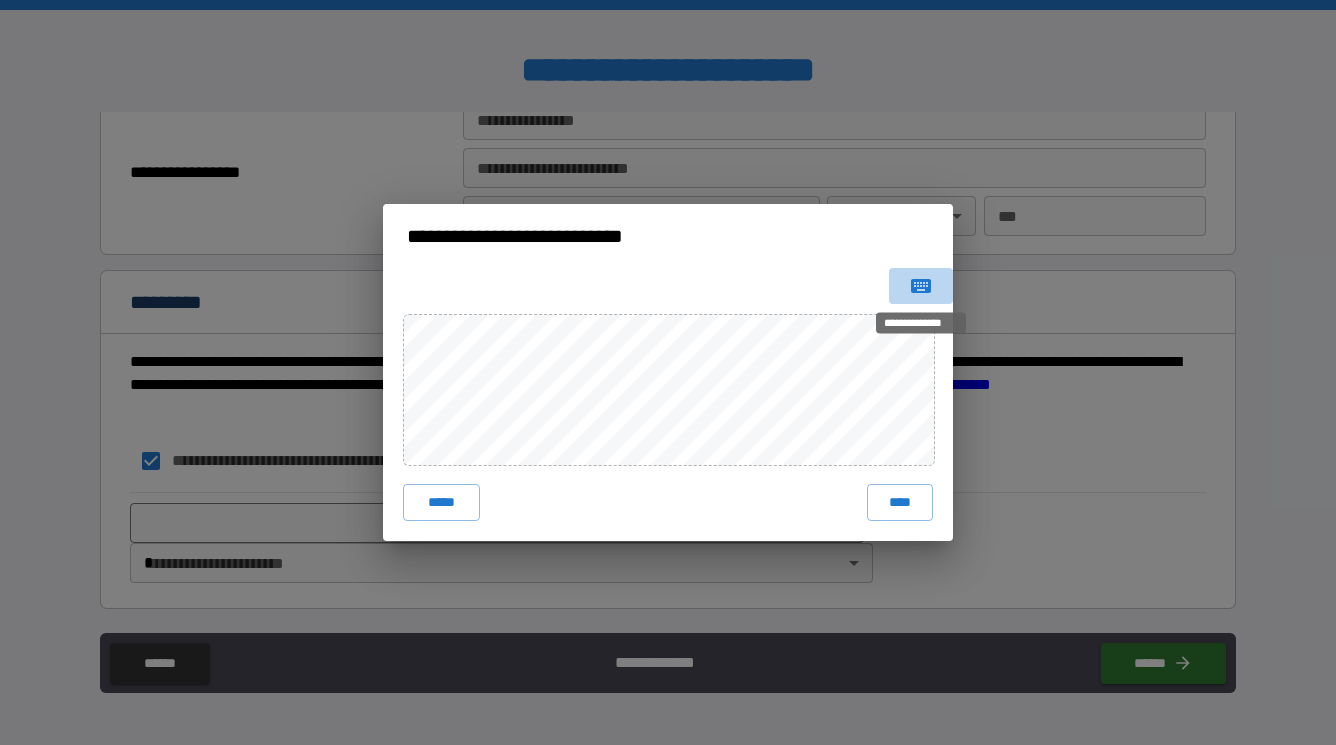 click 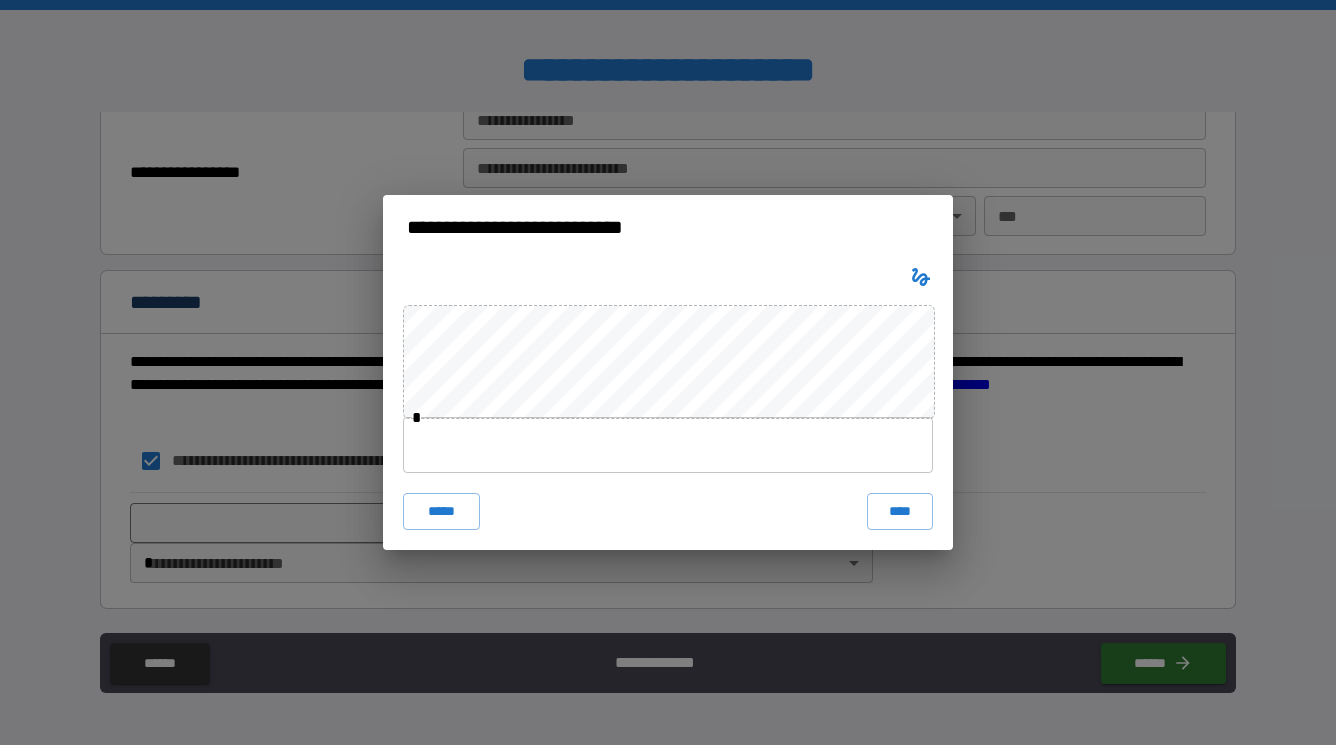 click at bounding box center (668, 445) 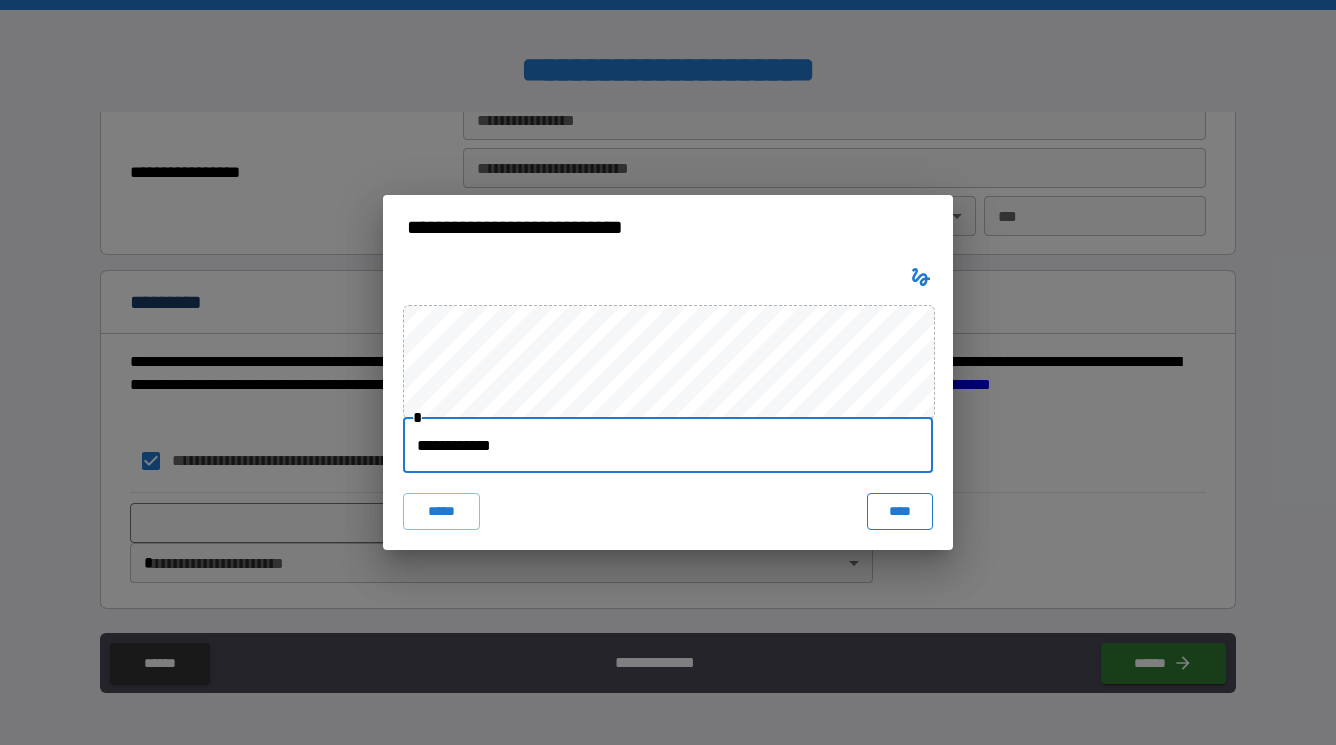 type on "**********" 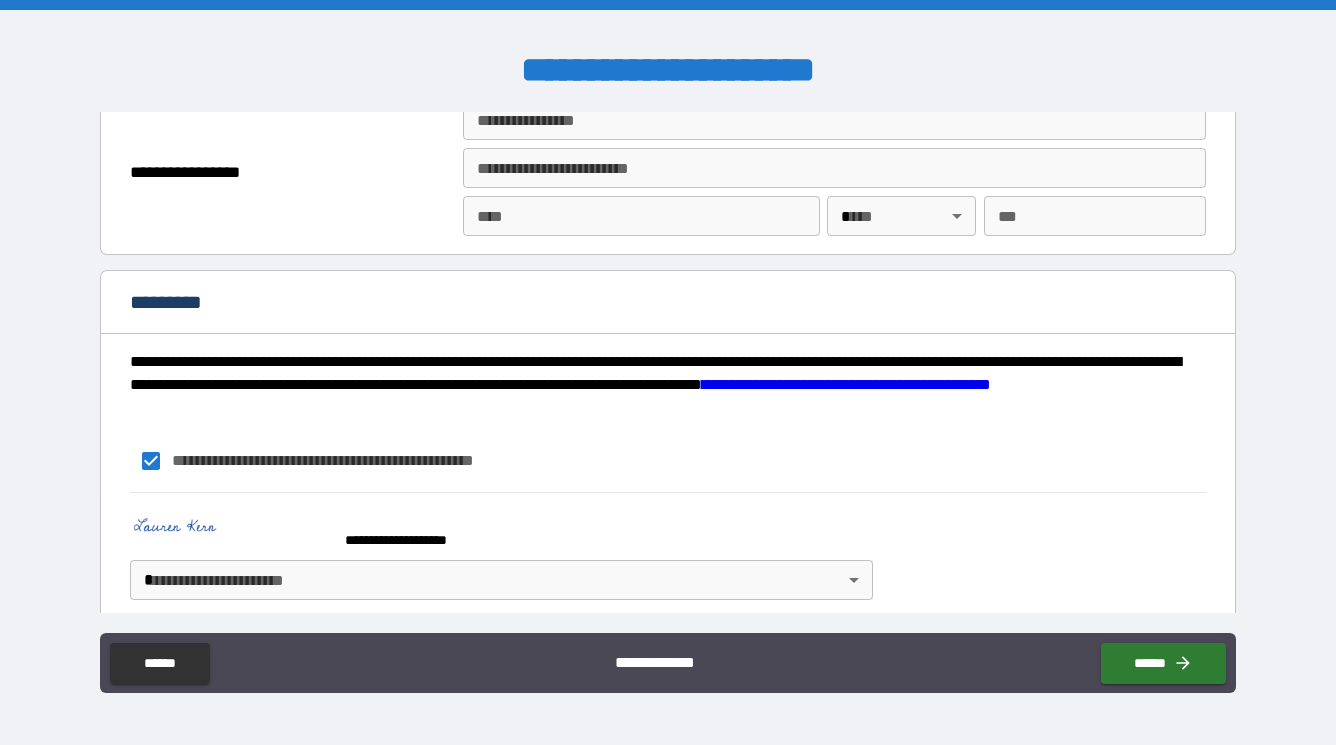 click on "**********" at bounding box center [668, 372] 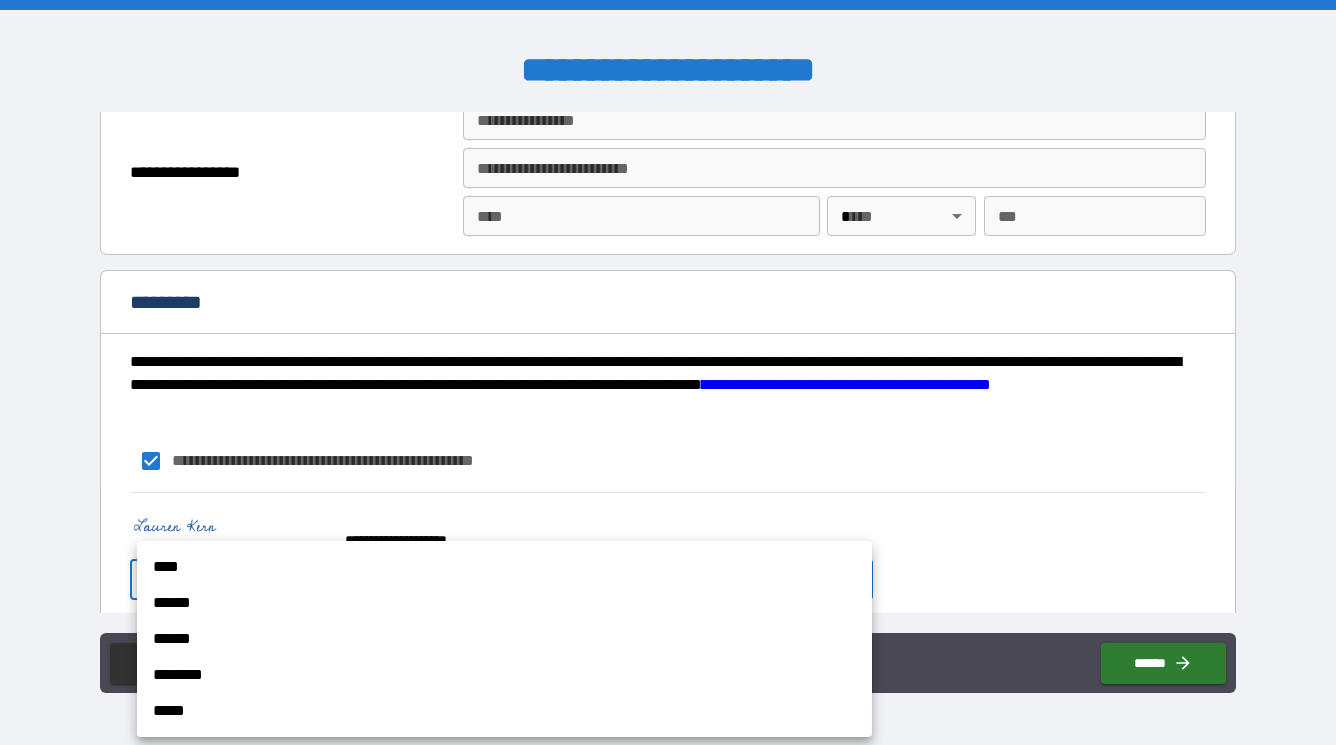 click on "******" at bounding box center (504, 603) 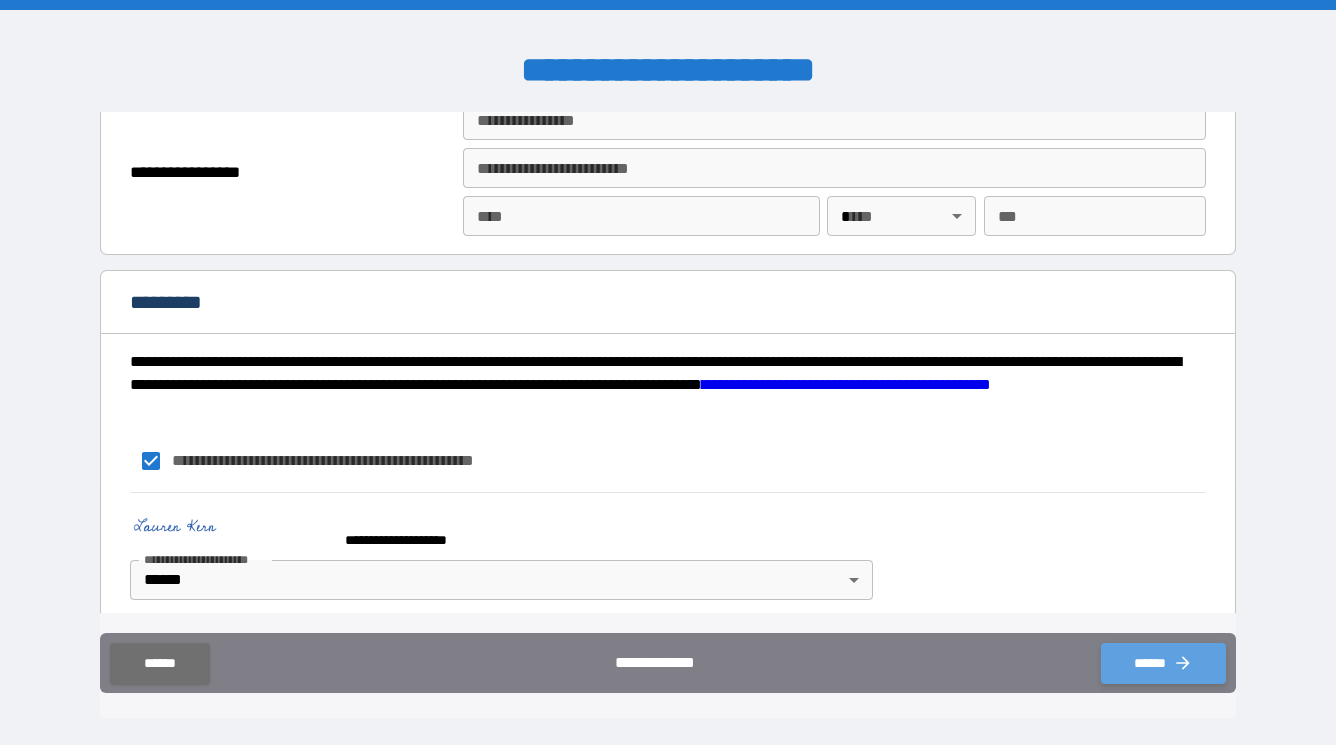 click on "******" at bounding box center [1163, 663] 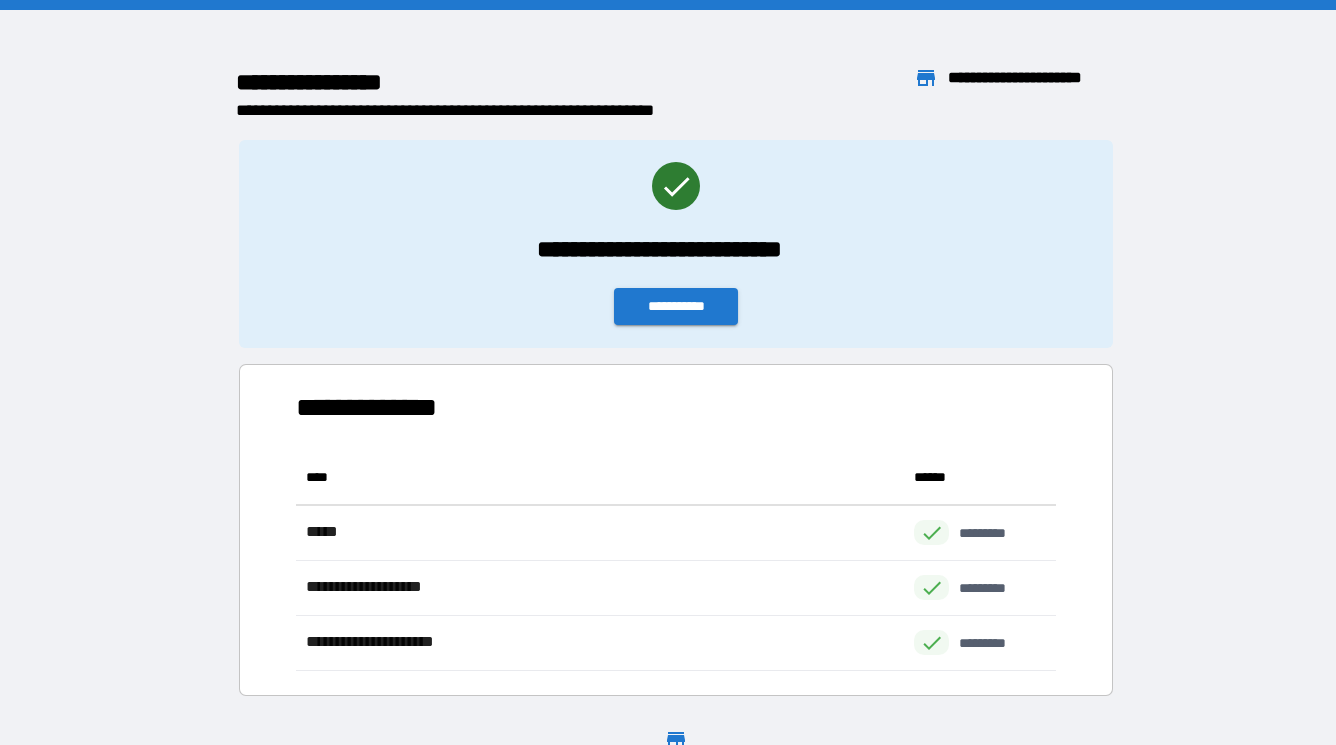 scroll, scrollTop: 1, scrollLeft: 1, axis: both 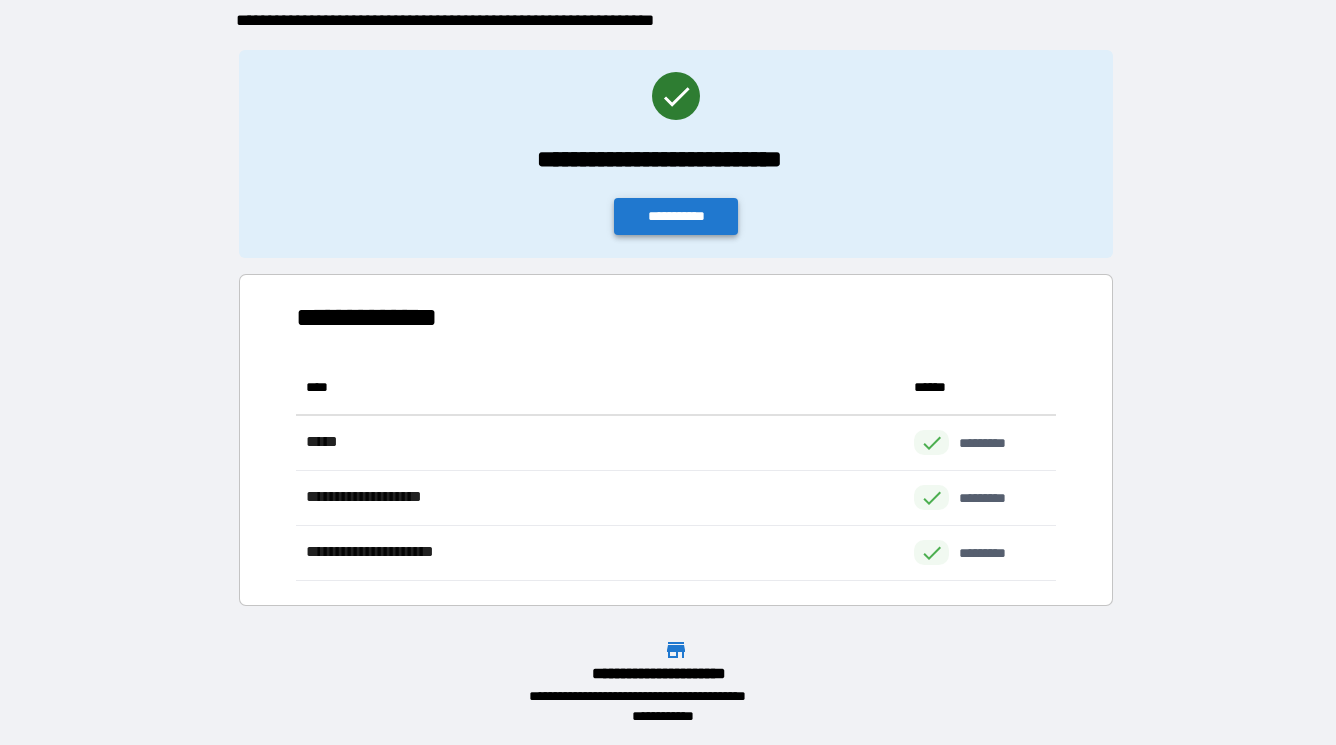 click on "**********" at bounding box center (676, 216) 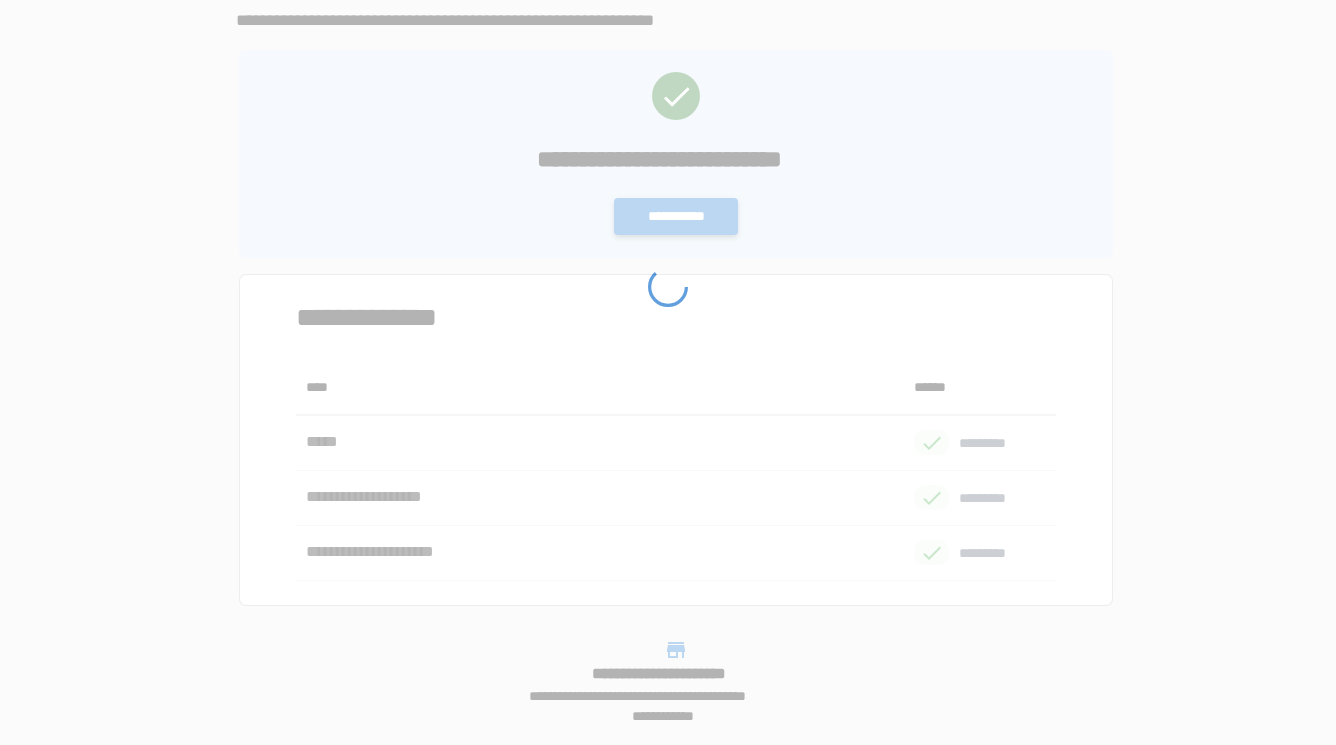 scroll, scrollTop: 0, scrollLeft: 0, axis: both 